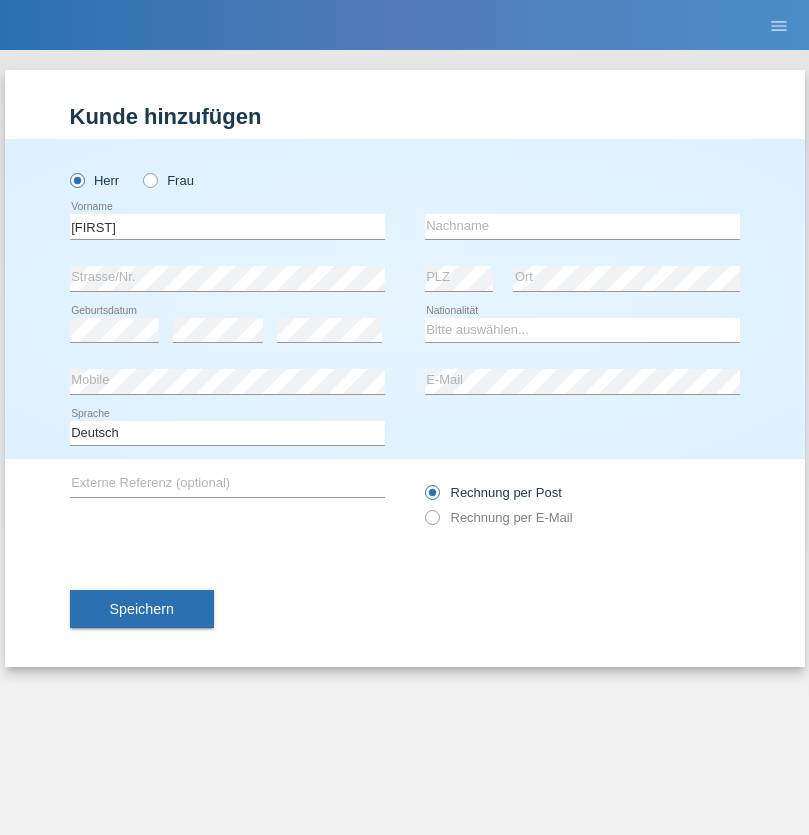 scroll, scrollTop: 0, scrollLeft: 0, axis: both 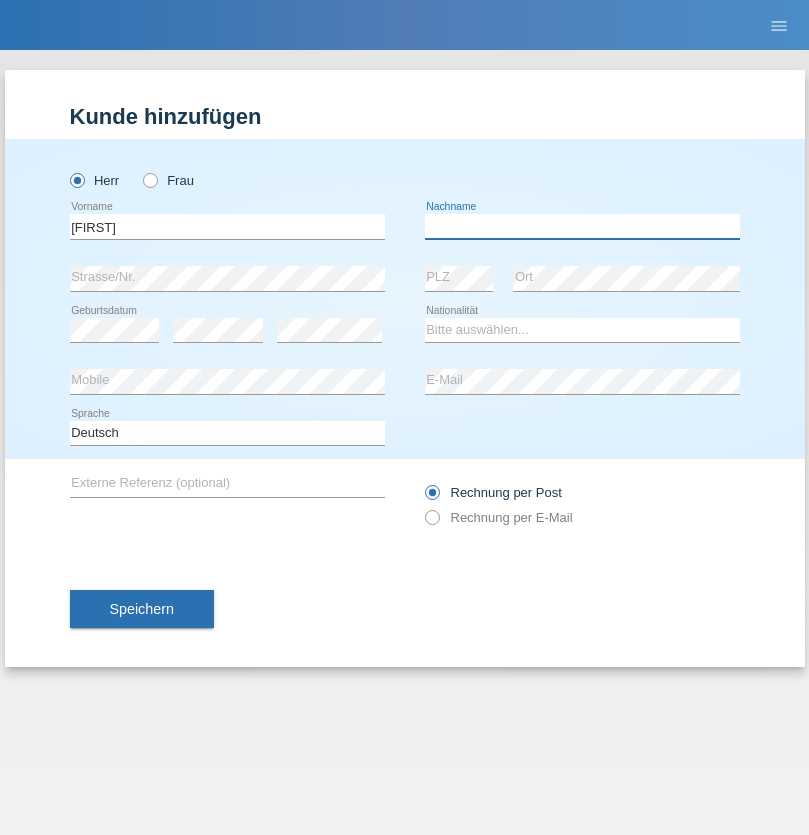click at bounding box center (582, 226) 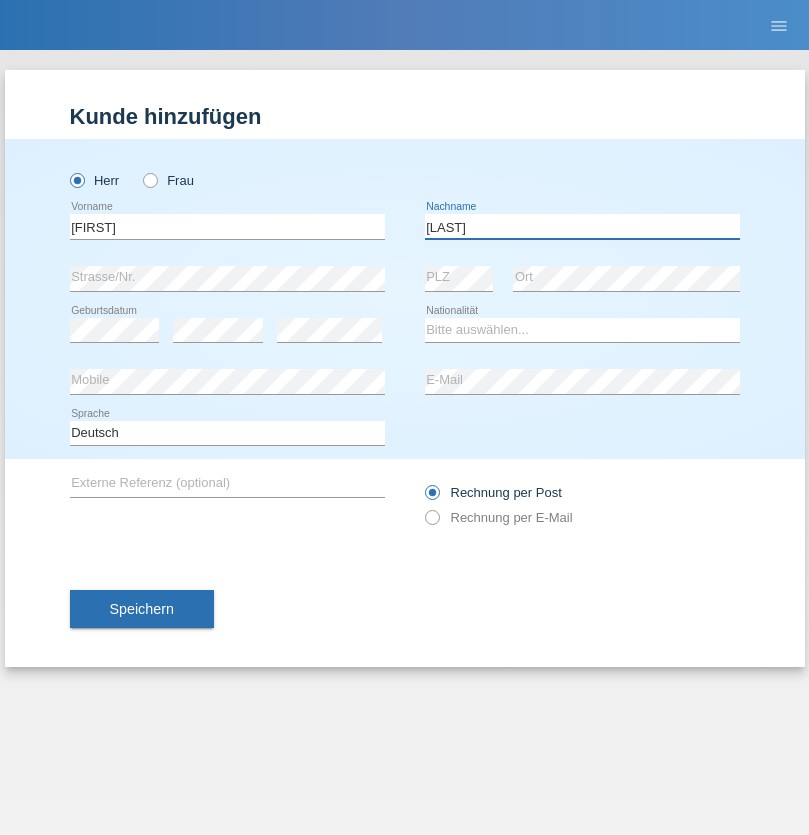 type on "[LAST]" 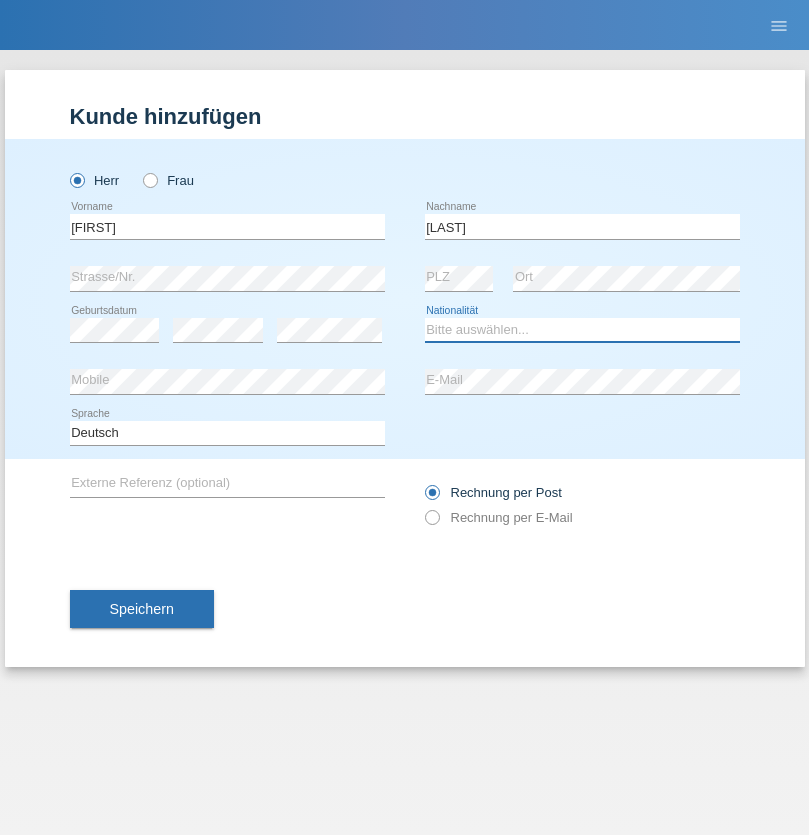 select on "IR" 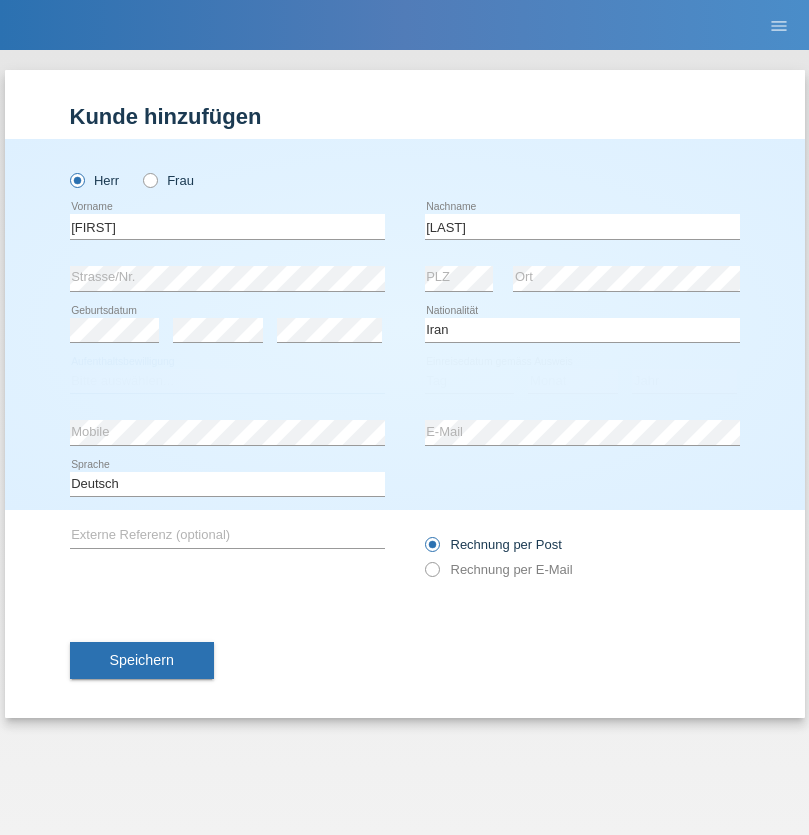 select on "C" 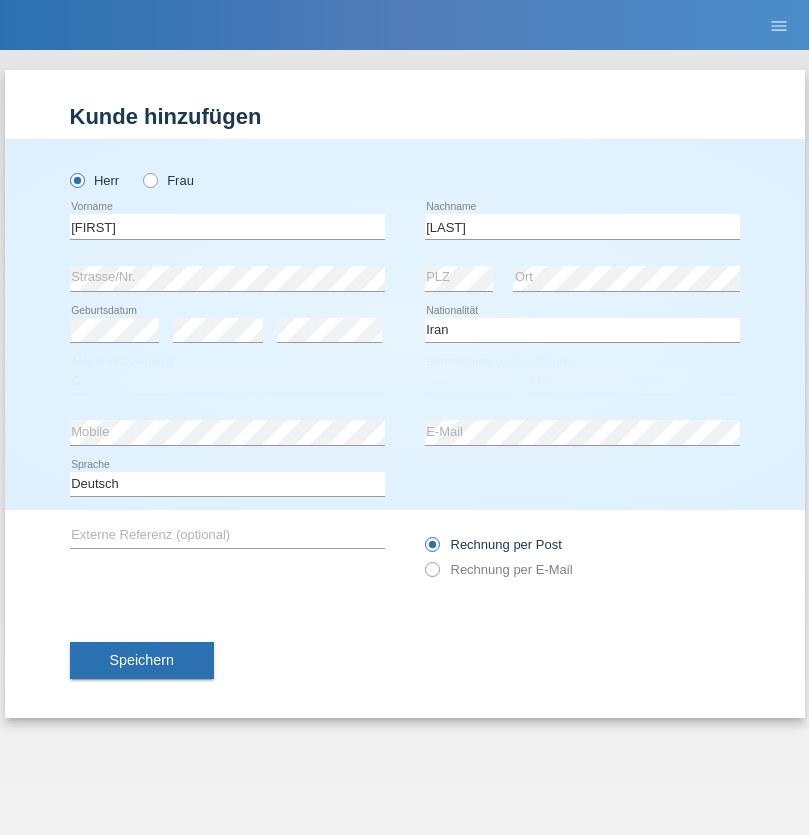 select on "10" 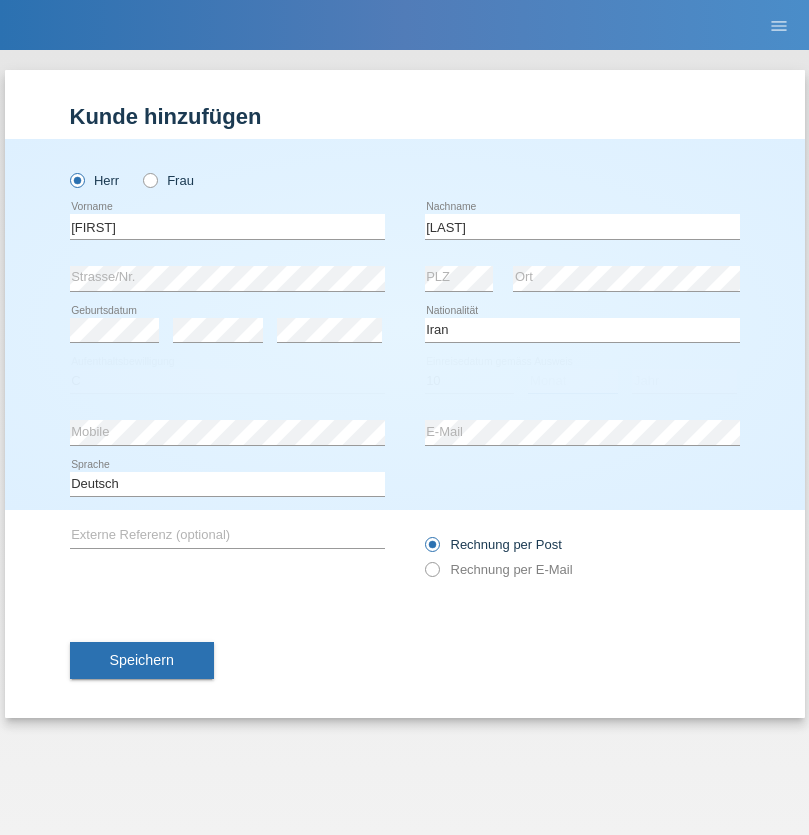 select on "06" 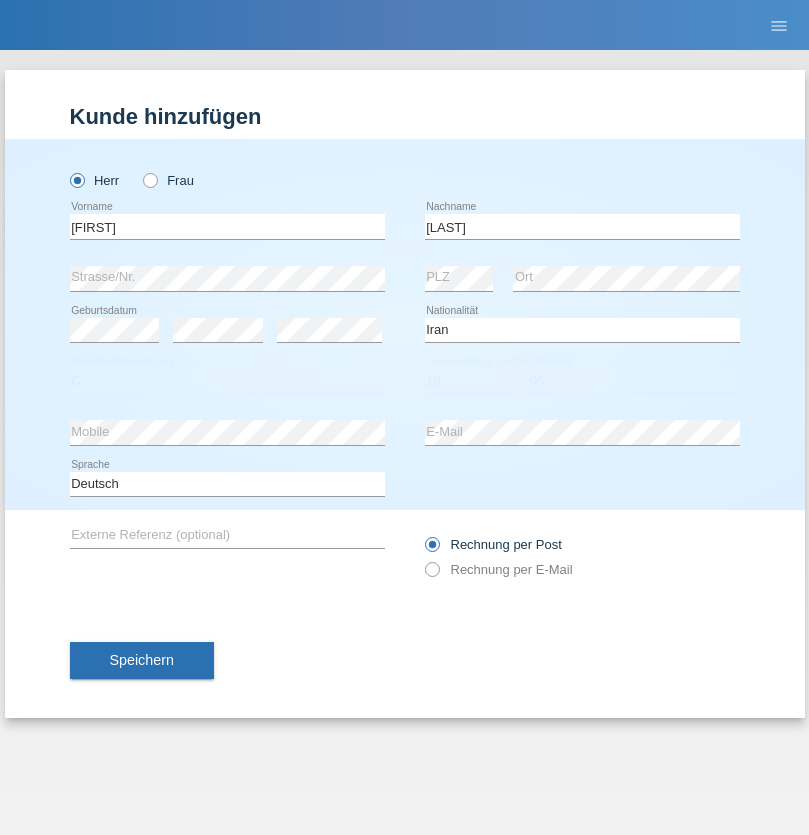 select on "2014" 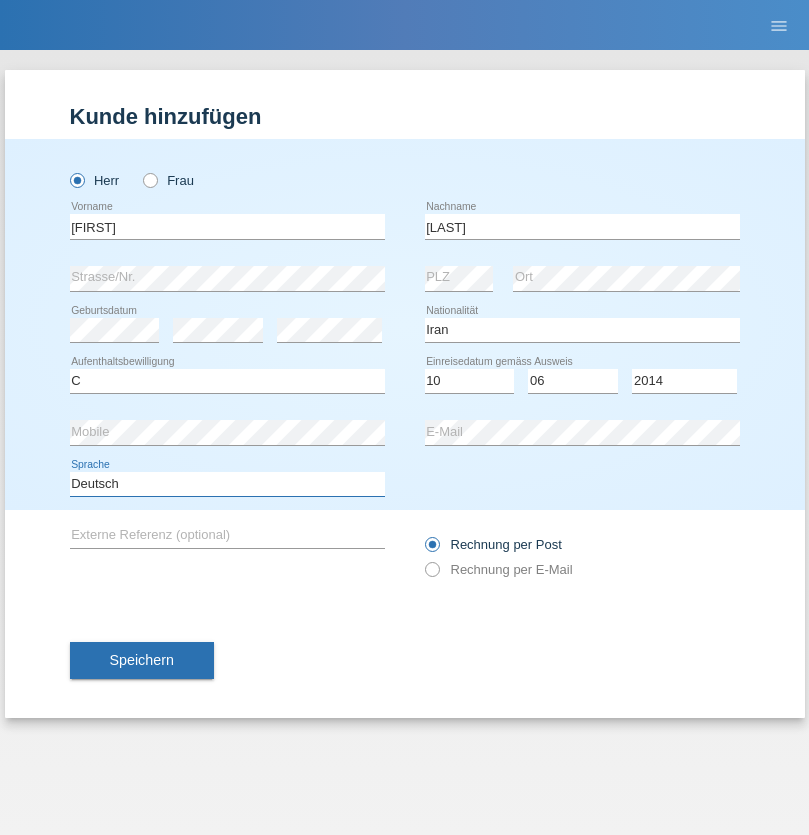 select on "en" 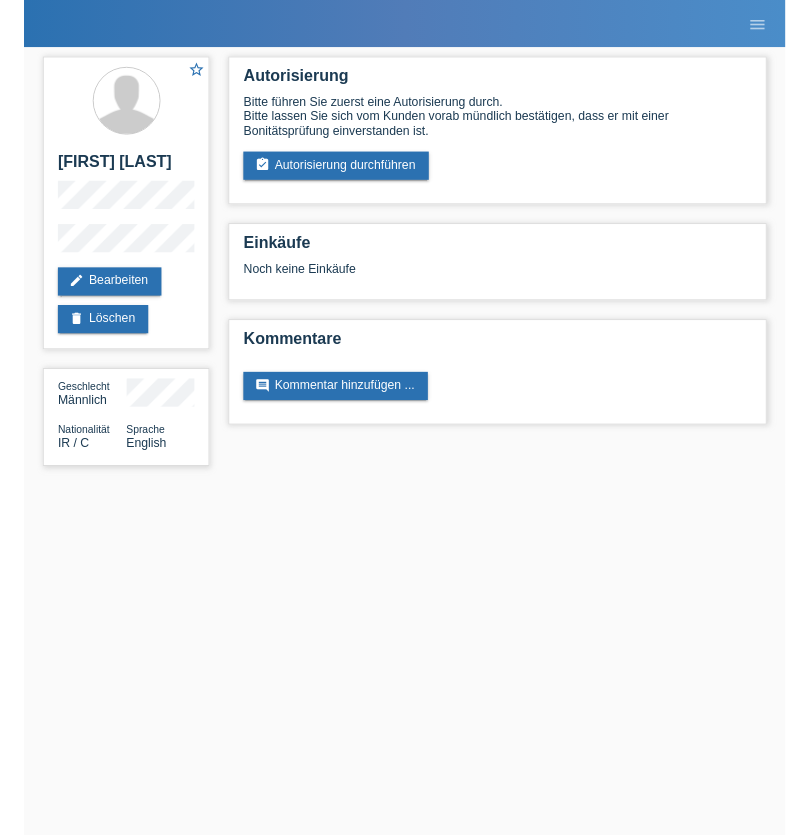 scroll, scrollTop: 0, scrollLeft: 0, axis: both 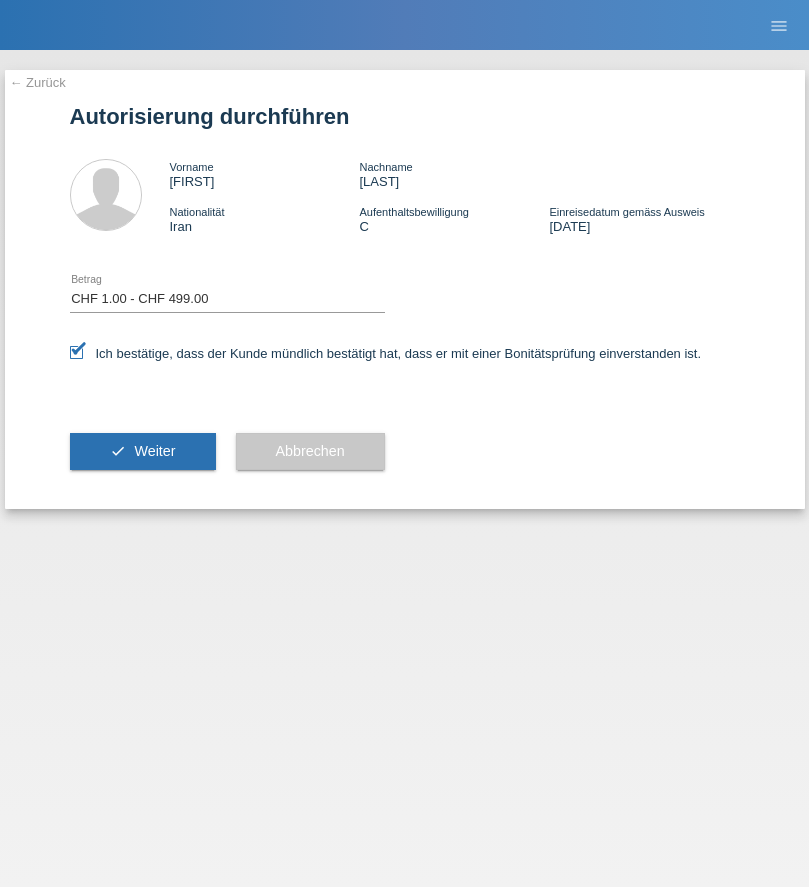 select on "1" 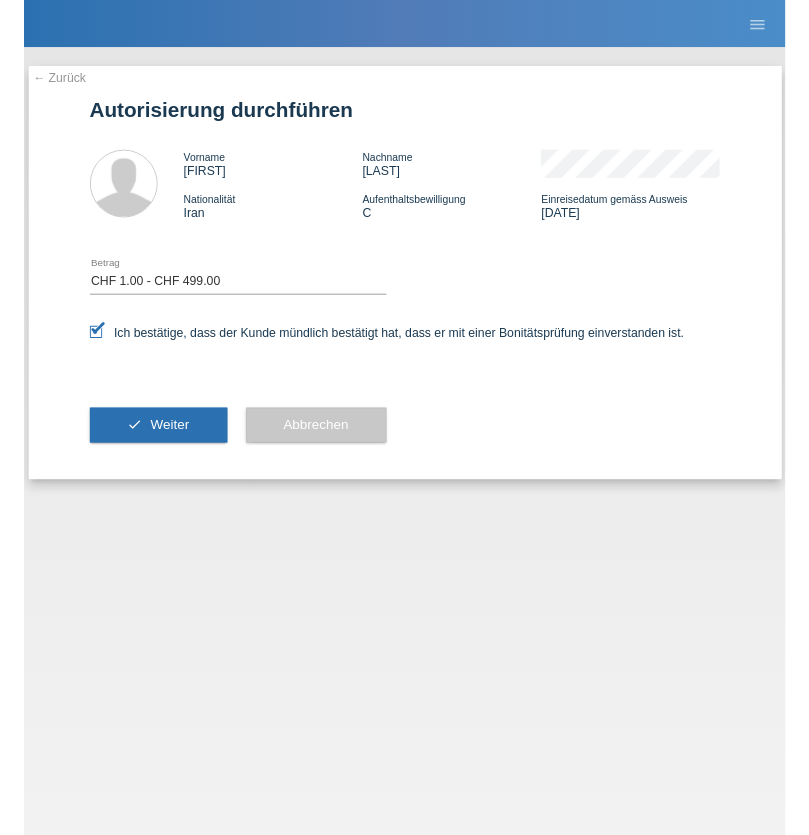 scroll, scrollTop: 0, scrollLeft: 0, axis: both 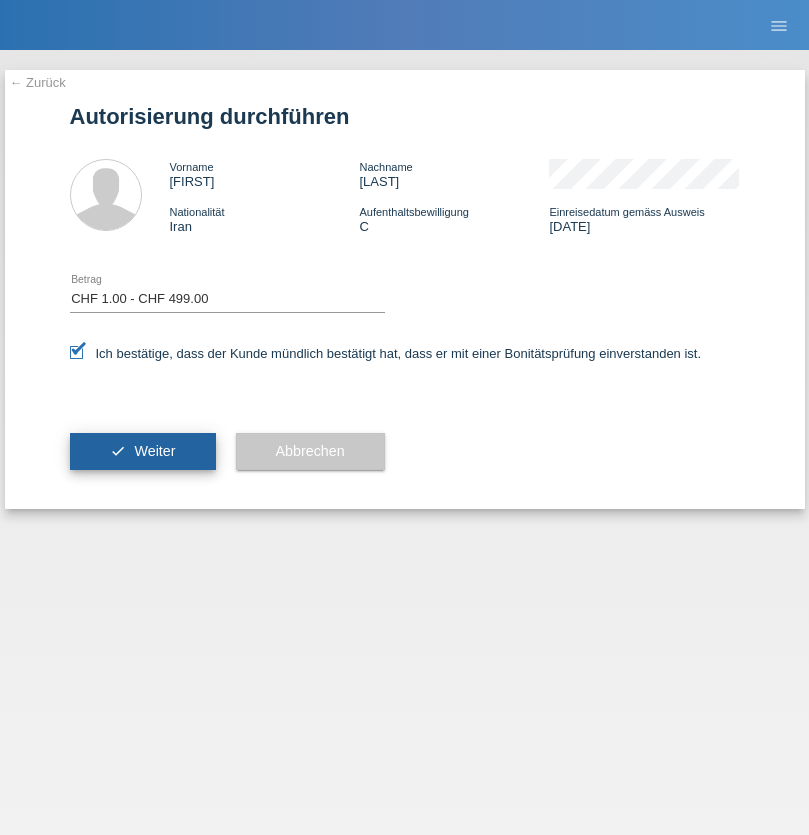 click on "Weiter" at bounding box center (154, 451) 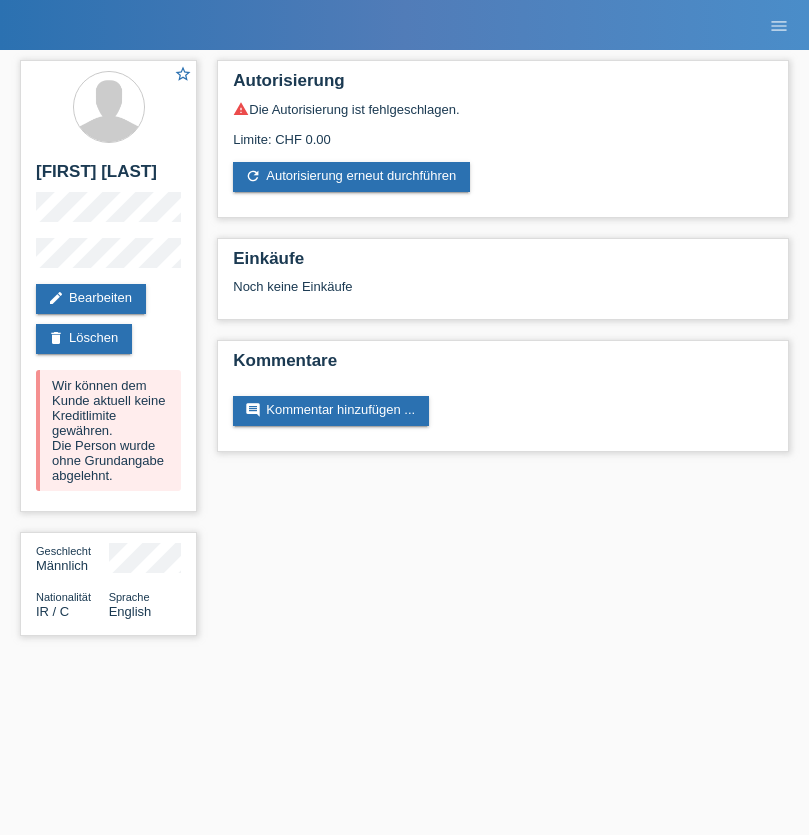 scroll, scrollTop: 0, scrollLeft: 0, axis: both 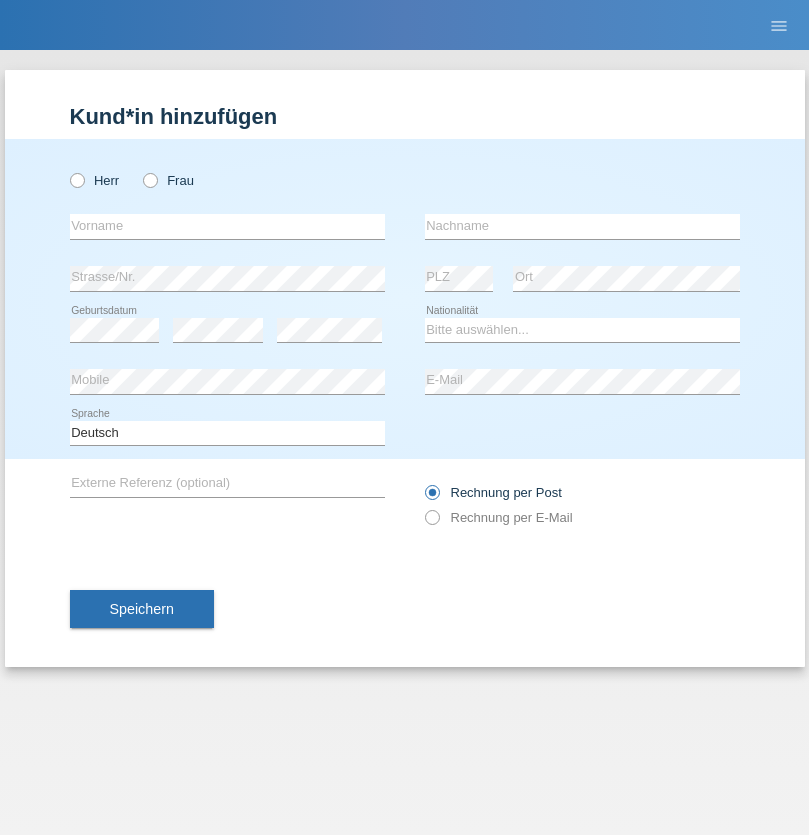 radio on "true" 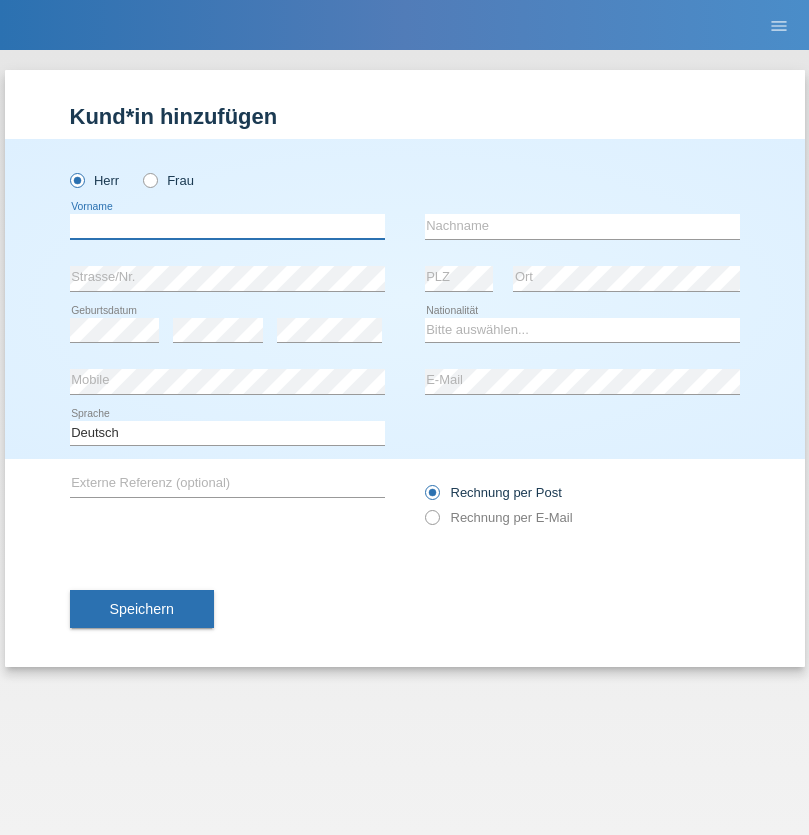 click at bounding box center [227, 226] 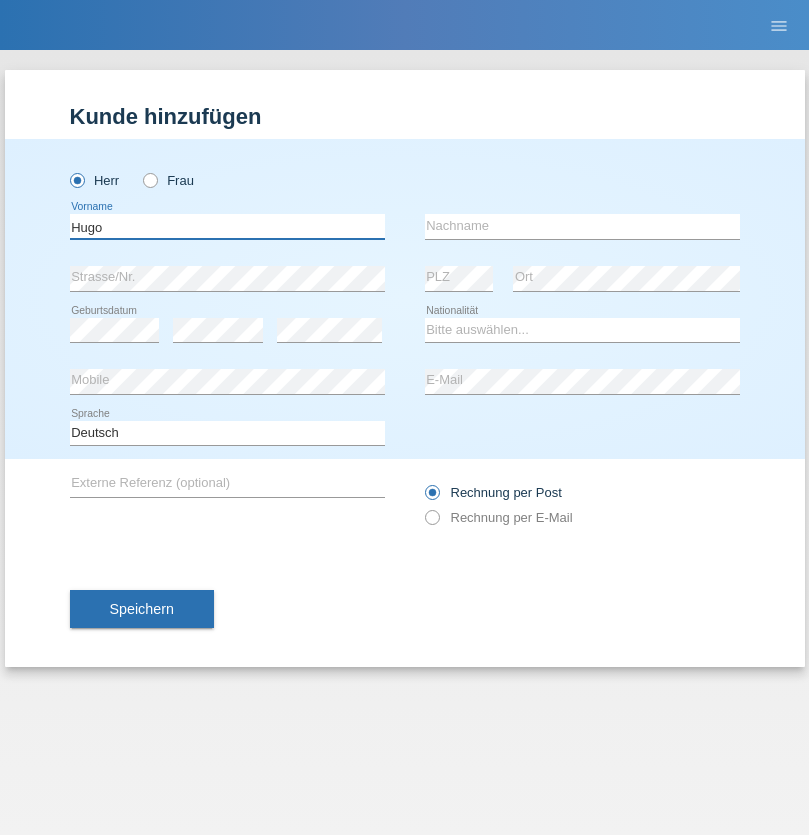 type on "Hugo" 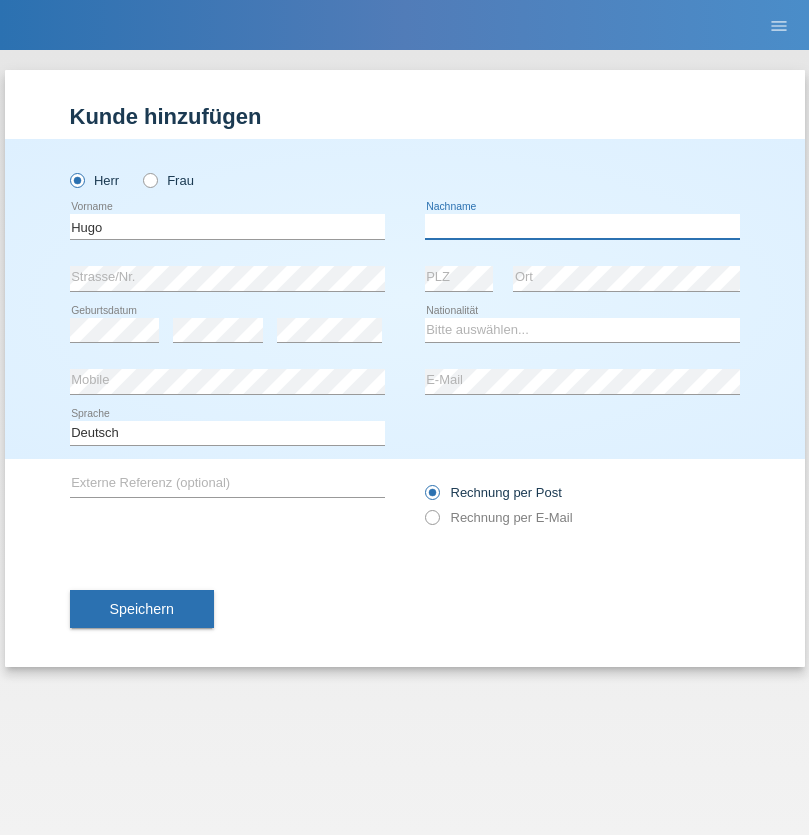 click at bounding box center [582, 226] 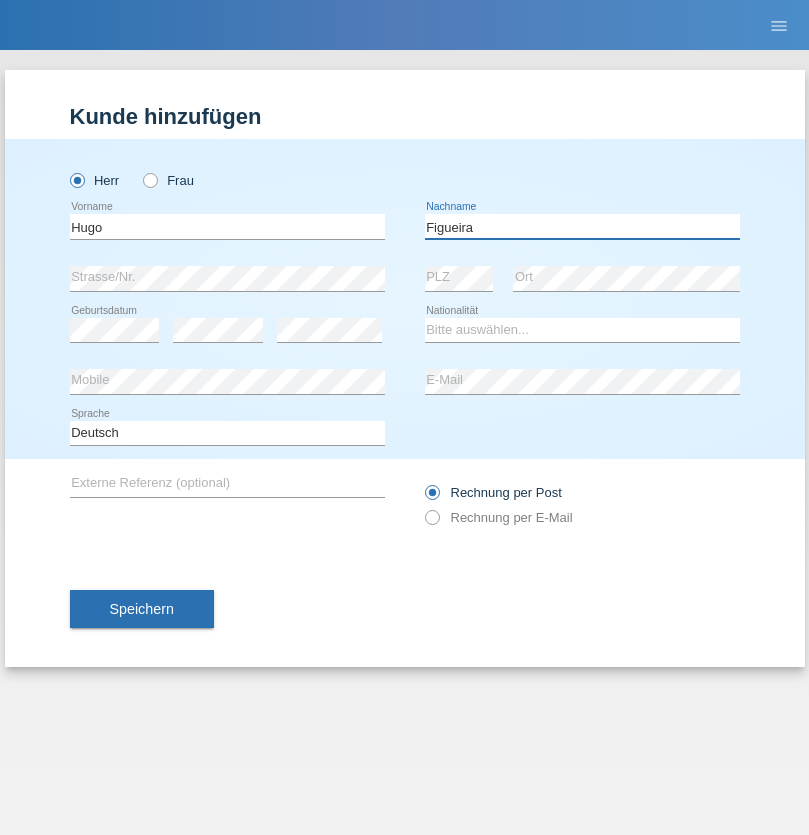 type on "Figueira" 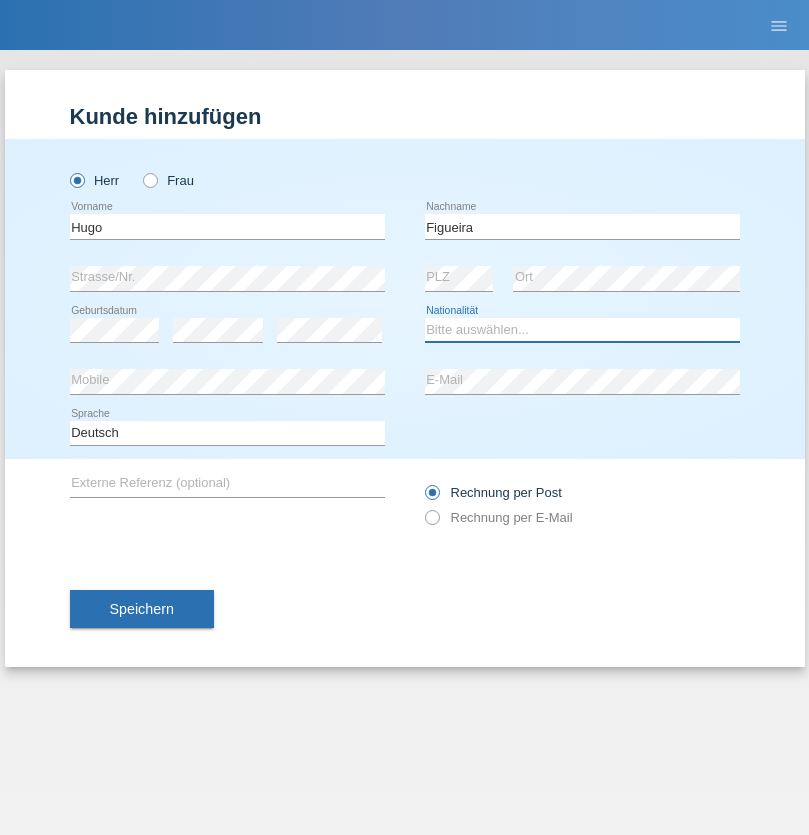 select on "PT" 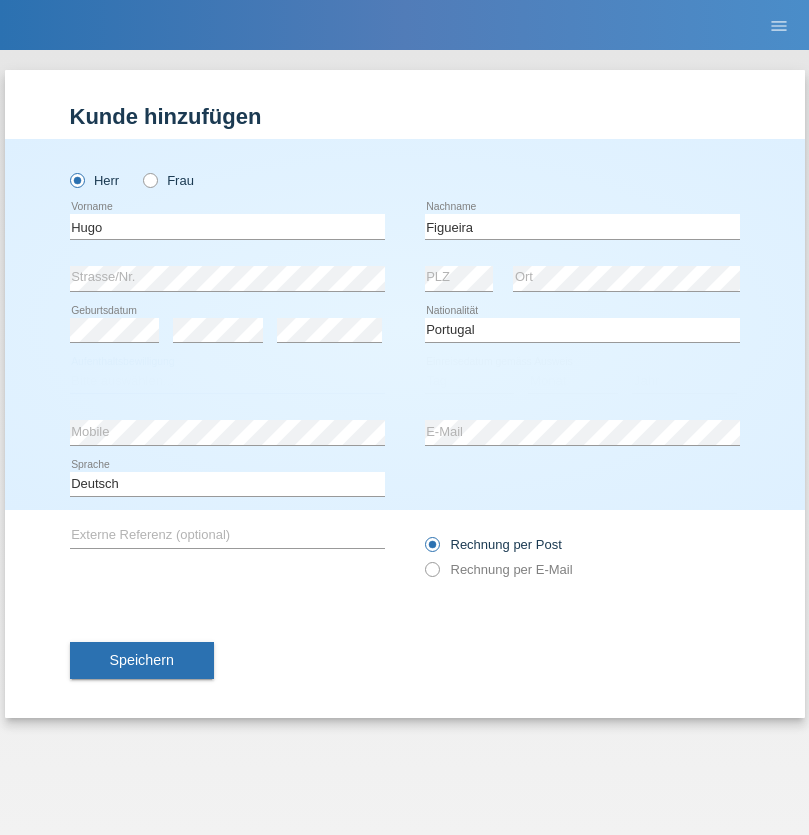 select on "C" 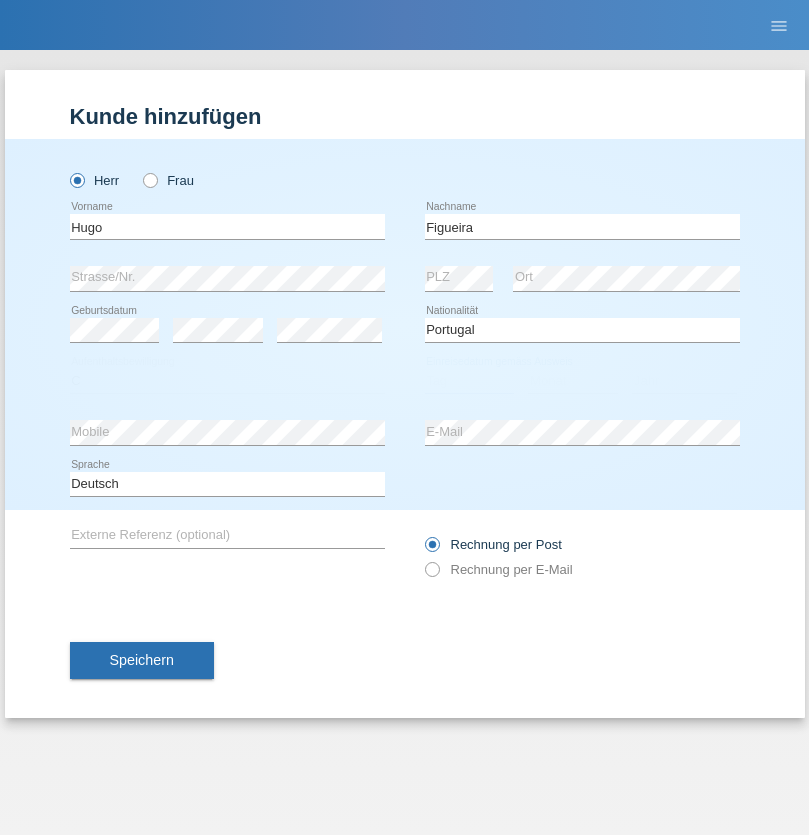 select on "04" 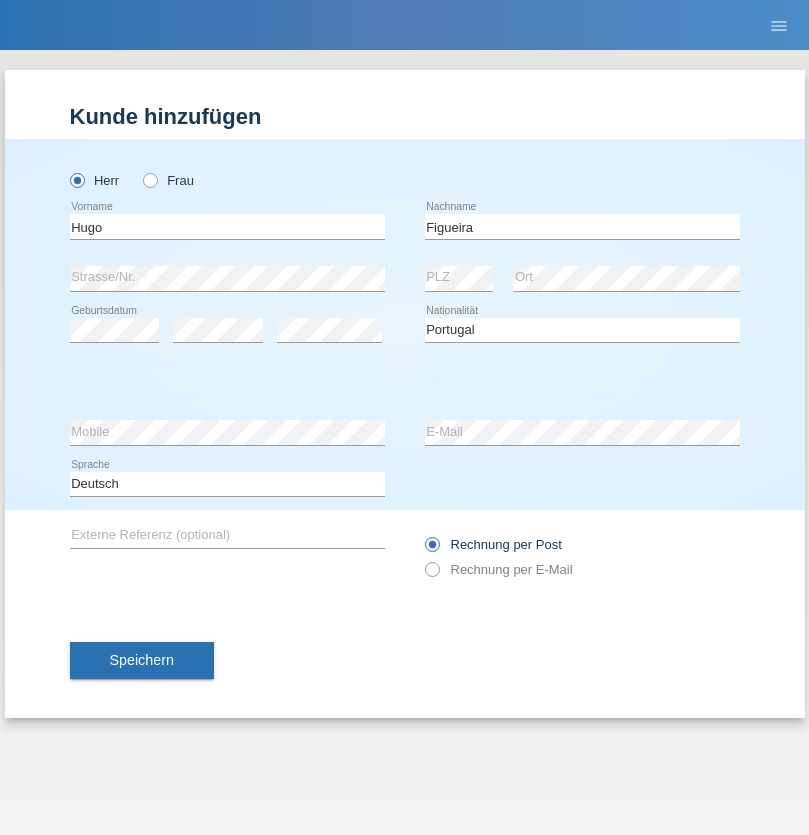 select on "02" 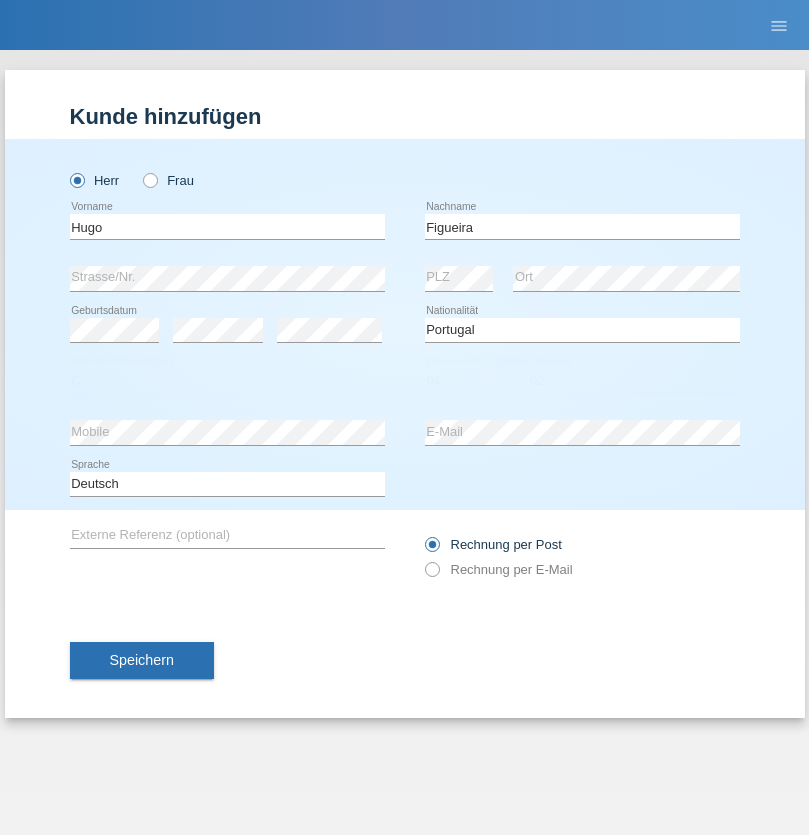 select on "2012" 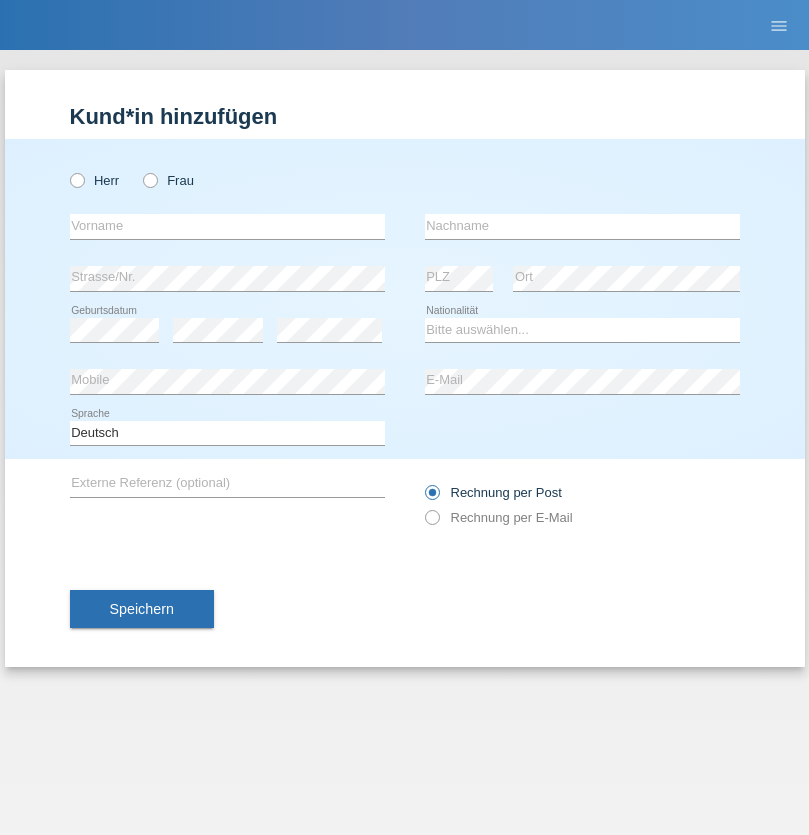 scroll, scrollTop: 0, scrollLeft: 0, axis: both 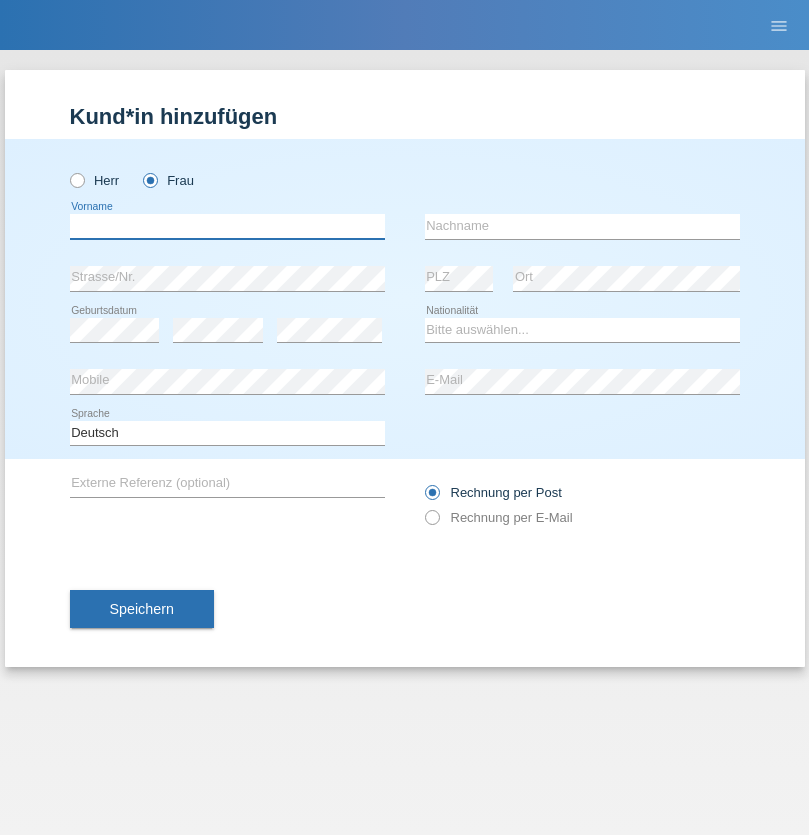 click at bounding box center [227, 226] 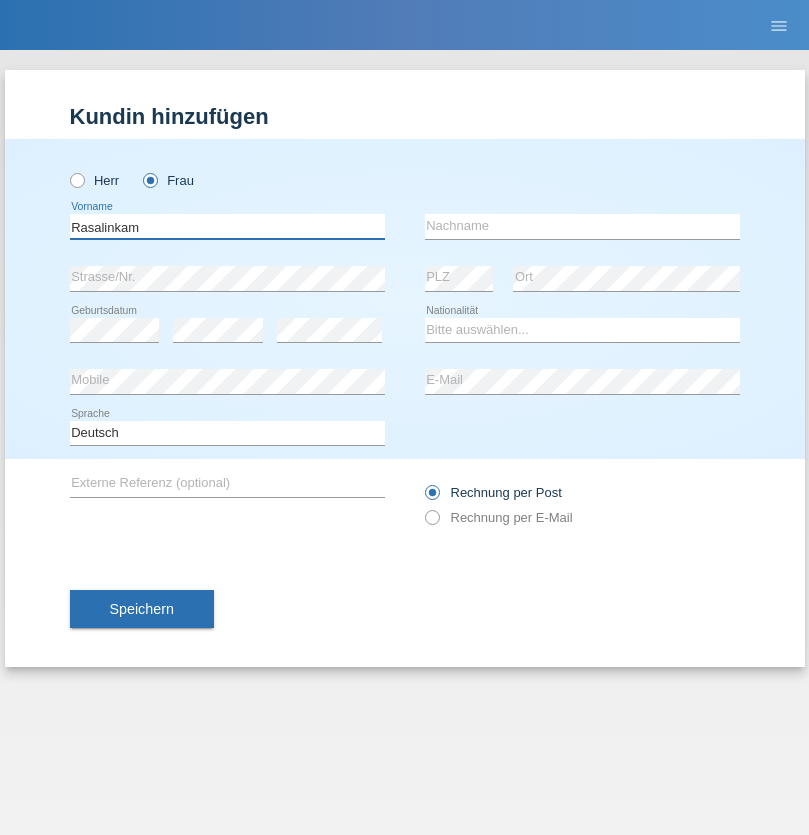 type on "Rasalinkam" 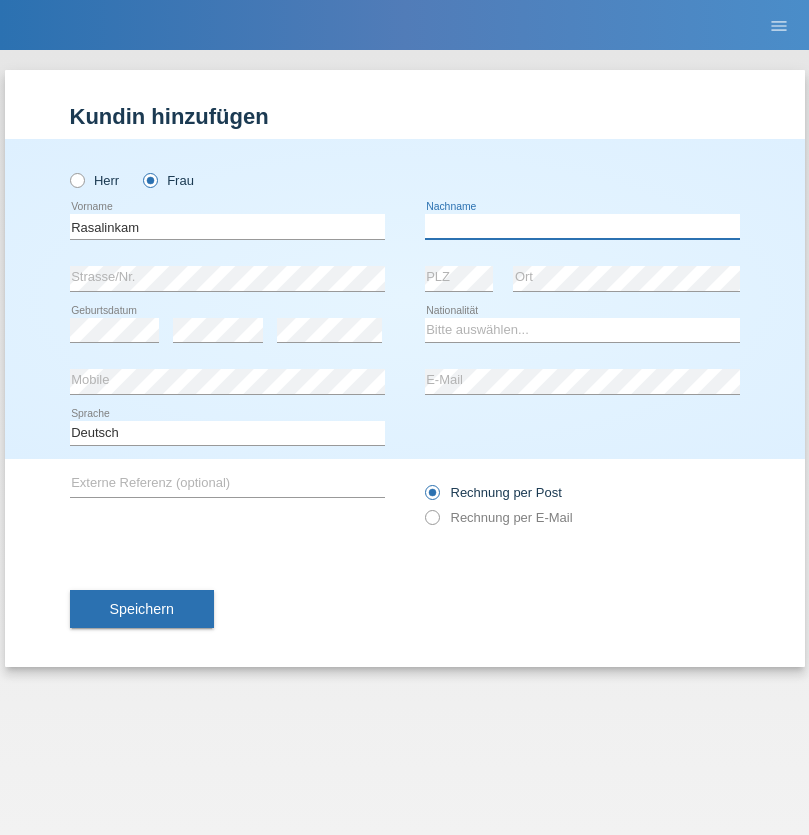 click at bounding box center (582, 226) 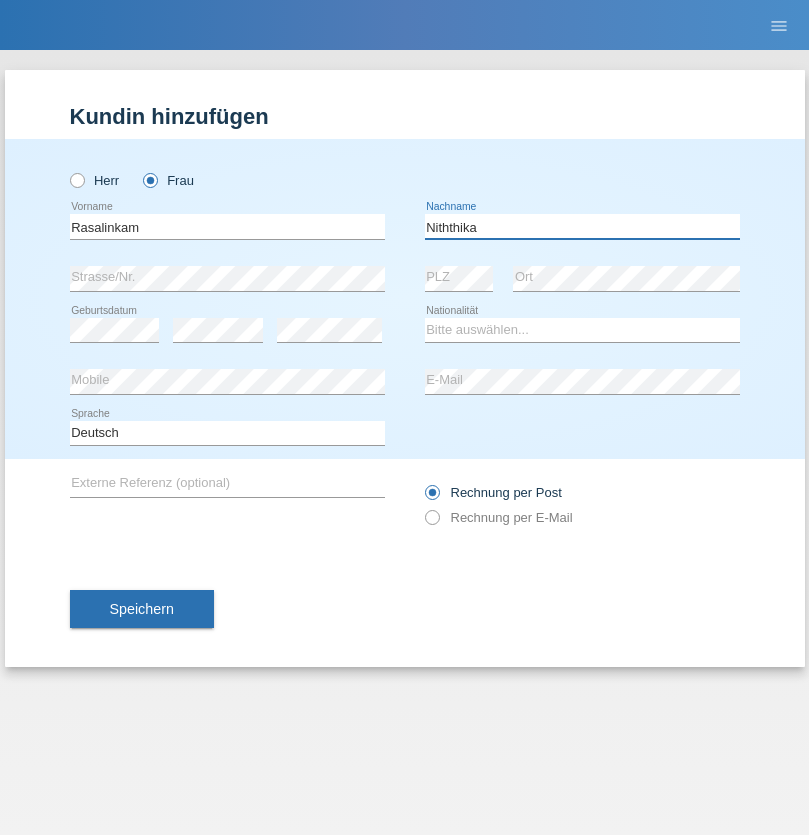 type on "Niththika" 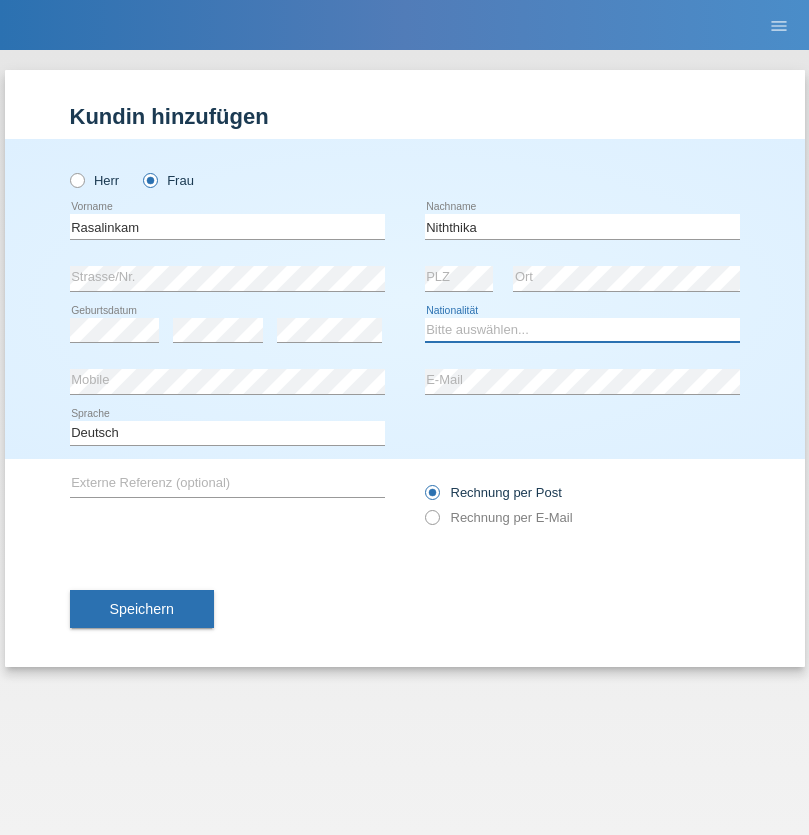 select on "LK" 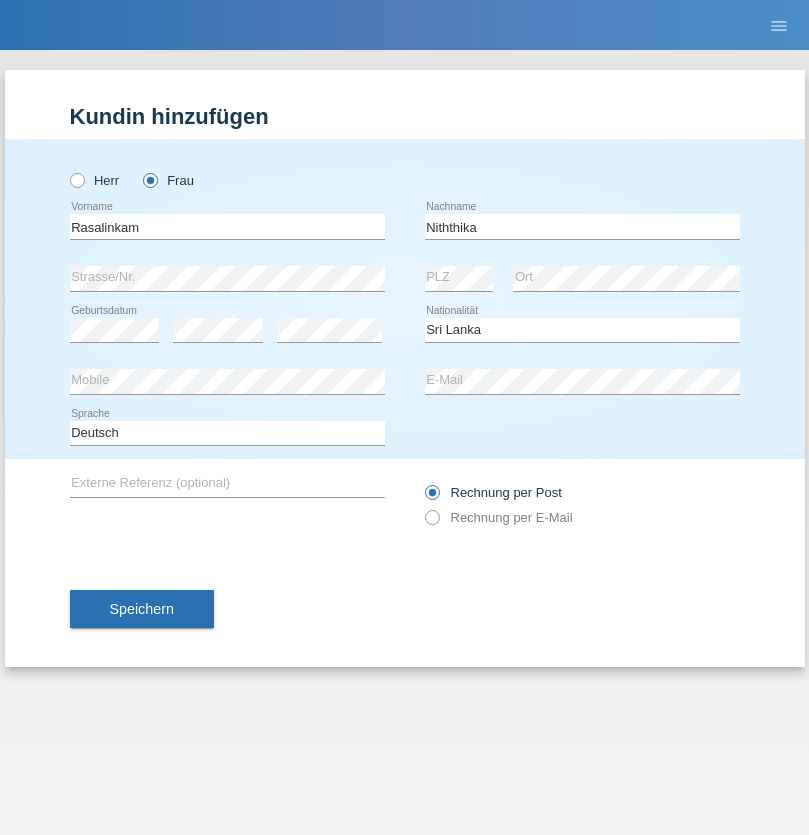 select on "C" 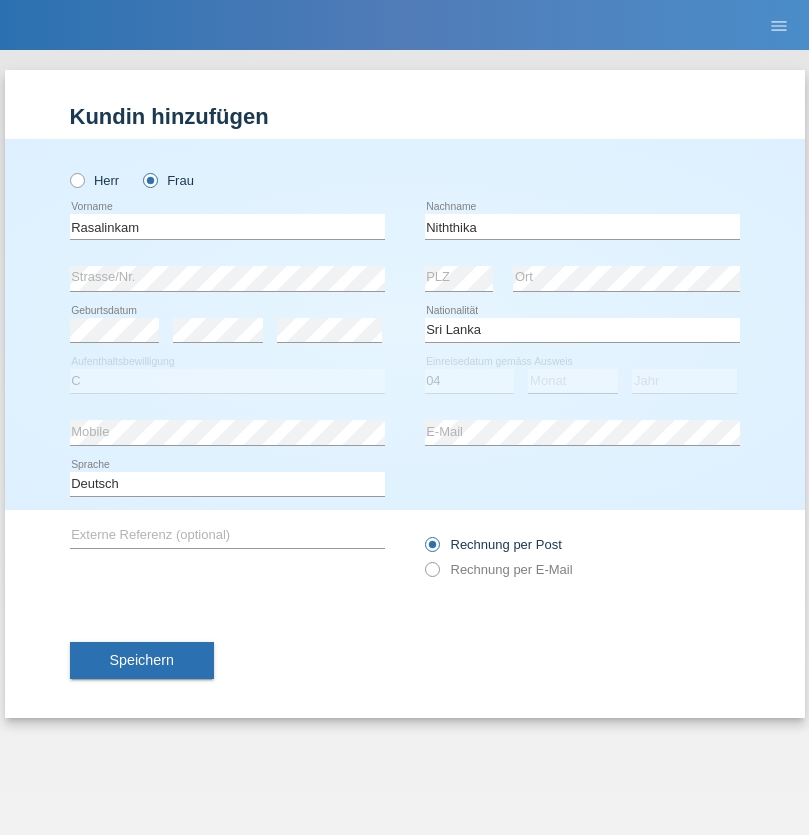 select on "08" 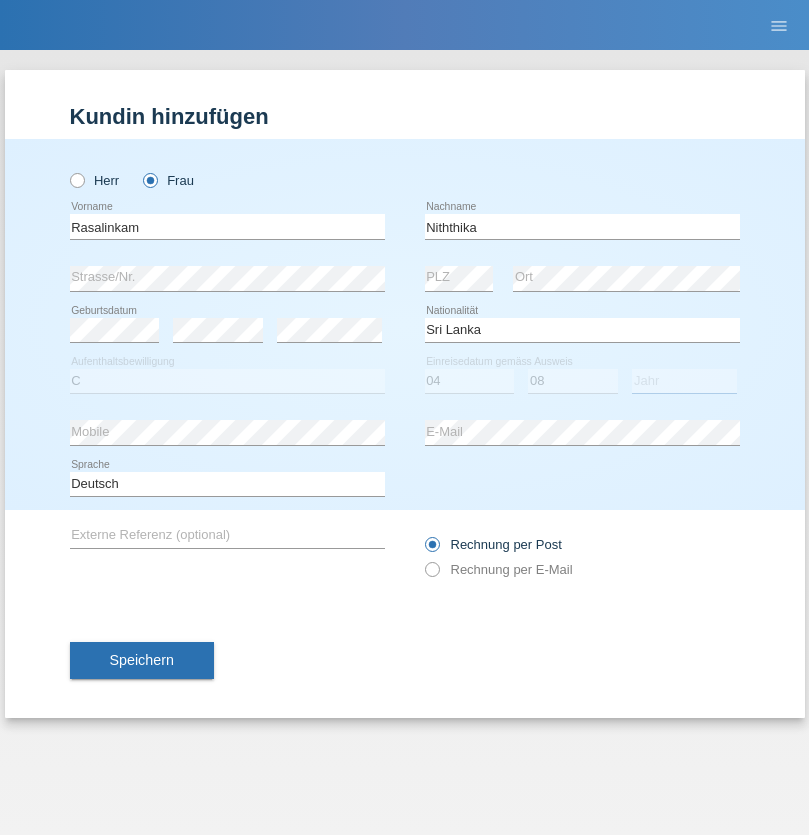 select on "2021" 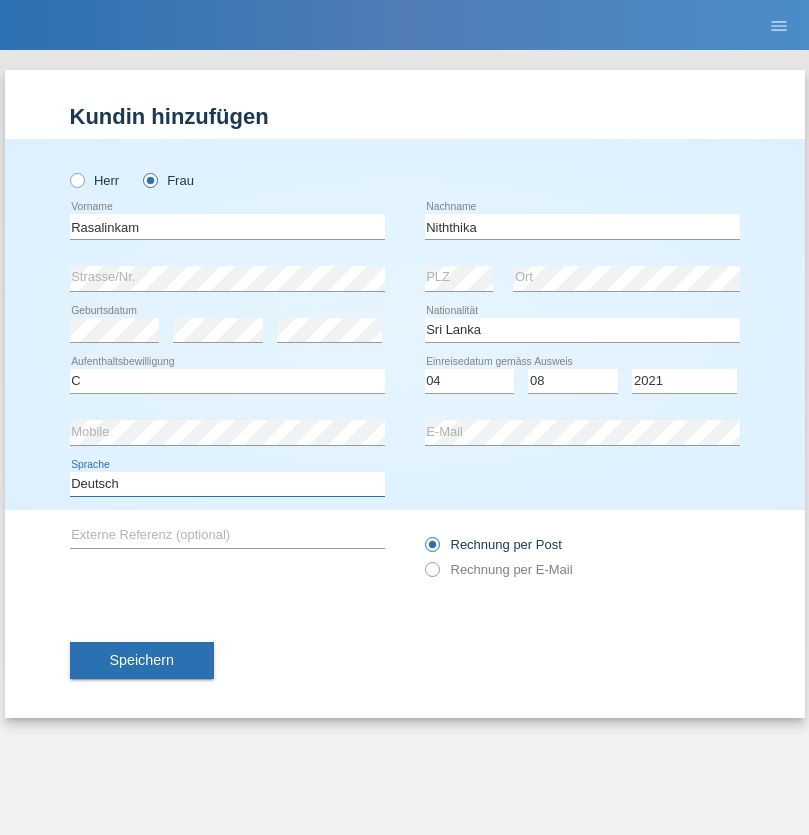 select on "en" 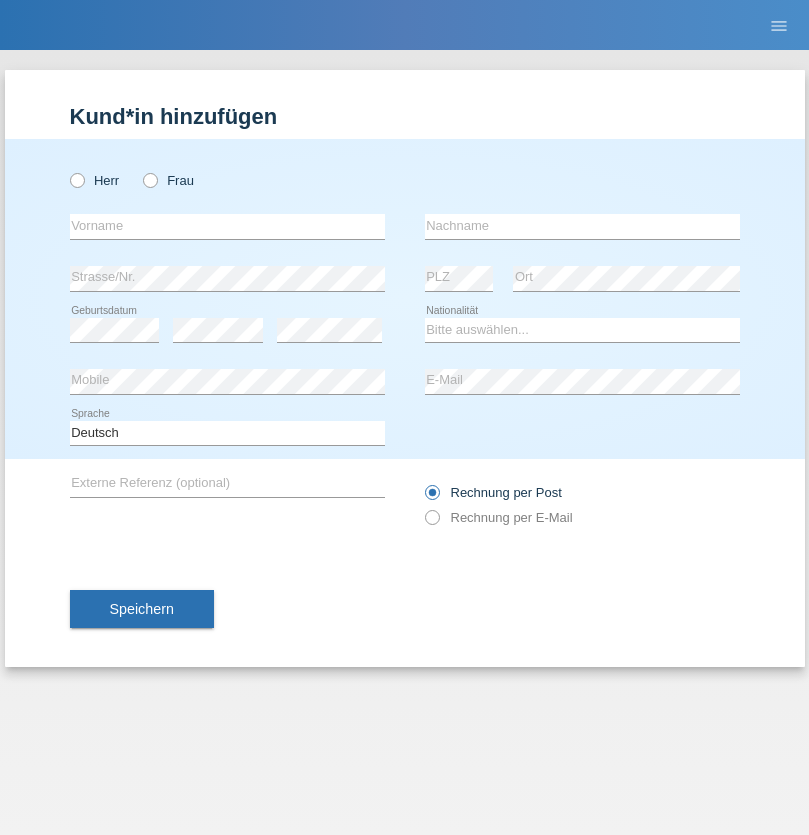 scroll, scrollTop: 0, scrollLeft: 0, axis: both 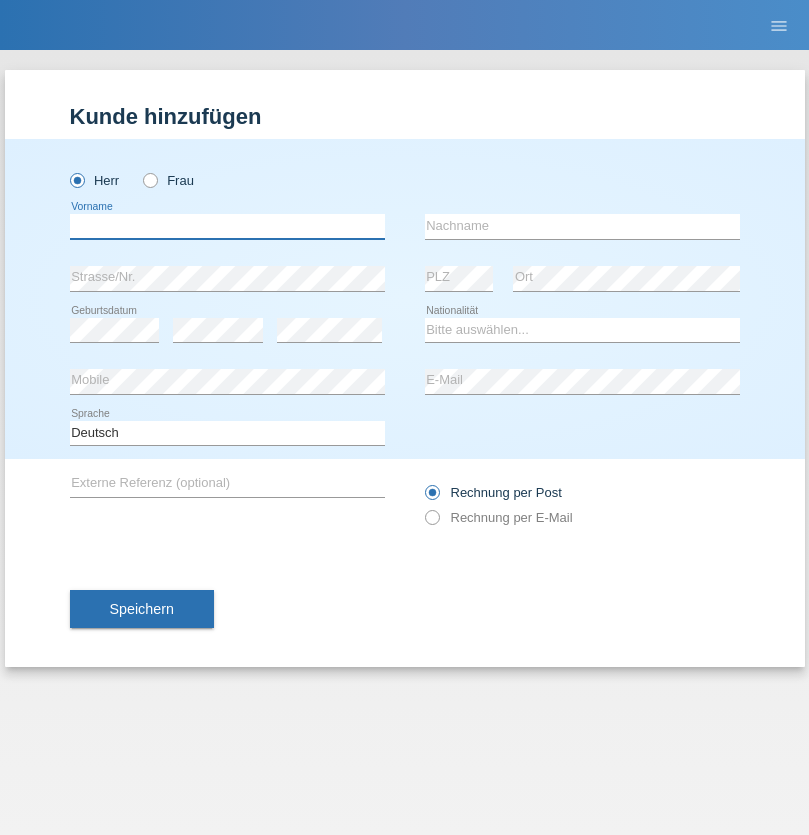 click at bounding box center (227, 226) 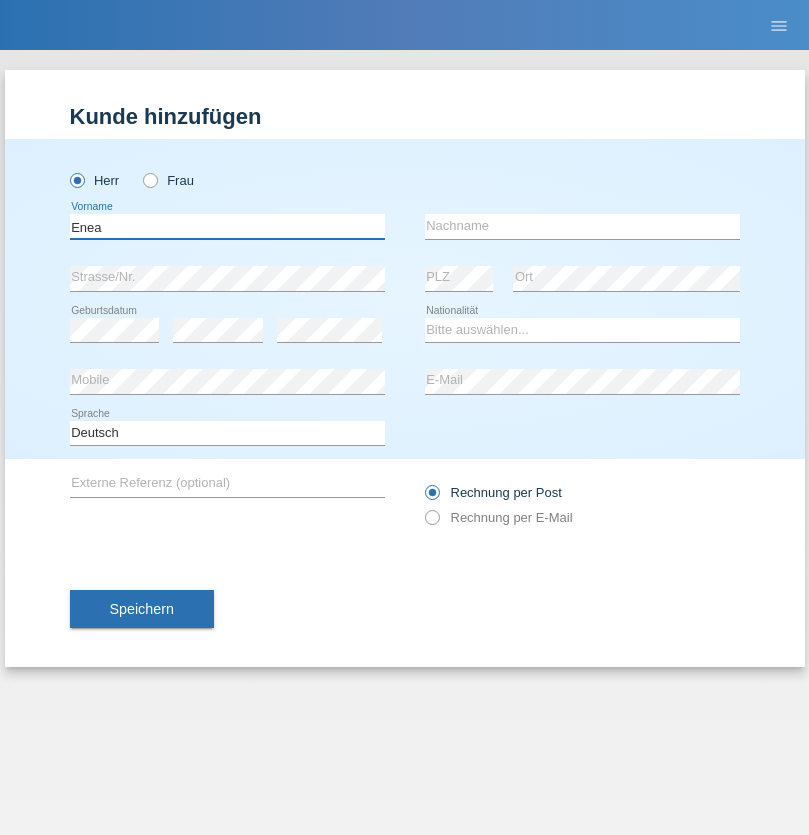 type on "Enea" 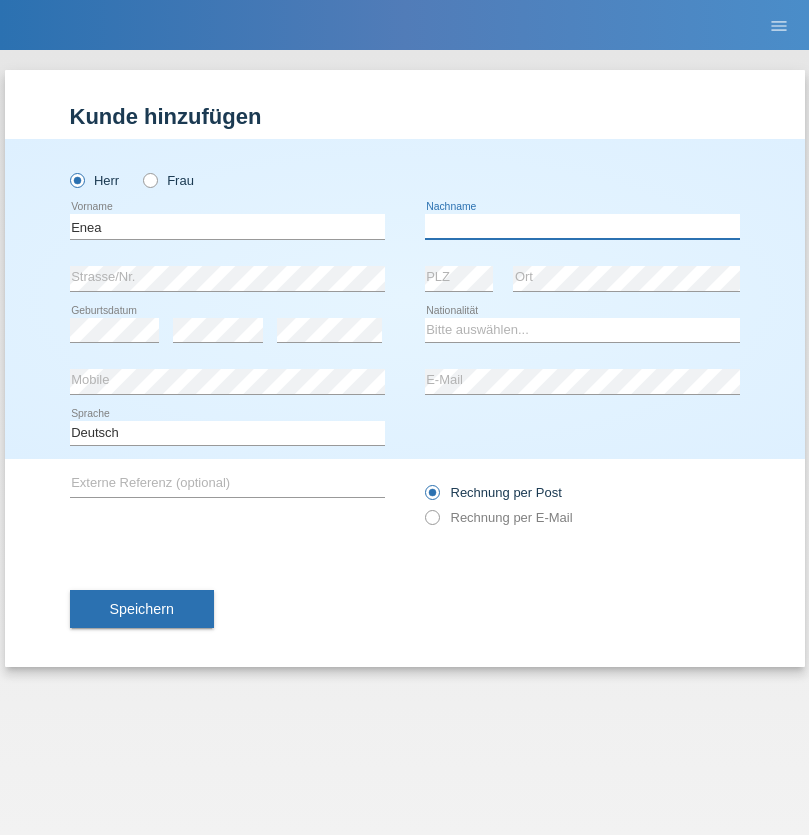 click at bounding box center [582, 226] 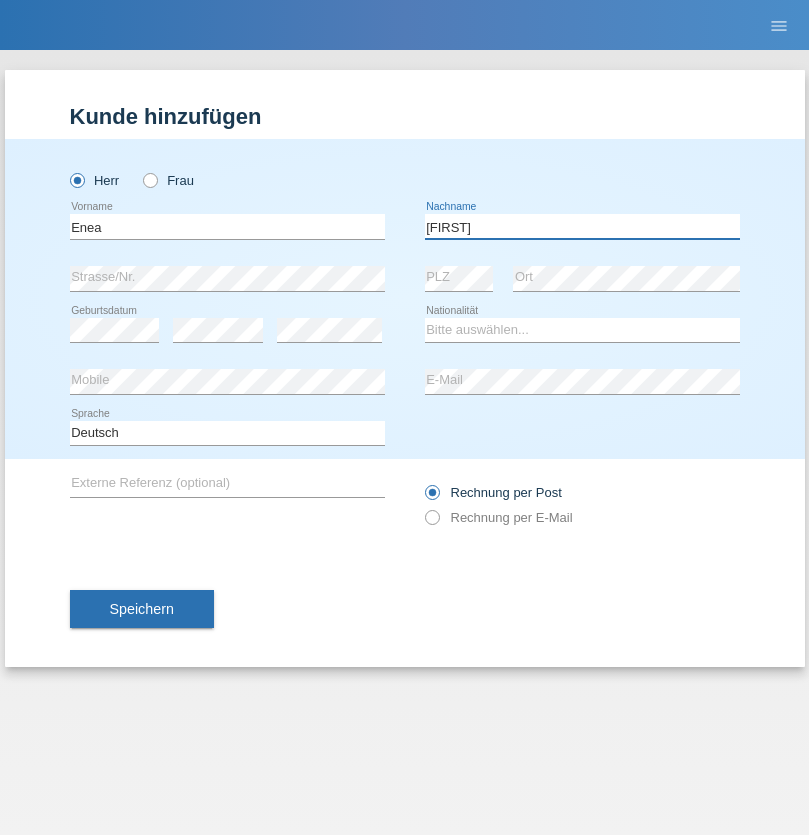 type on "Andrei" 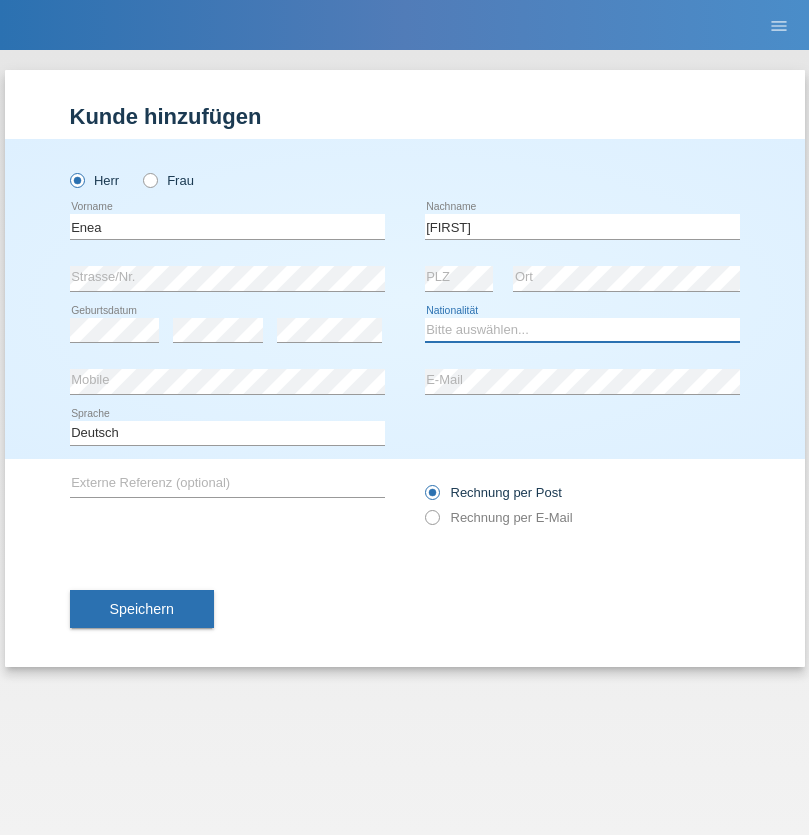 select on "OM" 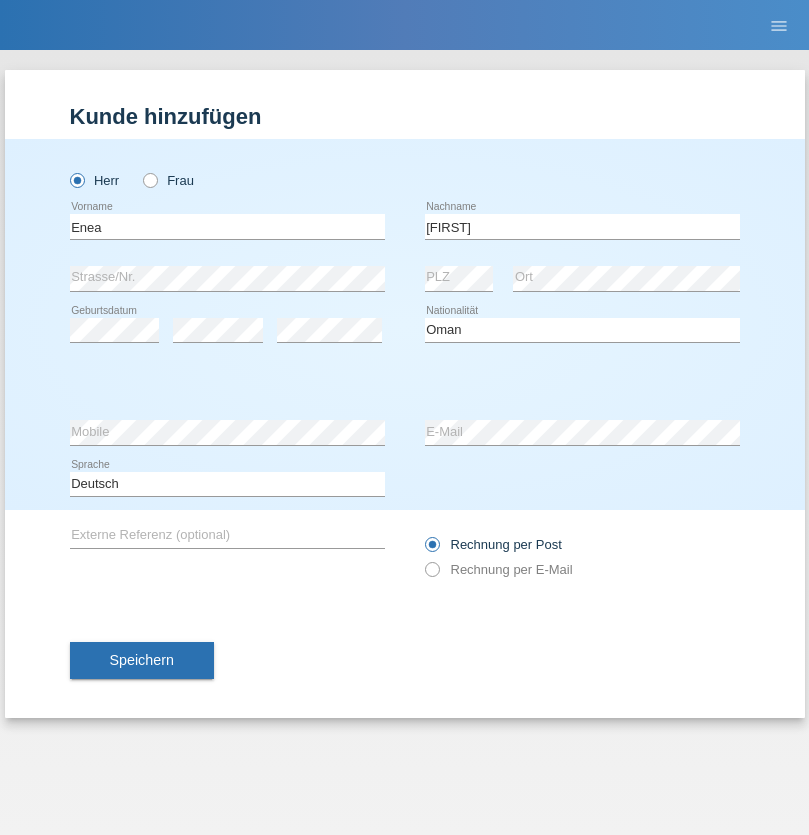 select on "C" 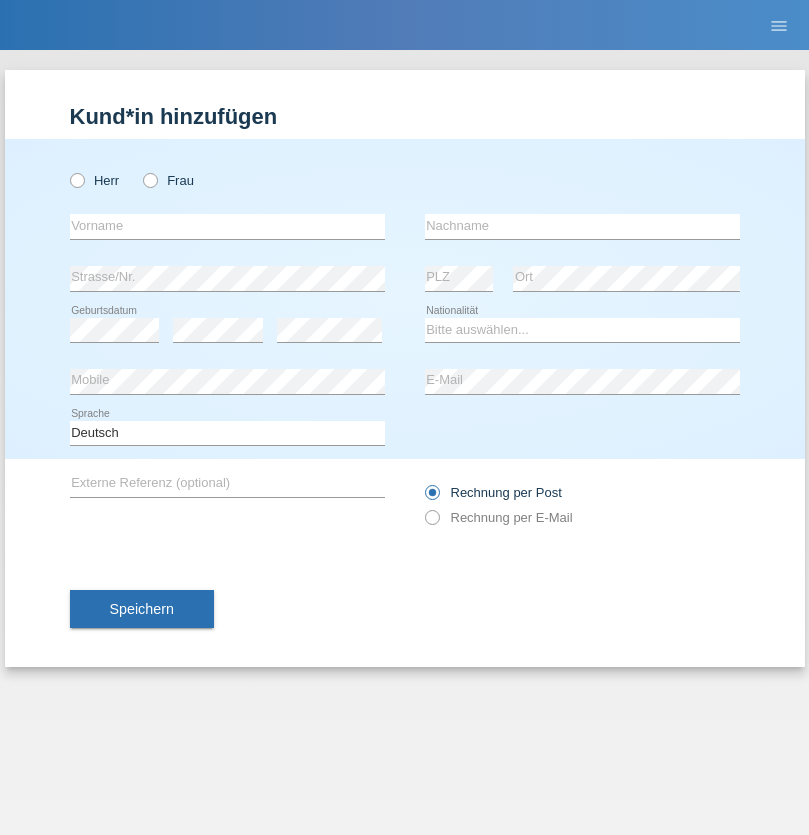 scroll, scrollTop: 0, scrollLeft: 0, axis: both 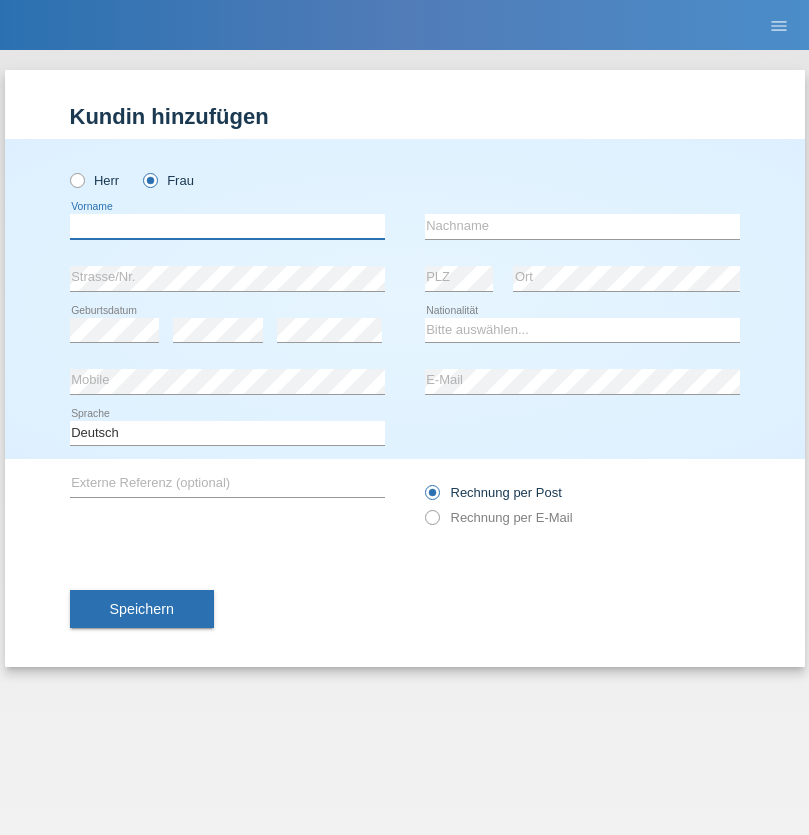 click at bounding box center [227, 226] 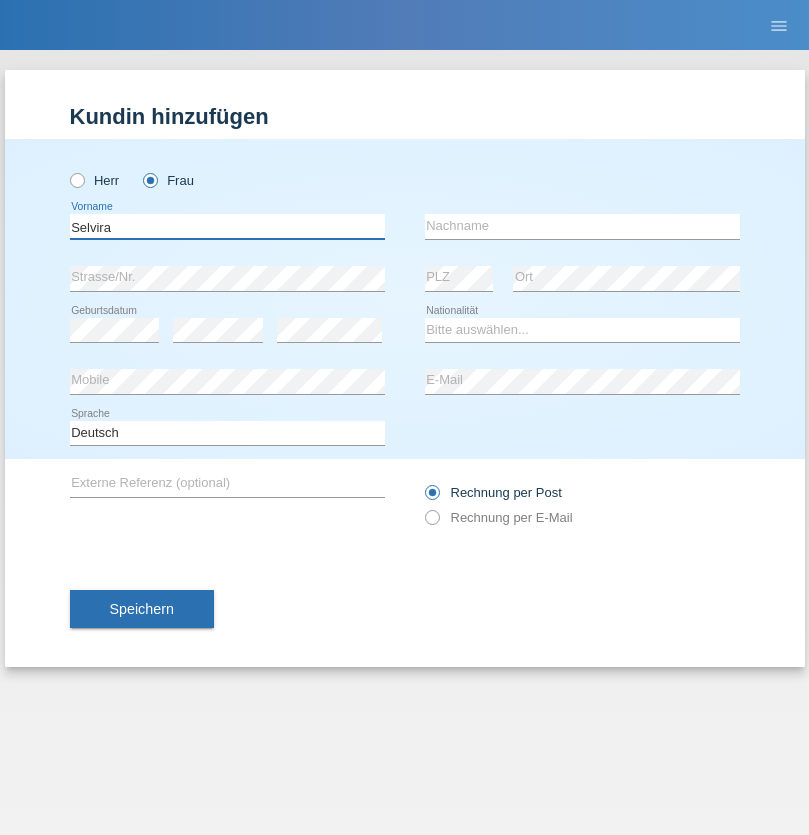 type on "Selvira" 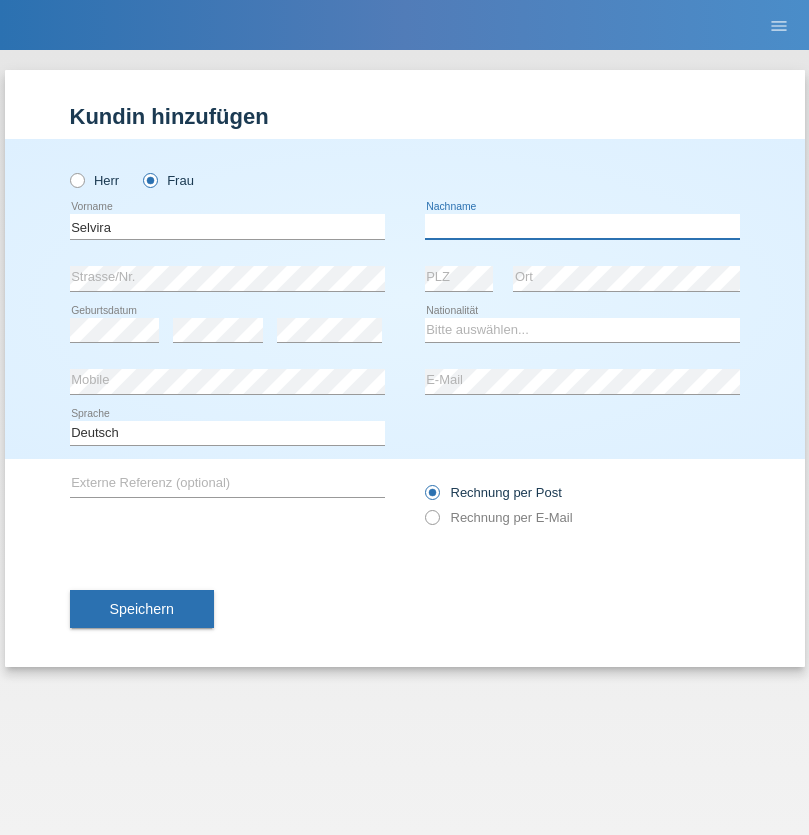 click at bounding box center [582, 226] 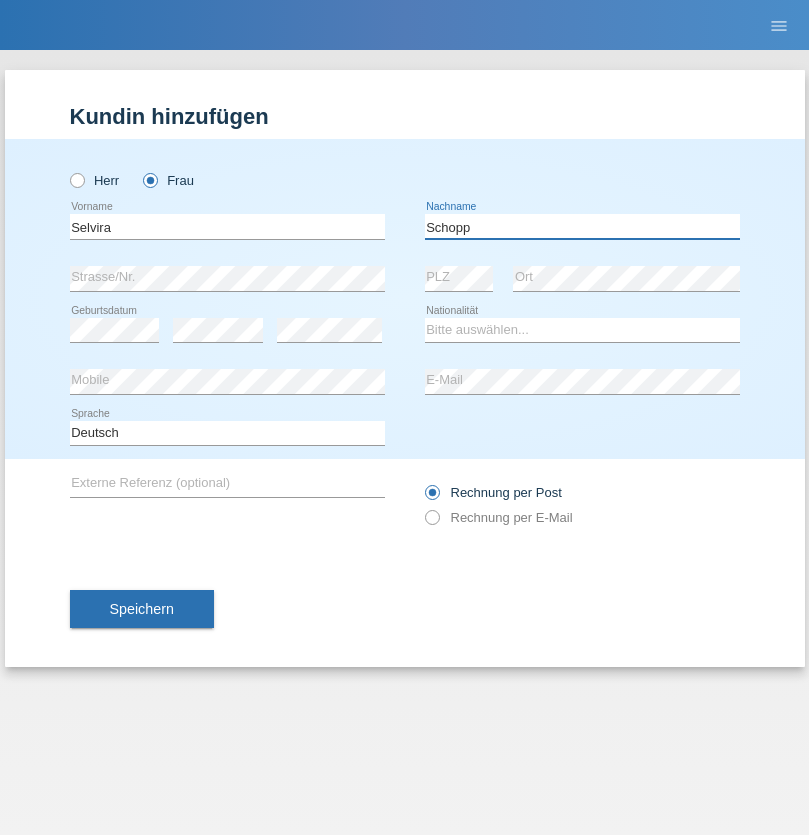 type on "Schopp" 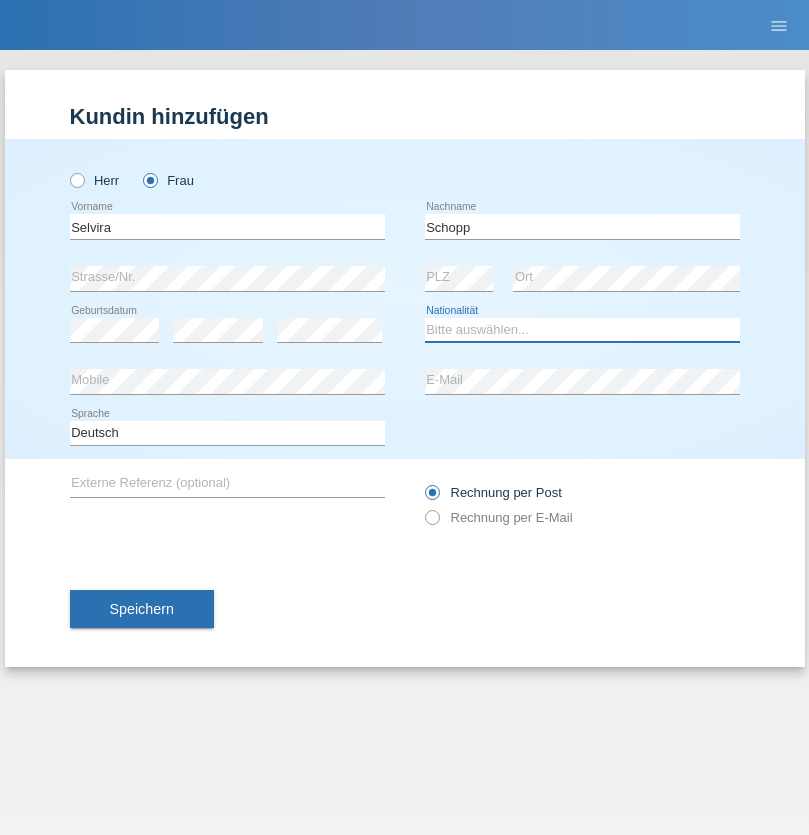 select on "CH" 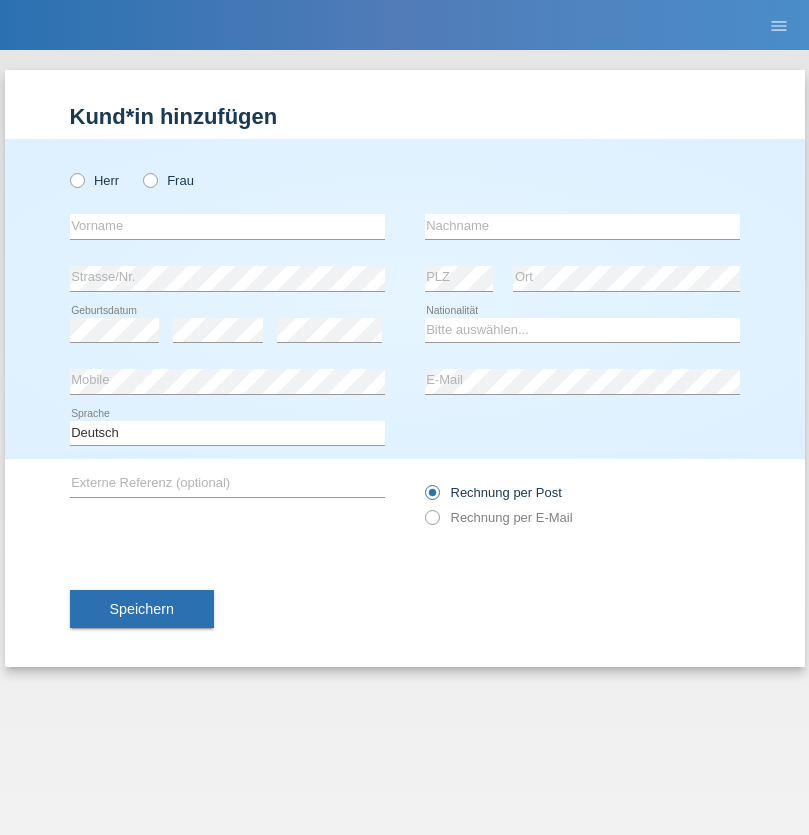 scroll, scrollTop: 0, scrollLeft: 0, axis: both 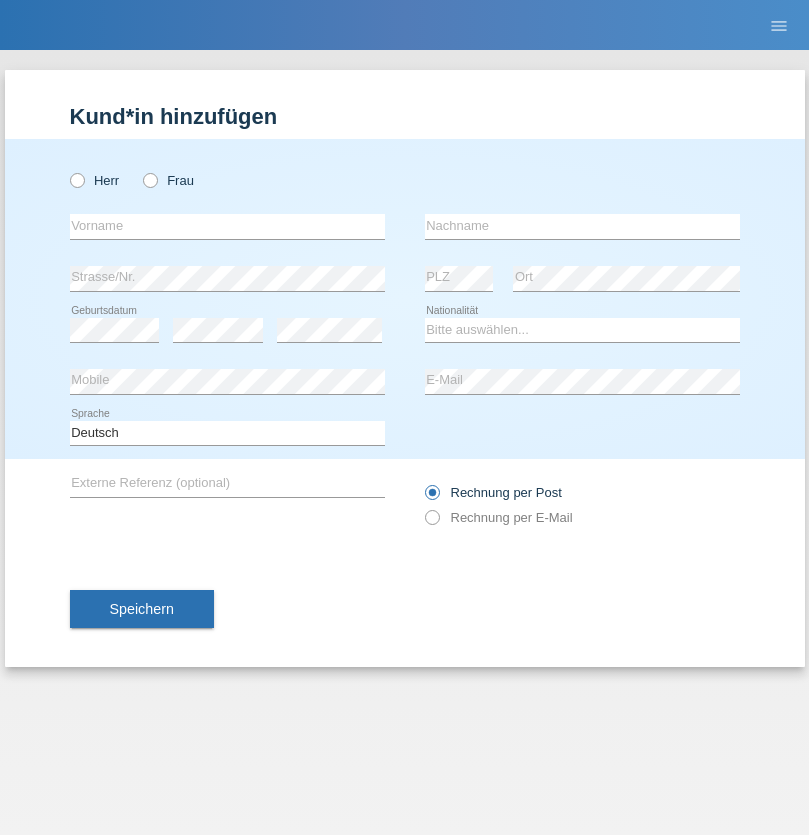 radio on "true" 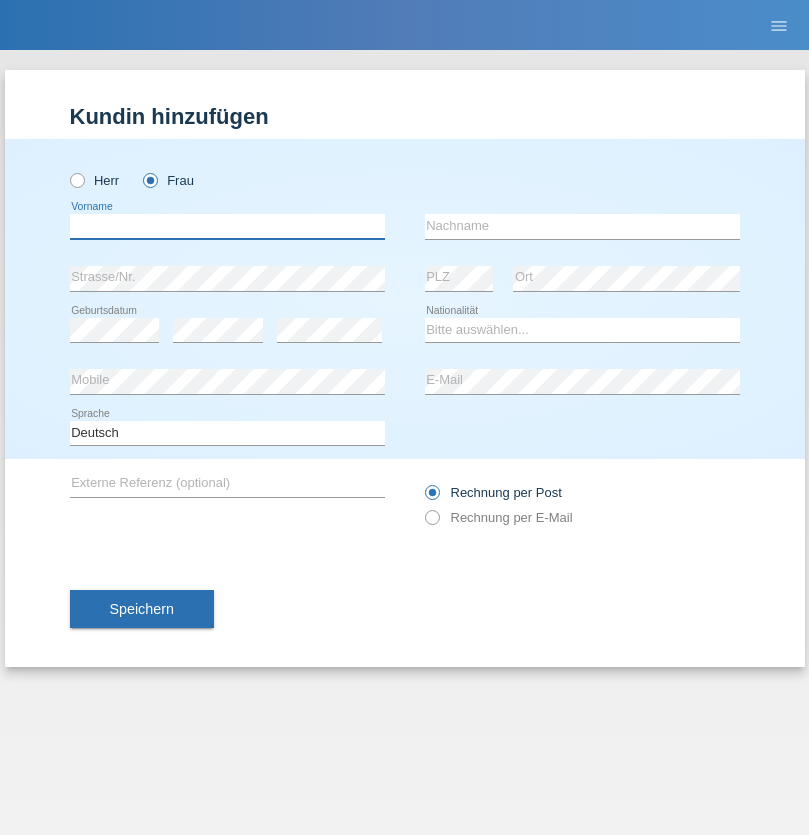 click at bounding box center [227, 226] 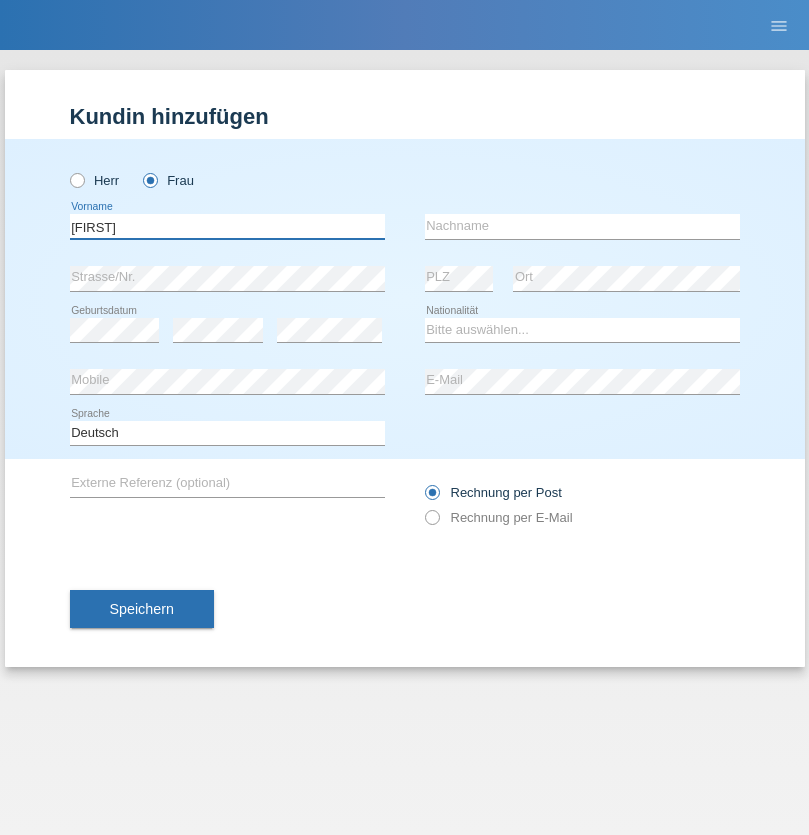 type on "[FIRST]" 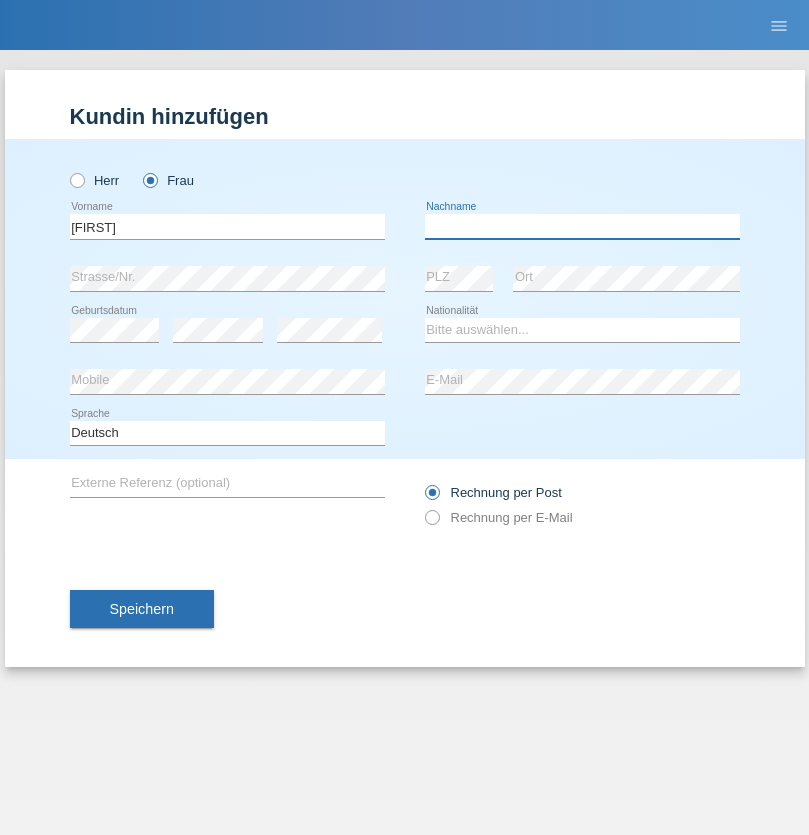 click at bounding box center (582, 226) 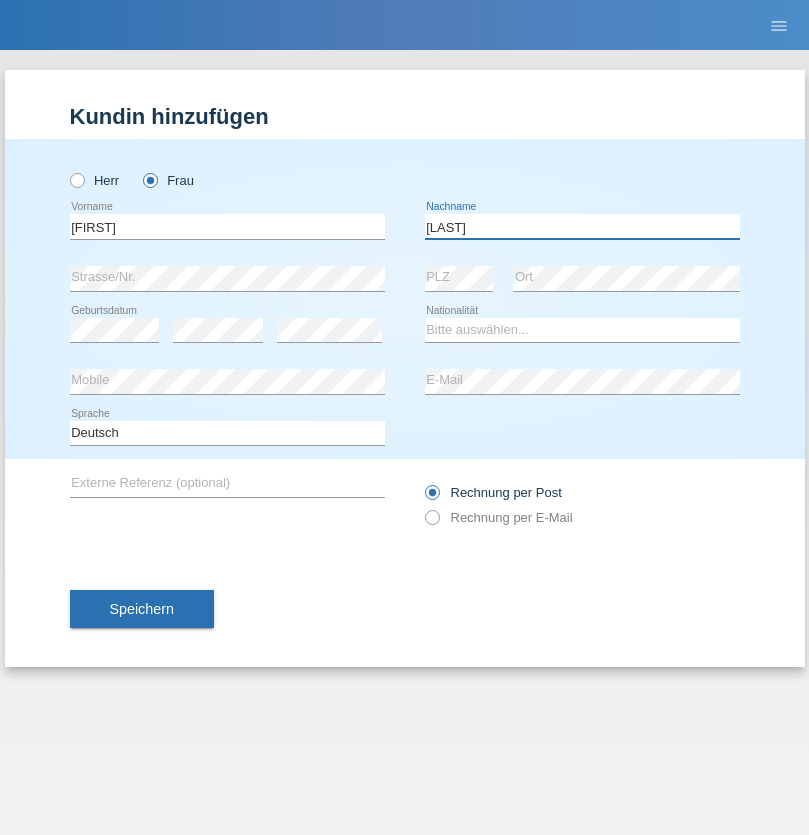 type on "[LAST]" 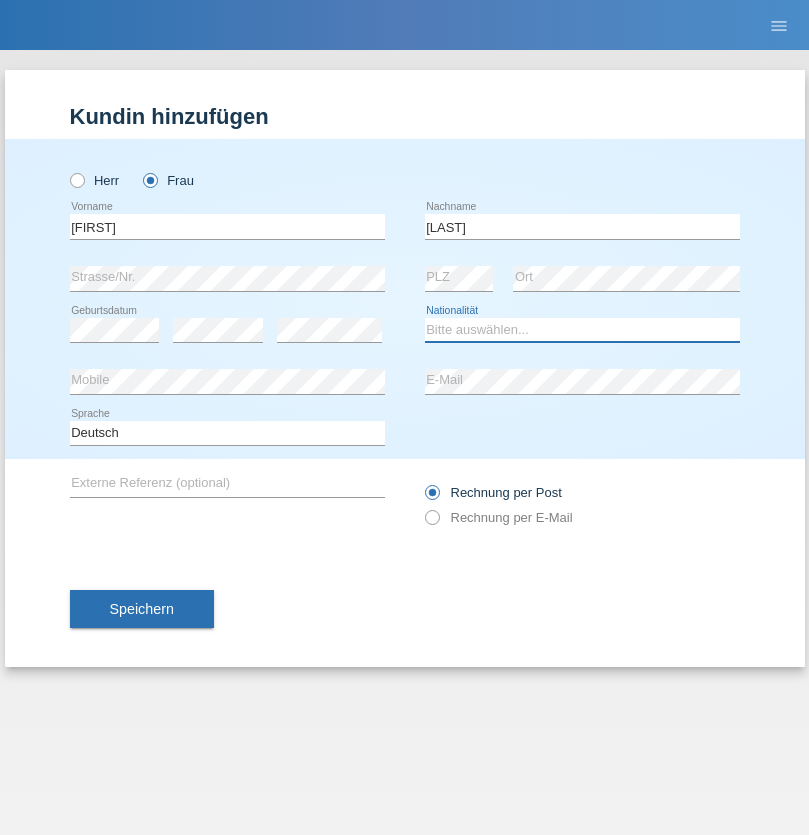 select on "SK" 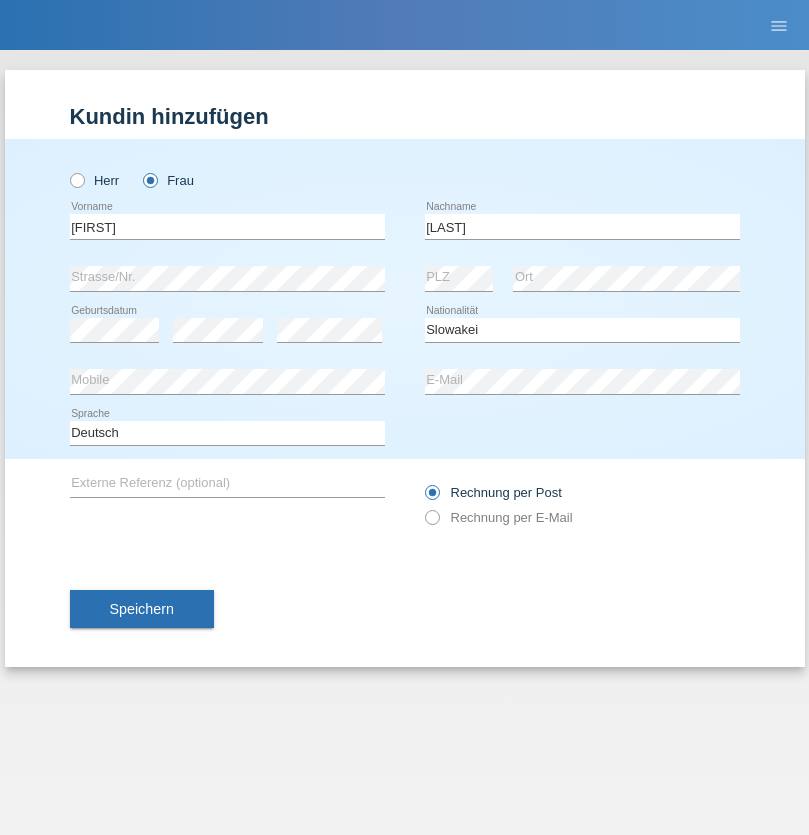 select on "C" 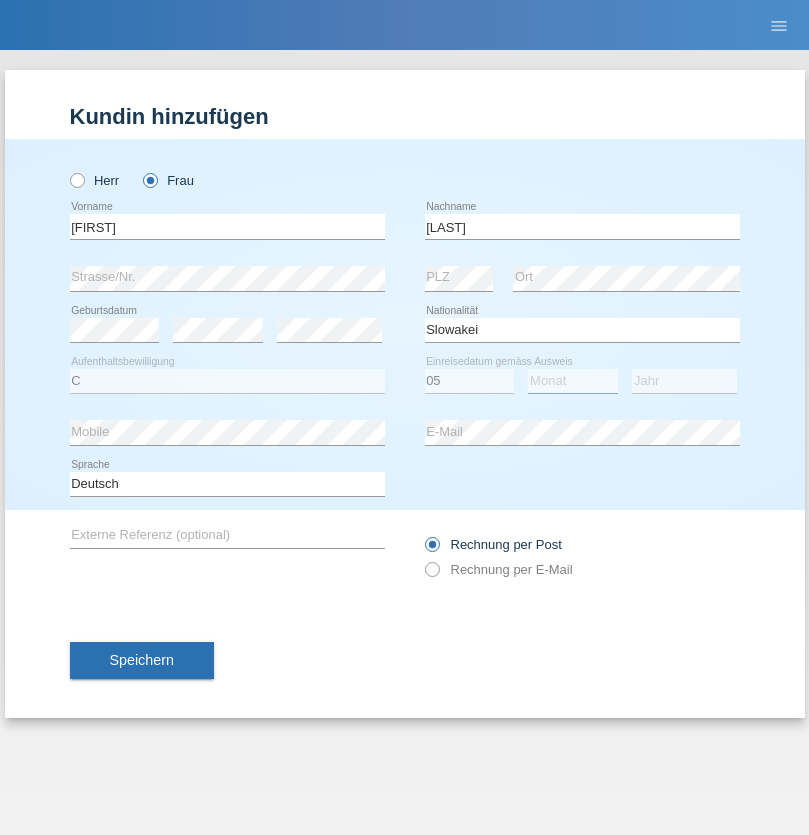 select on "04" 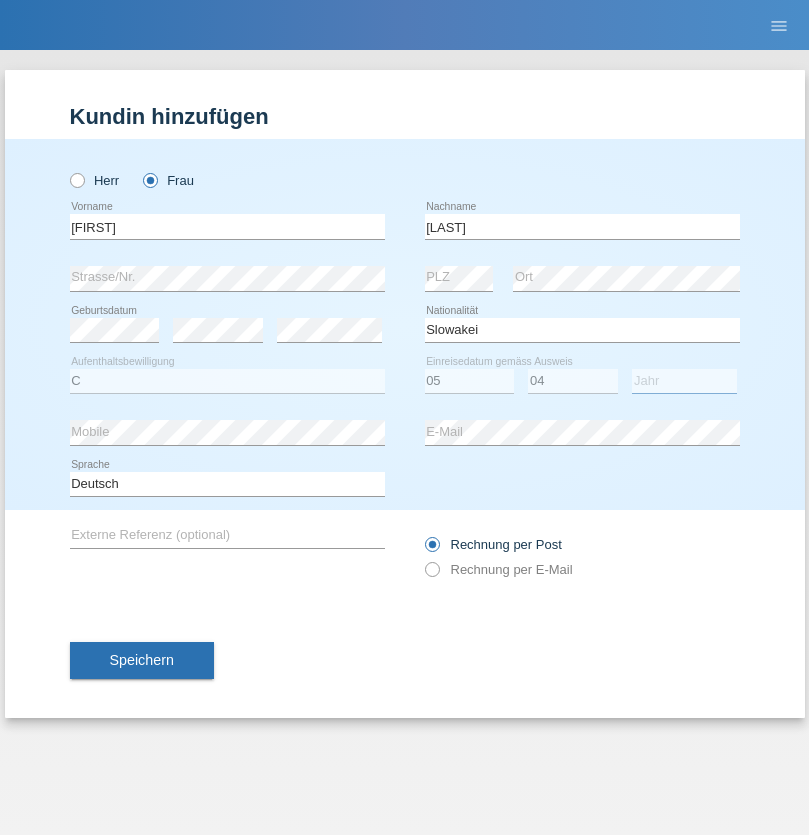 select on "2014" 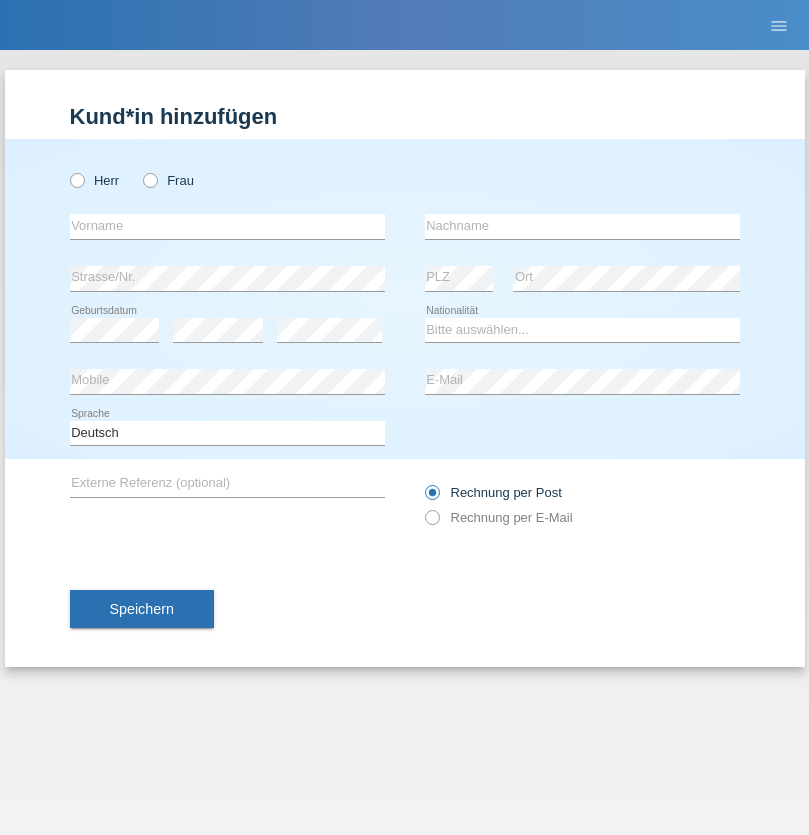 scroll, scrollTop: 0, scrollLeft: 0, axis: both 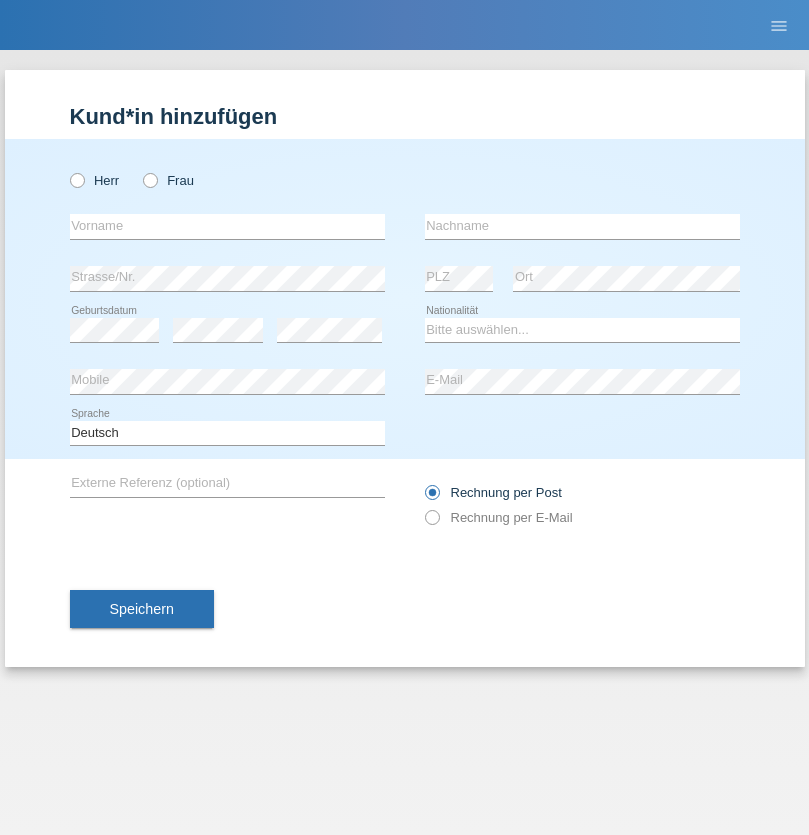 radio on "true" 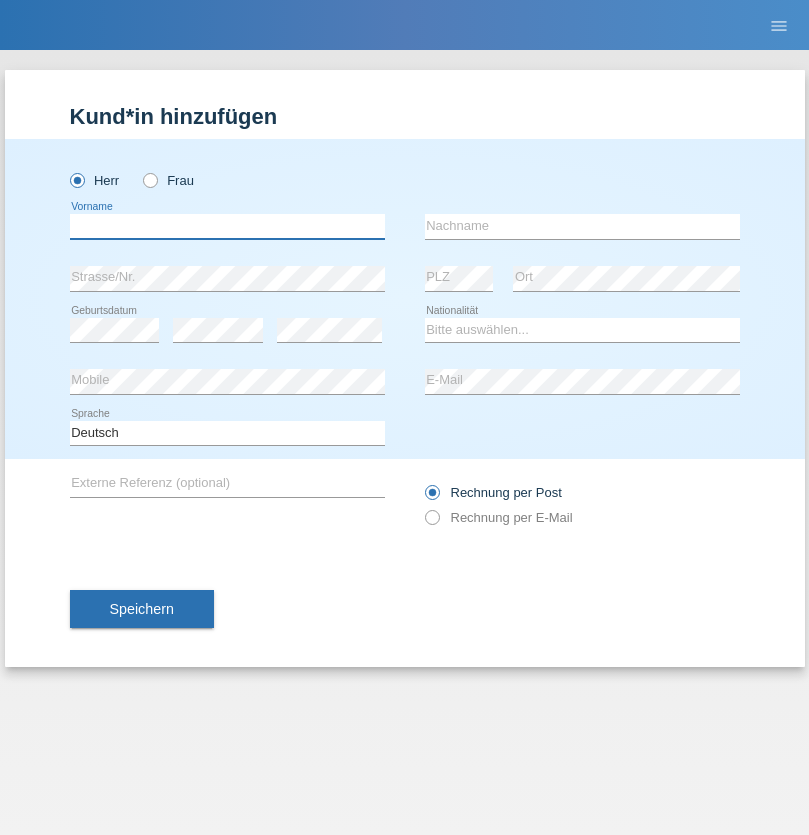 click at bounding box center [227, 226] 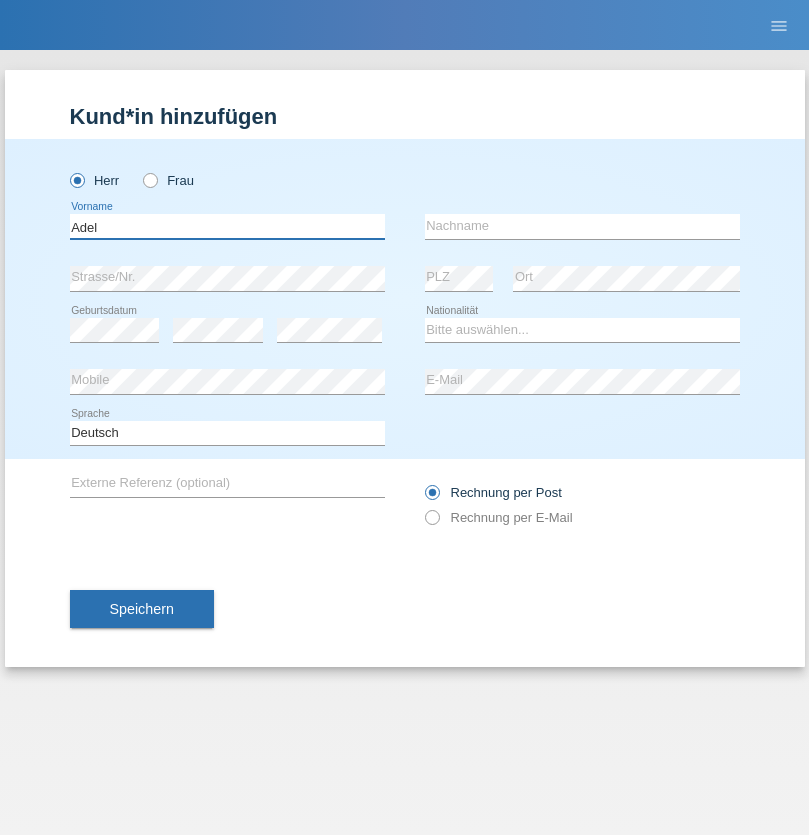 type on "Adel" 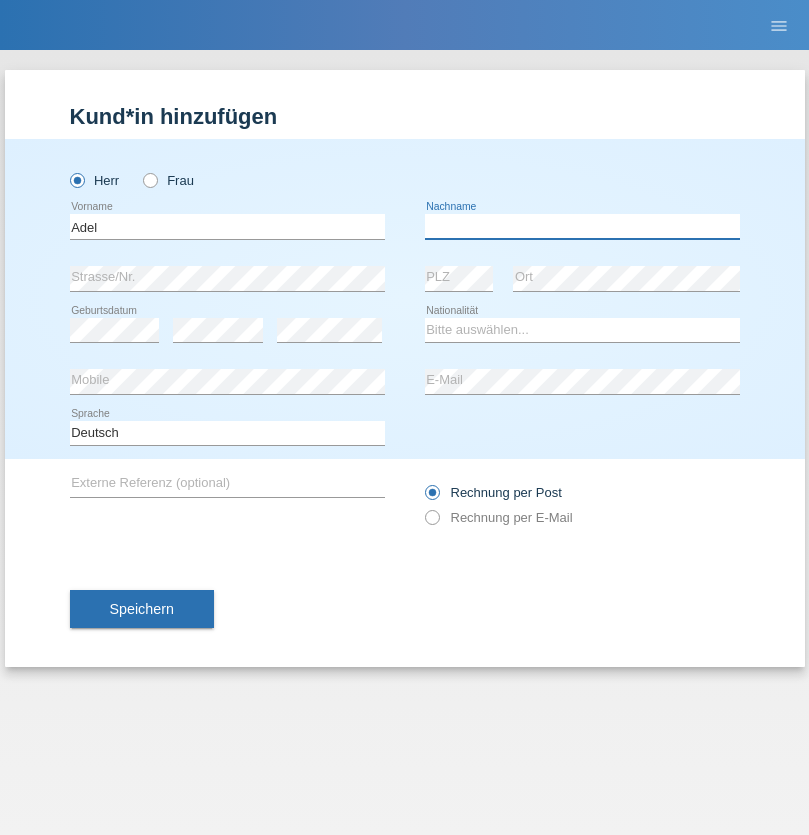 click at bounding box center (582, 226) 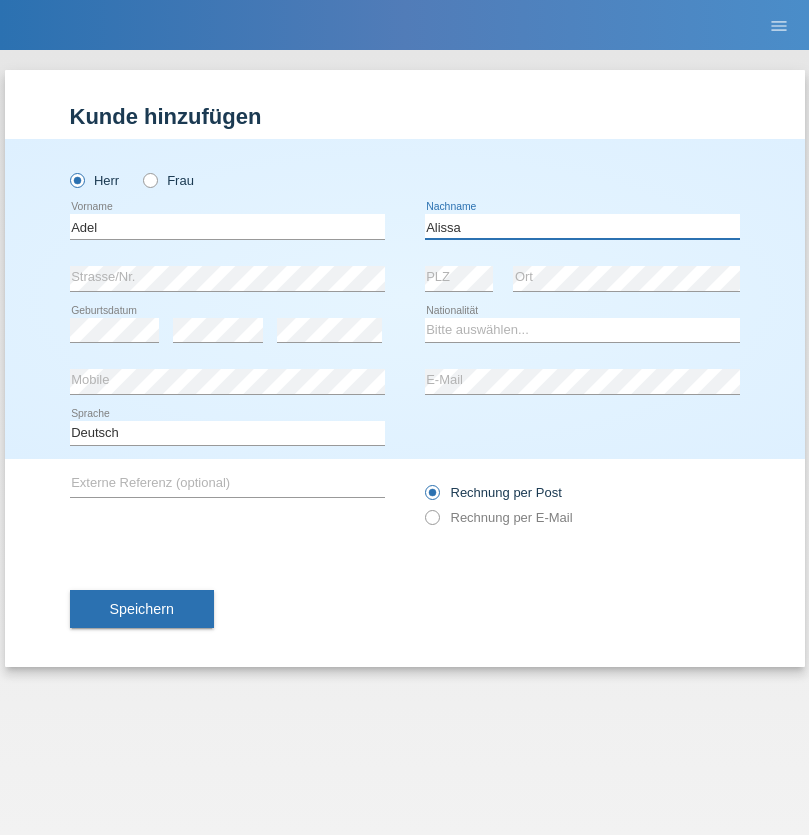 type on "Alissa" 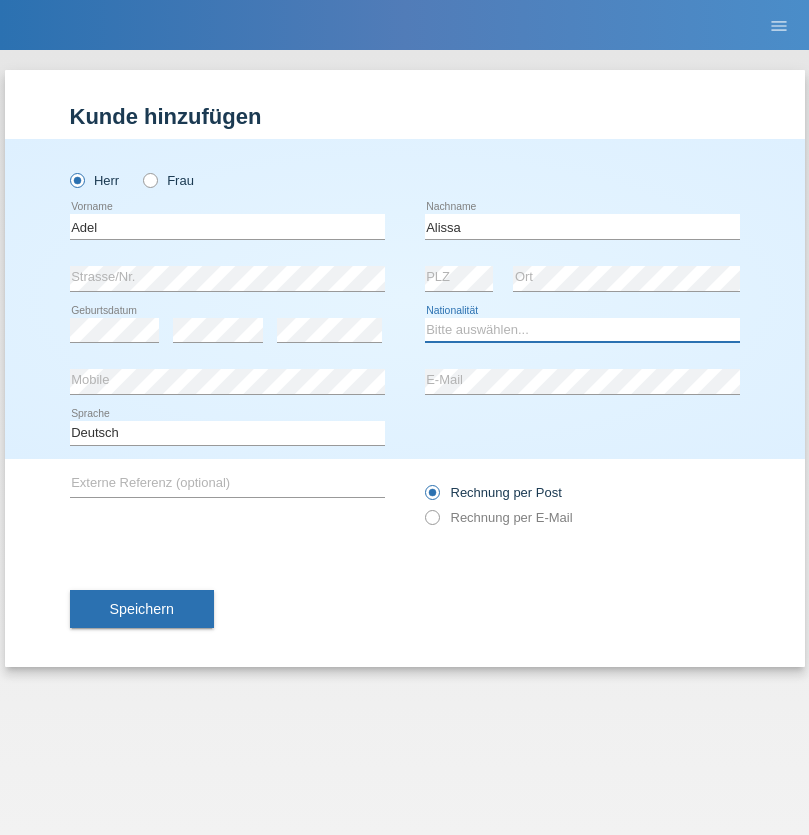 select on "SY" 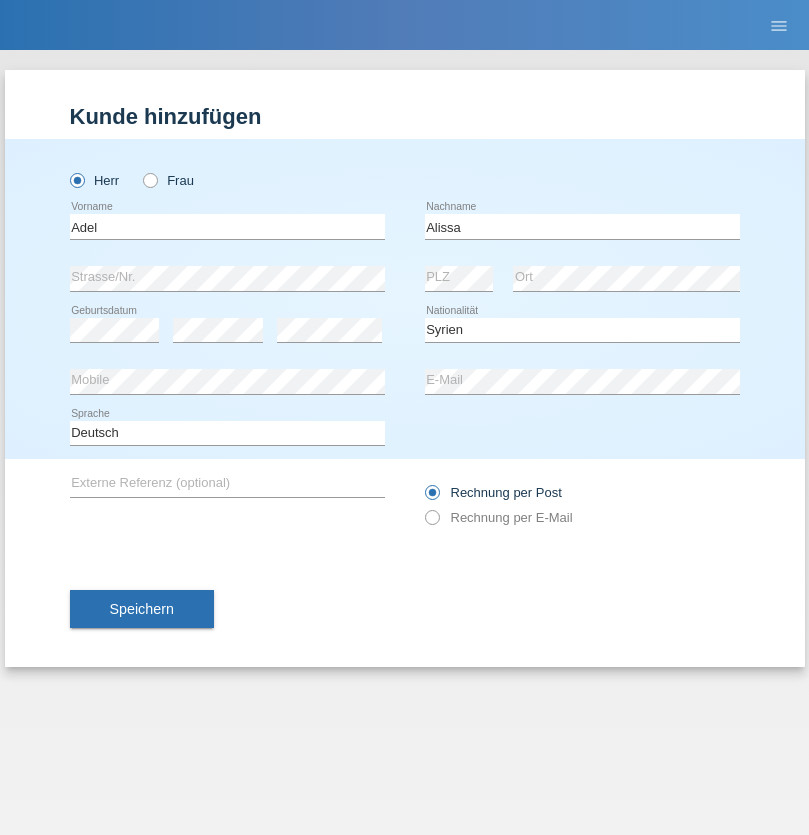 select on "C" 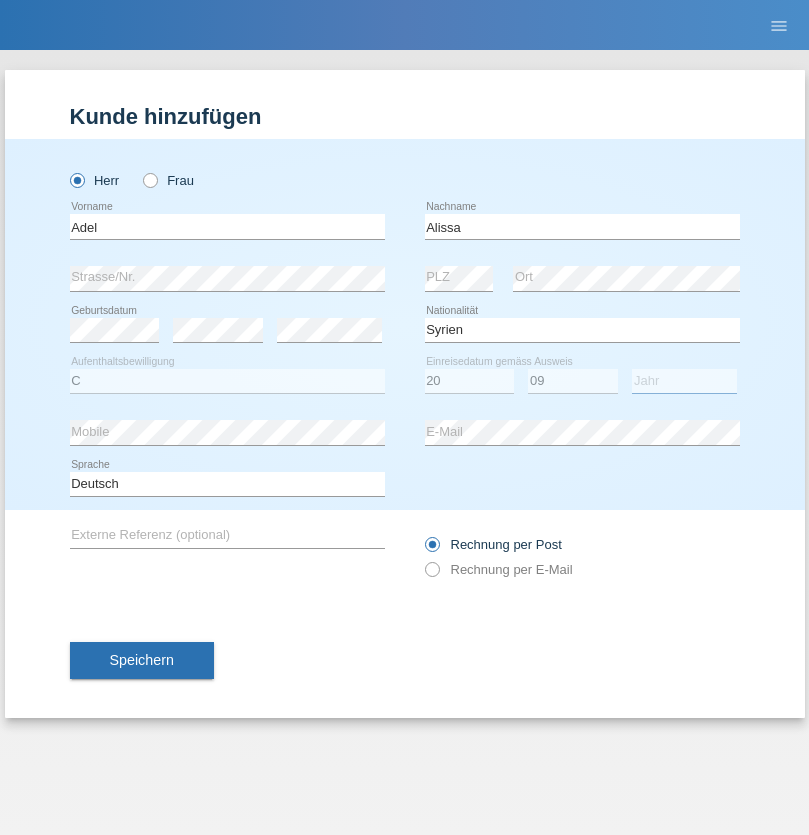 select on "2018" 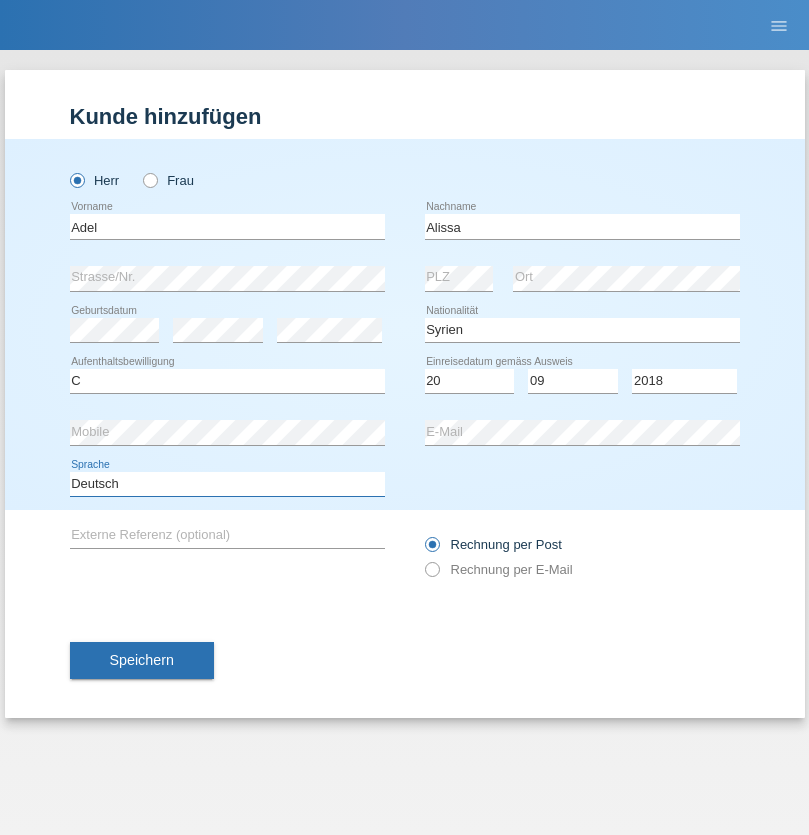 select on "en" 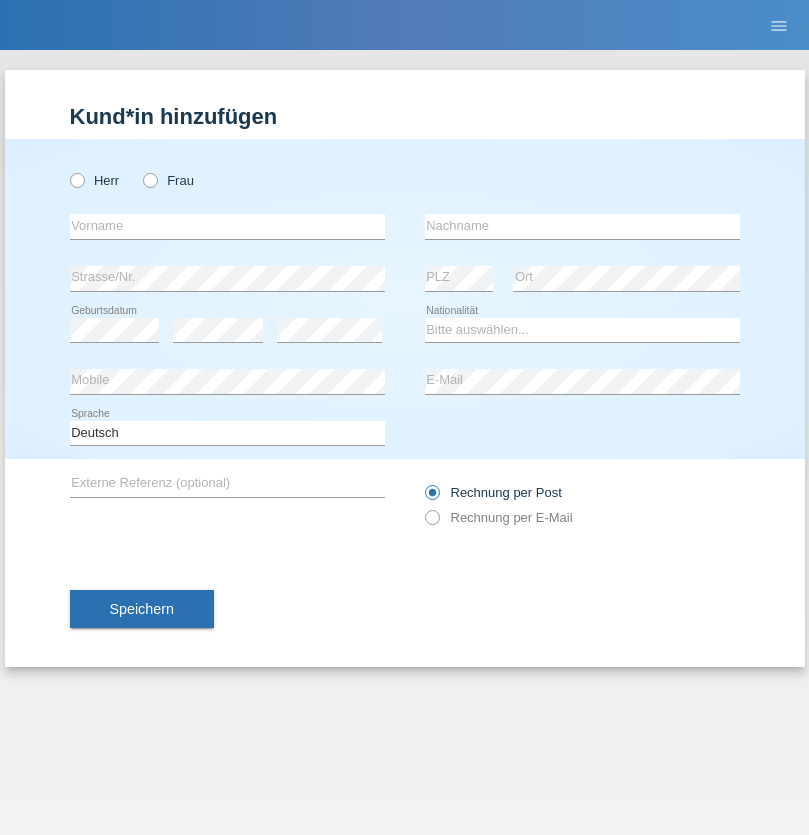 scroll, scrollTop: 0, scrollLeft: 0, axis: both 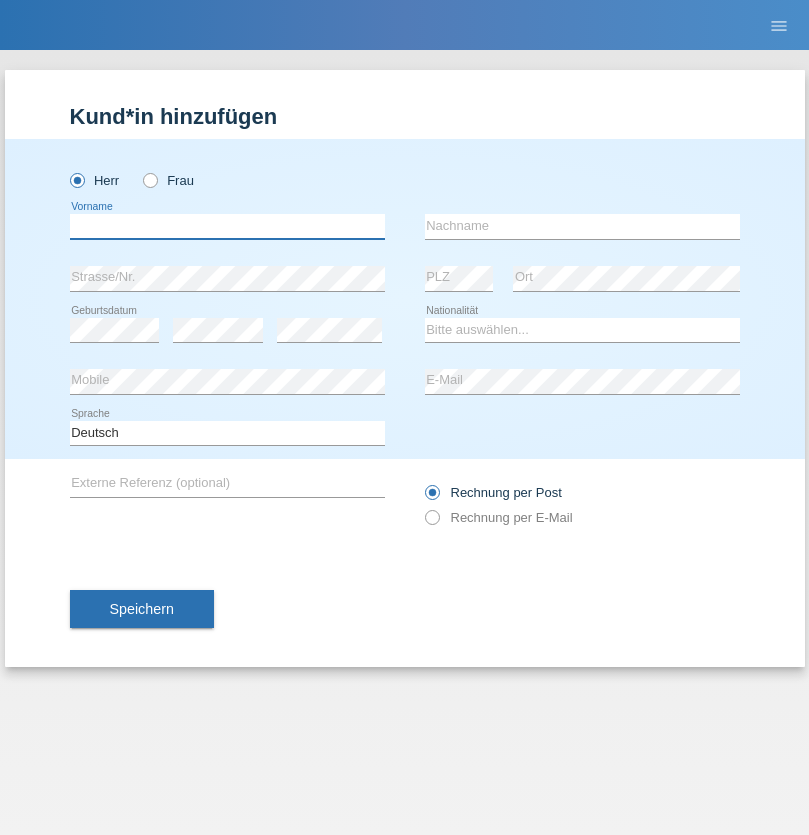 click at bounding box center (227, 226) 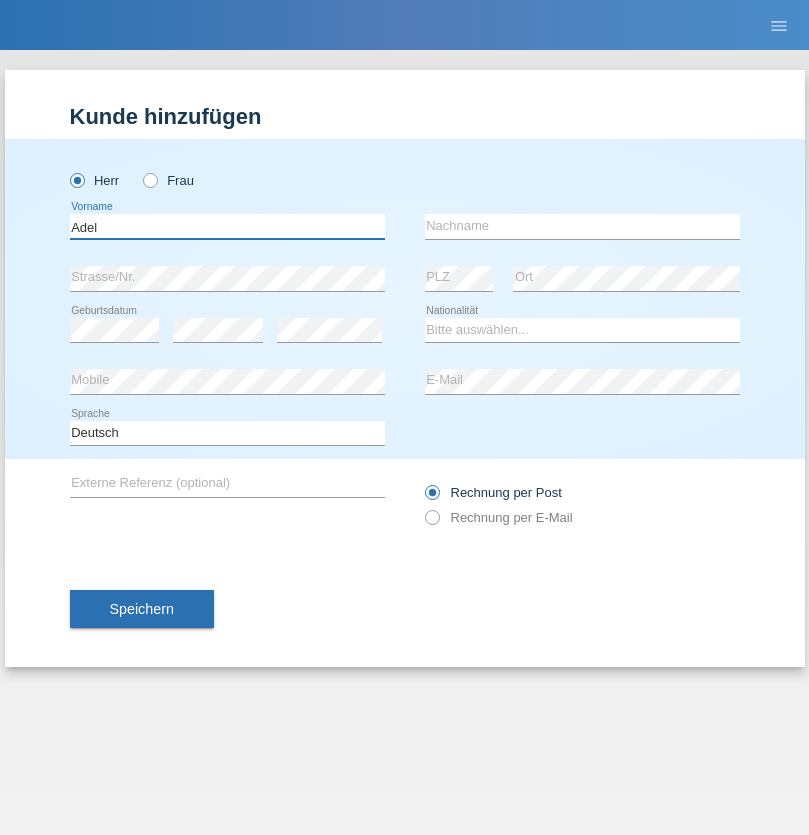 type on "Adel" 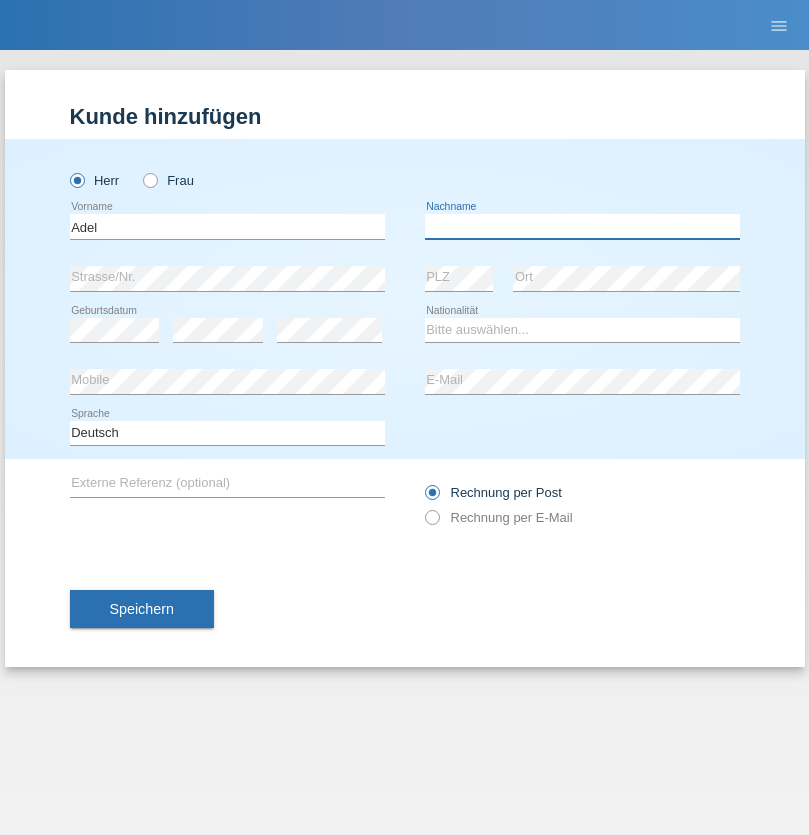 click at bounding box center [582, 226] 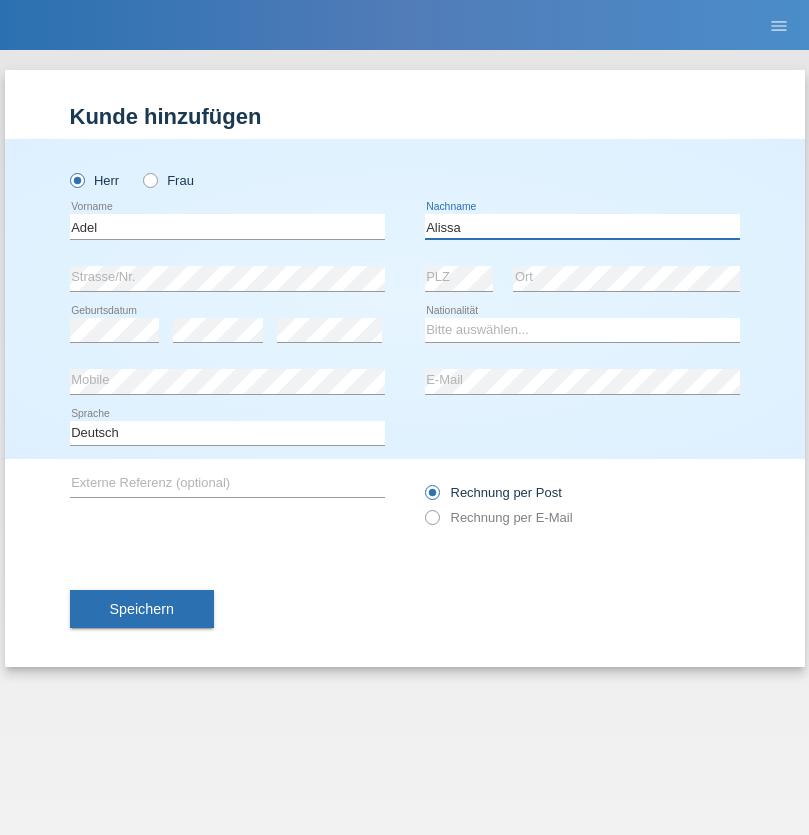 type on "Alissa" 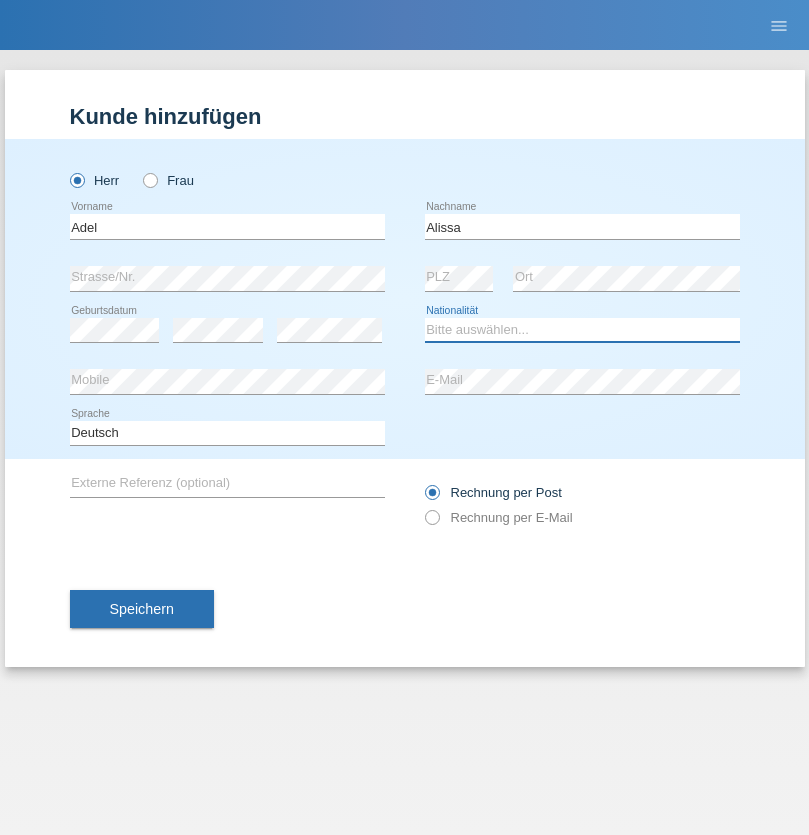 select on "SY" 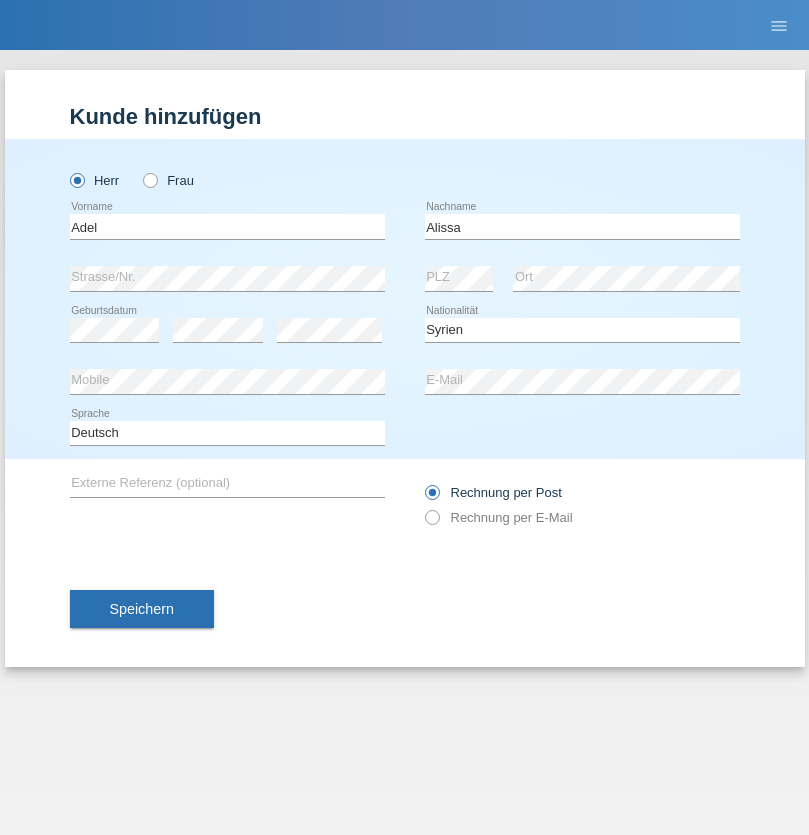 select on "C" 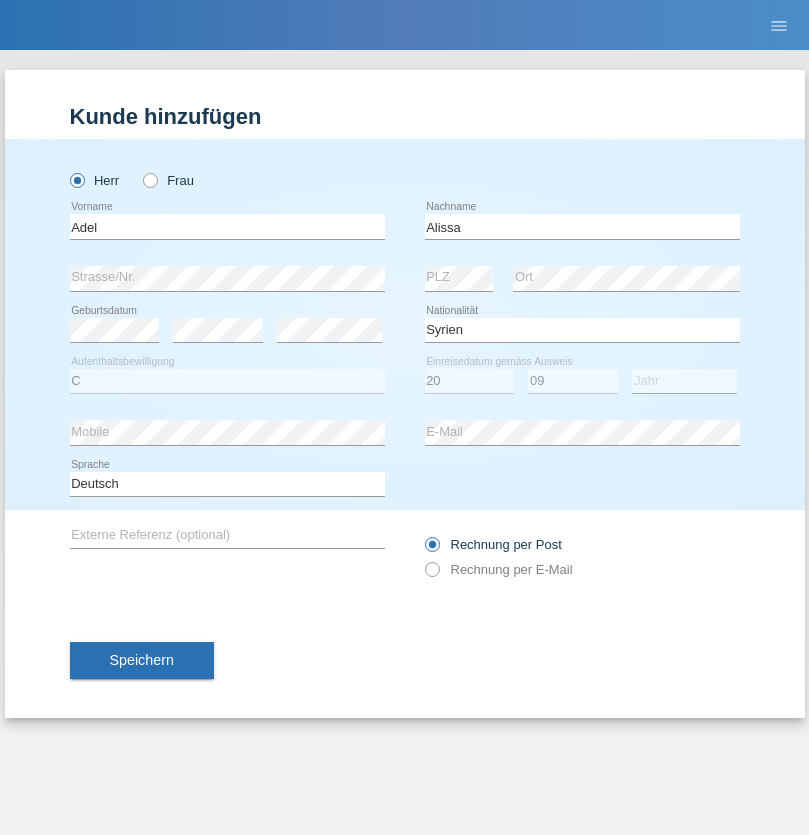 select on "2018" 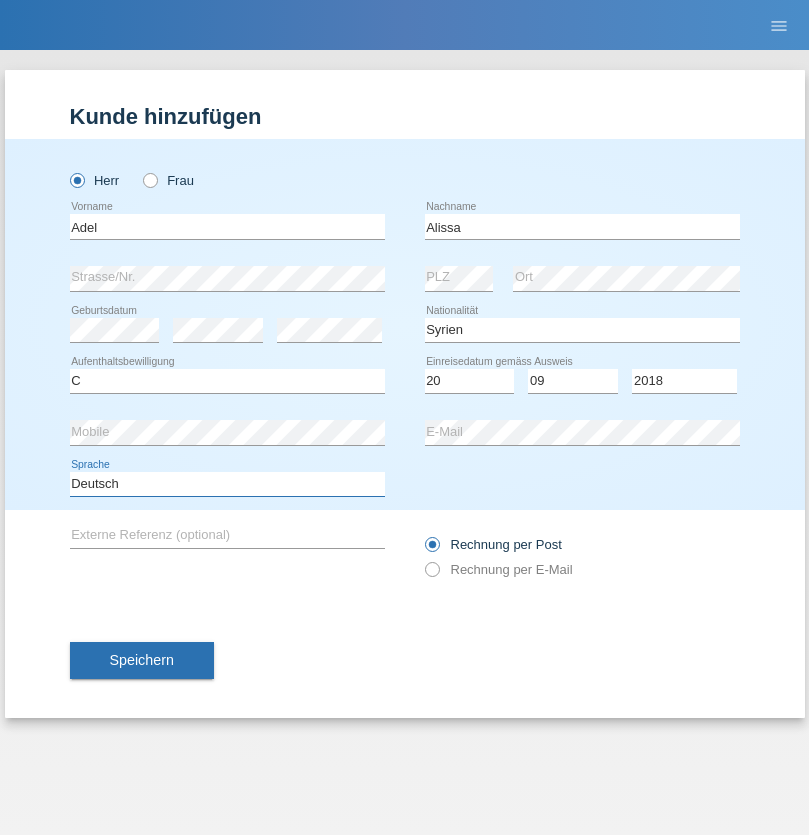select on "en" 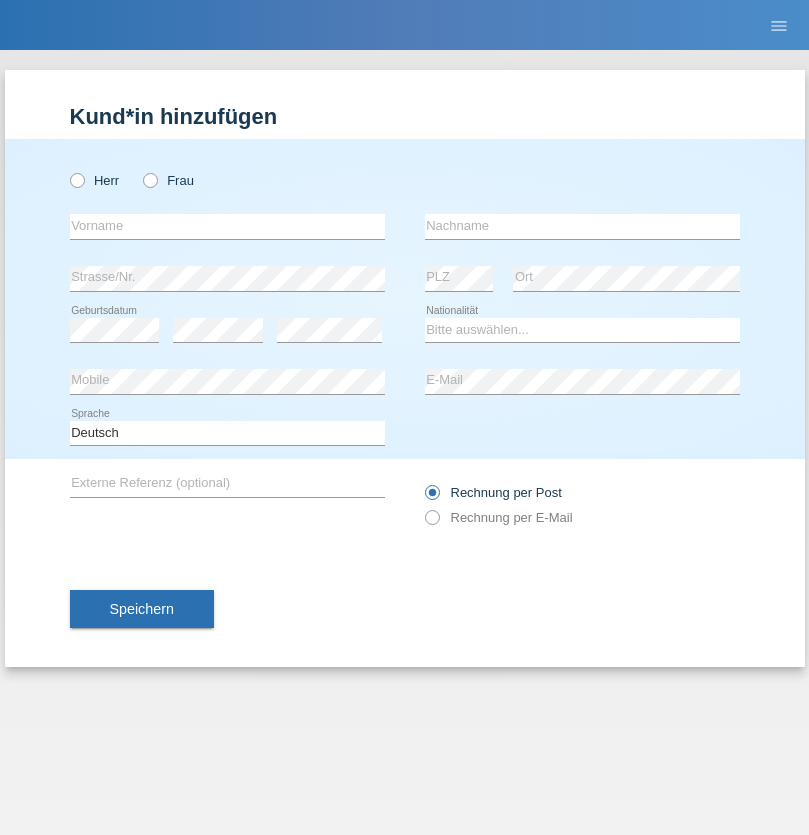 scroll, scrollTop: 0, scrollLeft: 0, axis: both 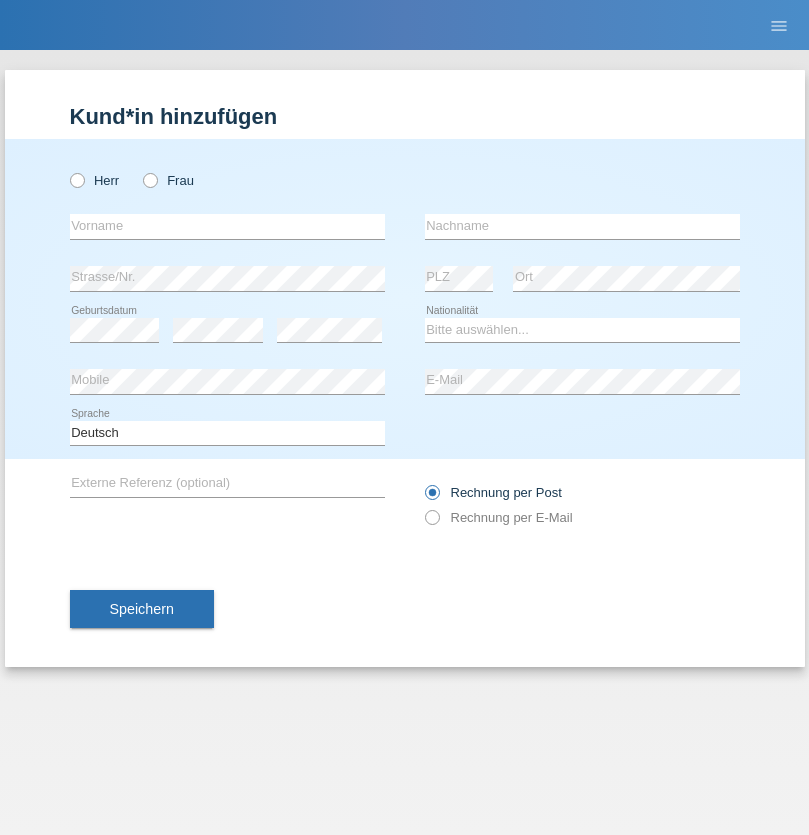 radio on "true" 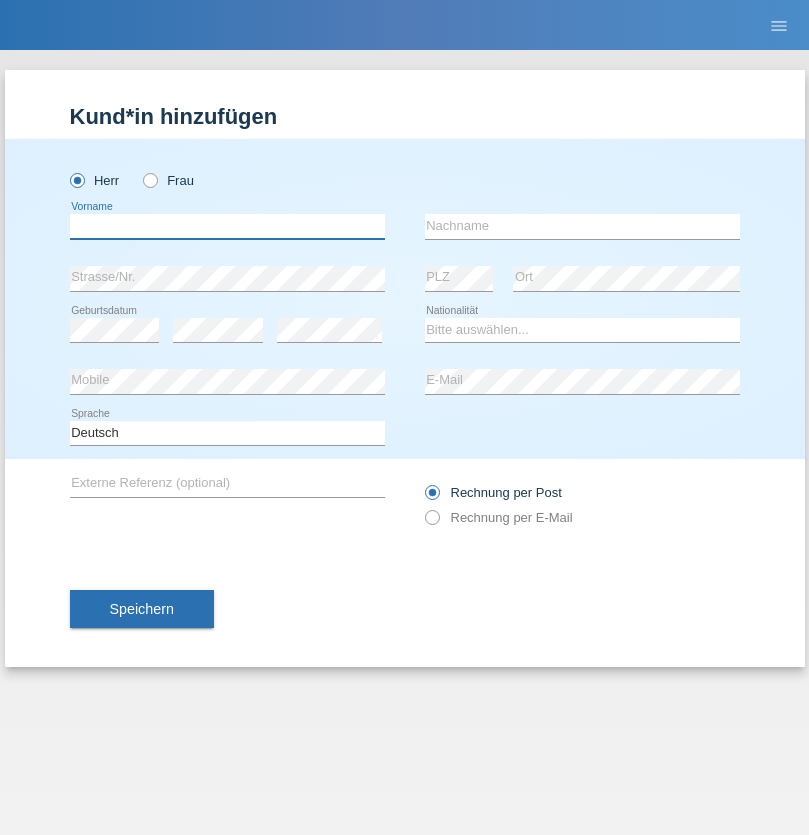 click at bounding box center [227, 226] 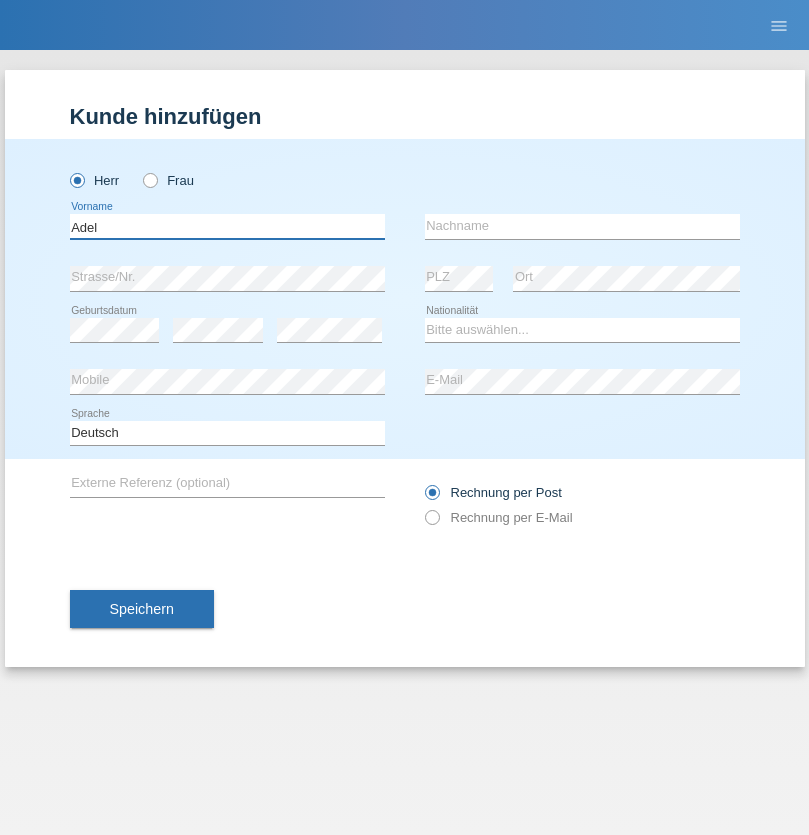 type on "Adel" 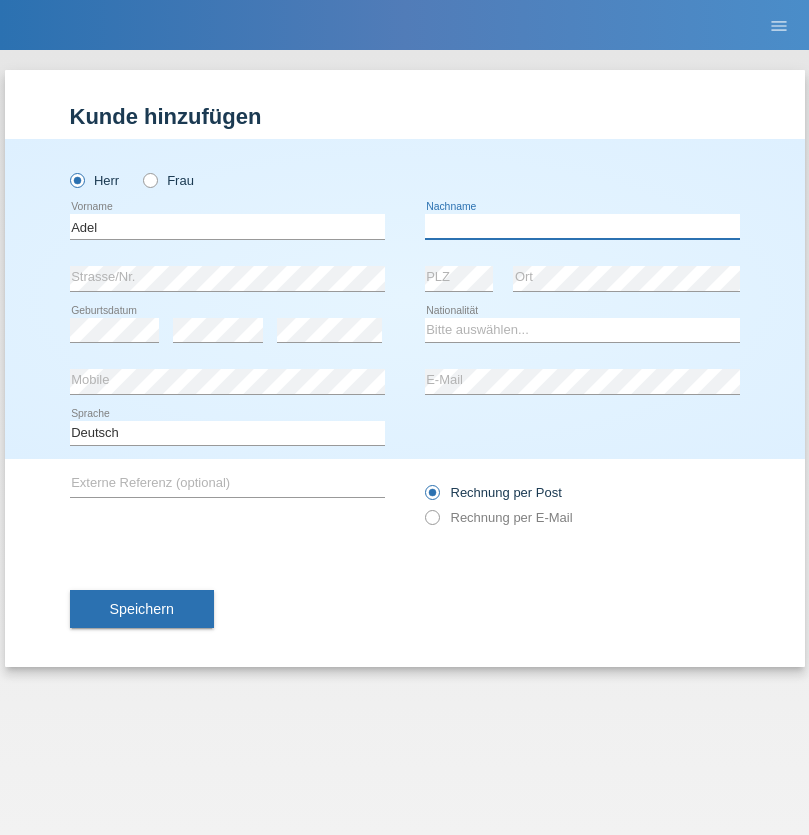 click at bounding box center [582, 226] 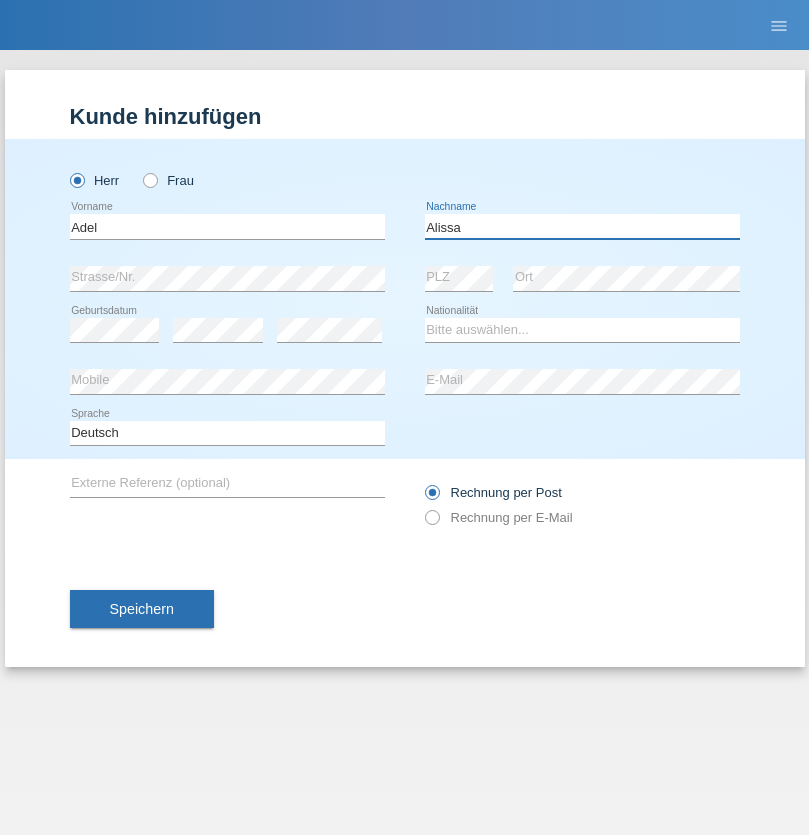 type on "Alissa" 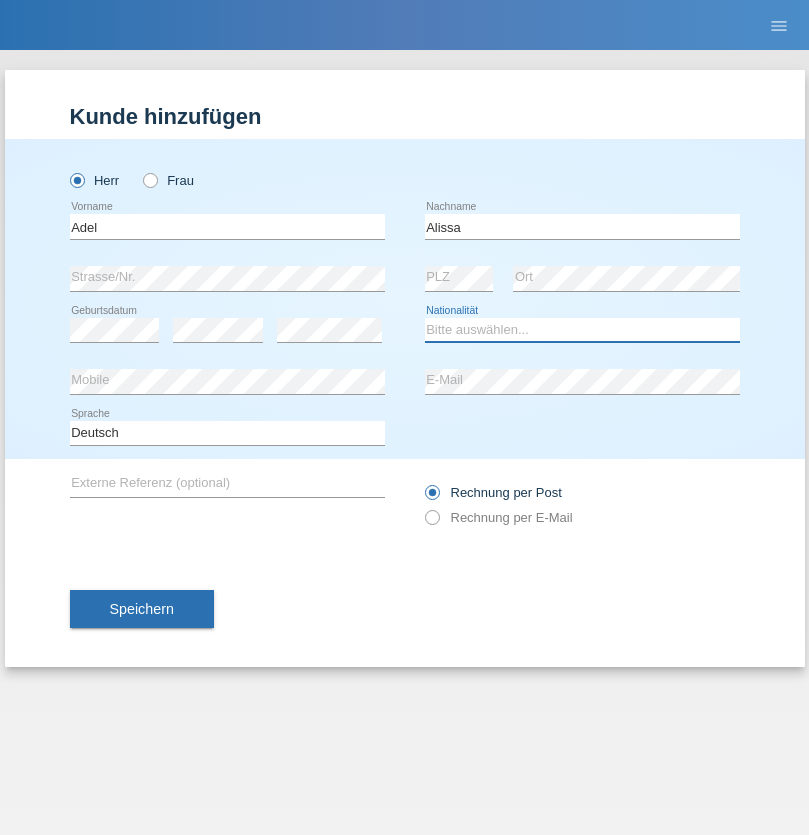 select on "SY" 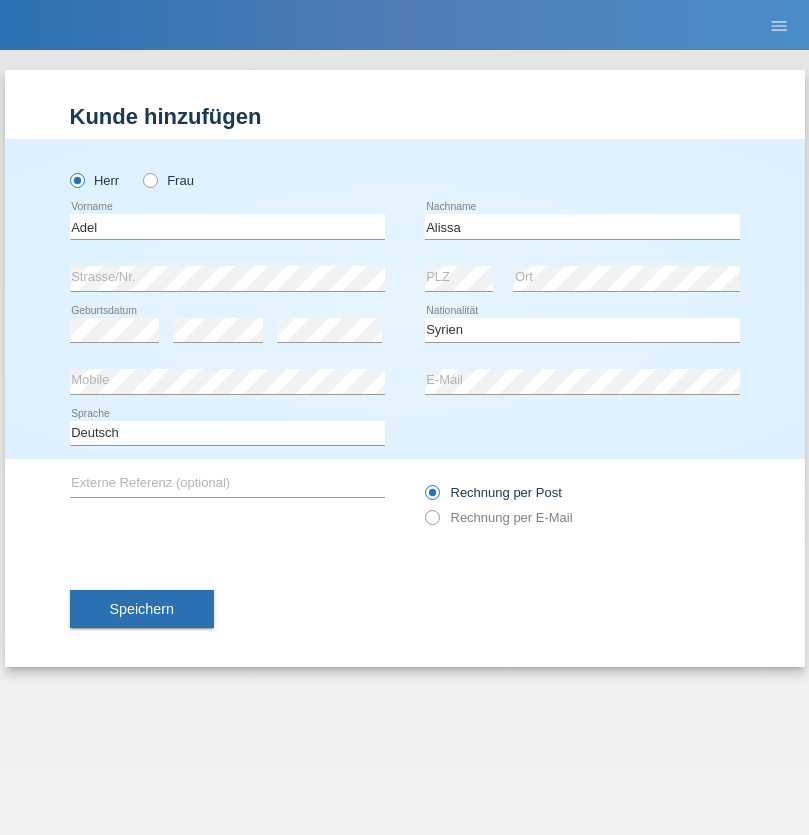 select on "C" 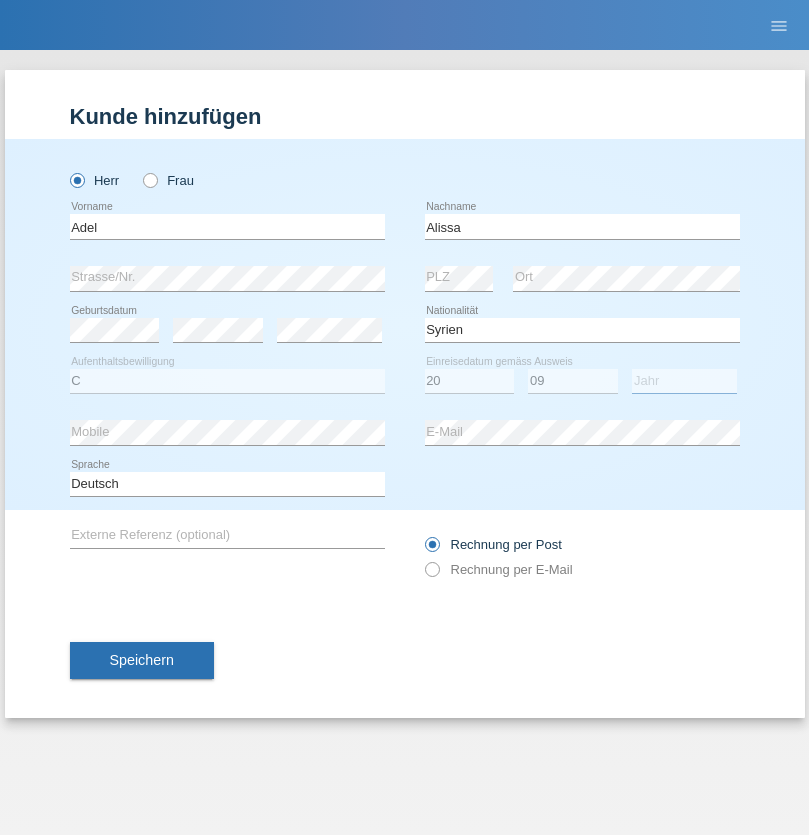 select on "2018" 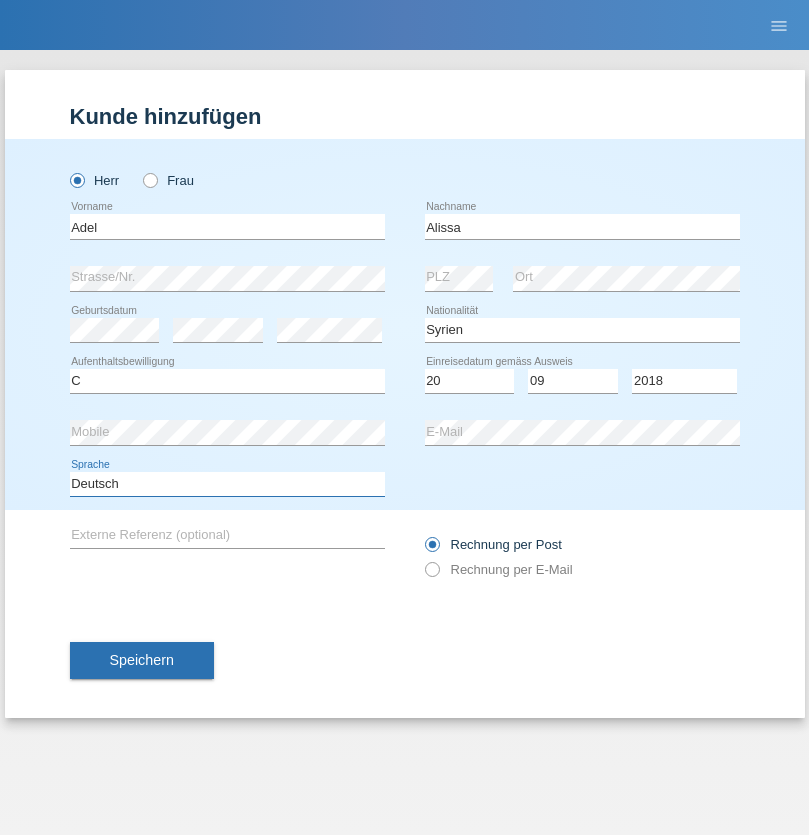 select on "en" 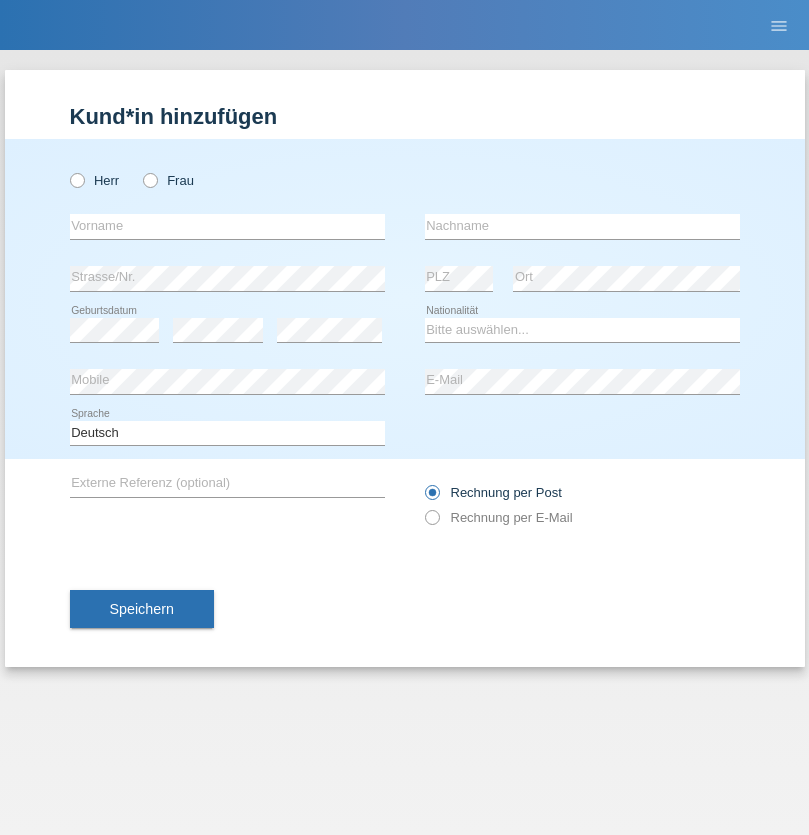 scroll, scrollTop: 0, scrollLeft: 0, axis: both 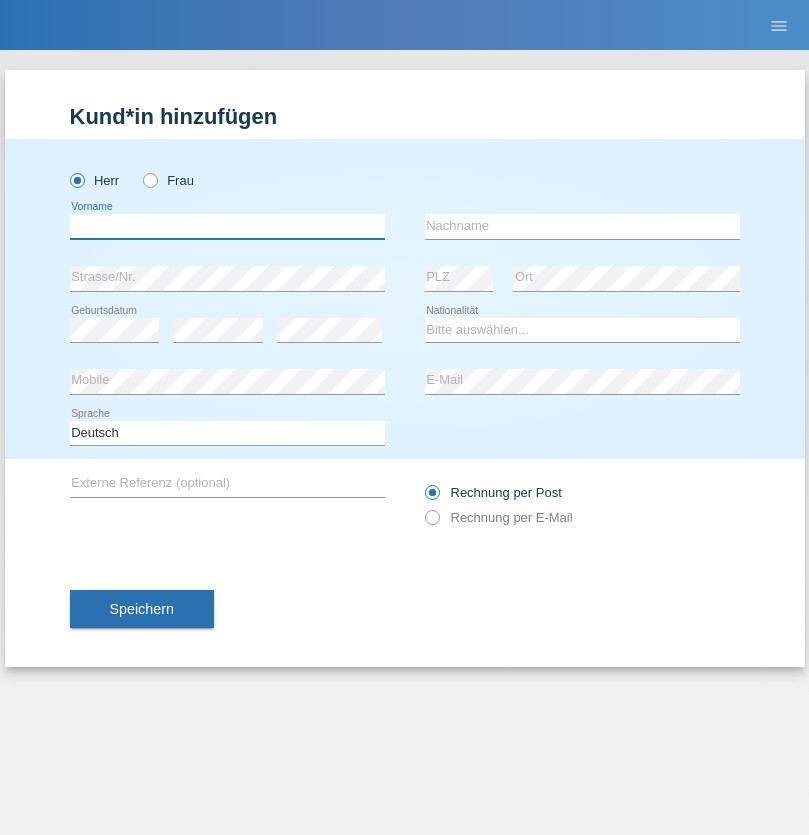 click at bounding box center (227, 226) 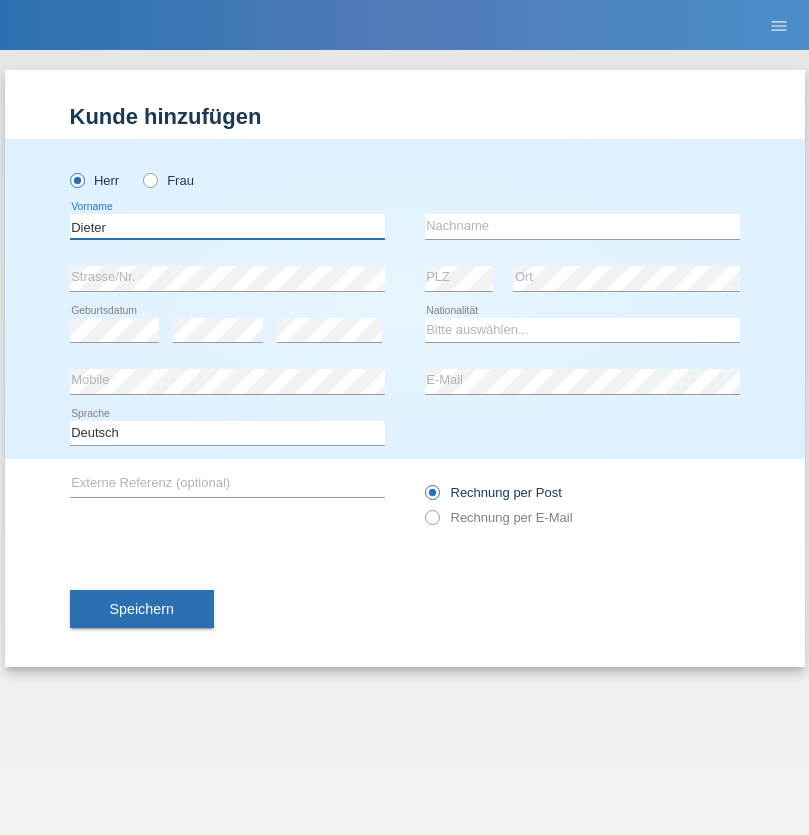 type on "Dieter" 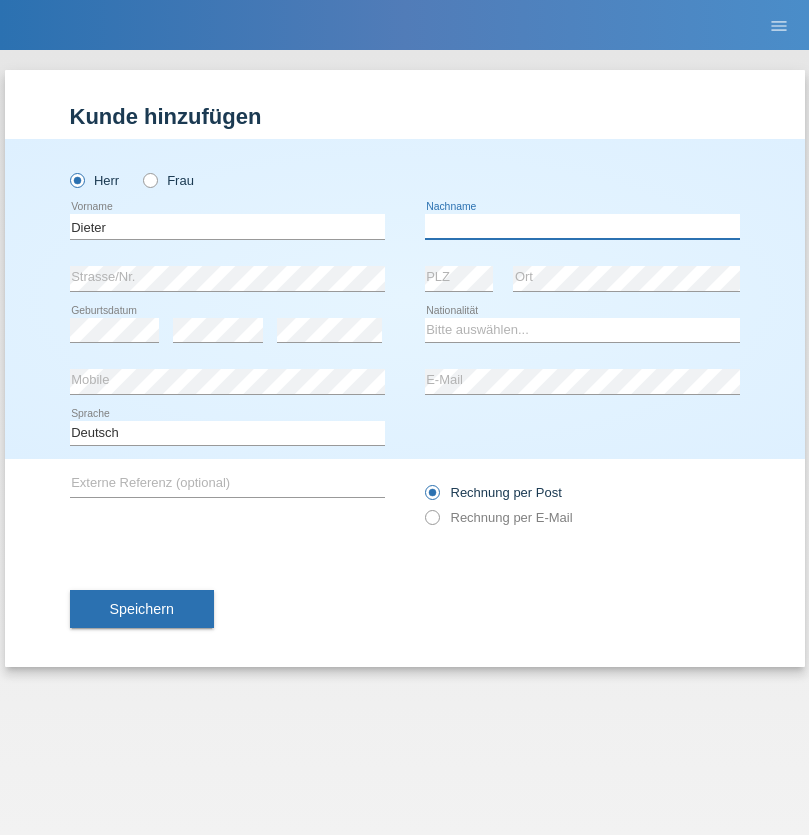 click at bounding box center (582, 226) 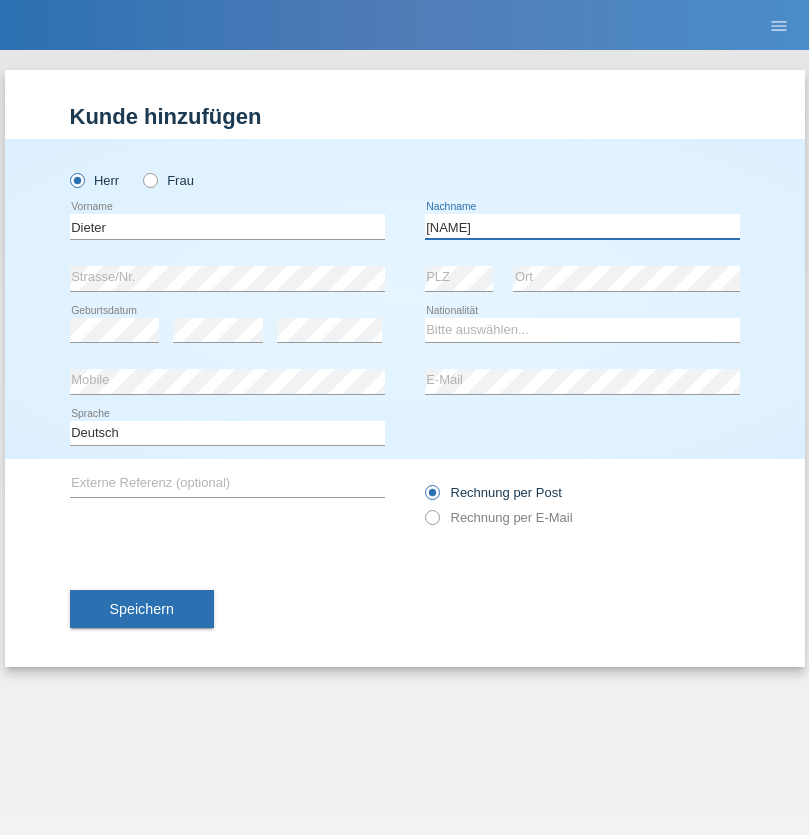 type on "Hartmann" 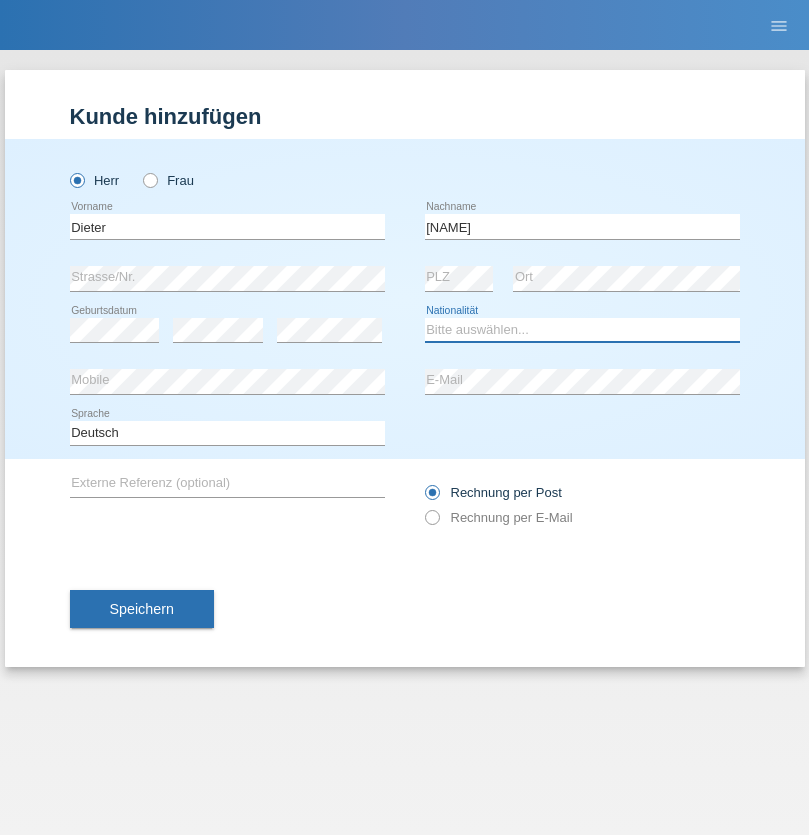 select on "CH" 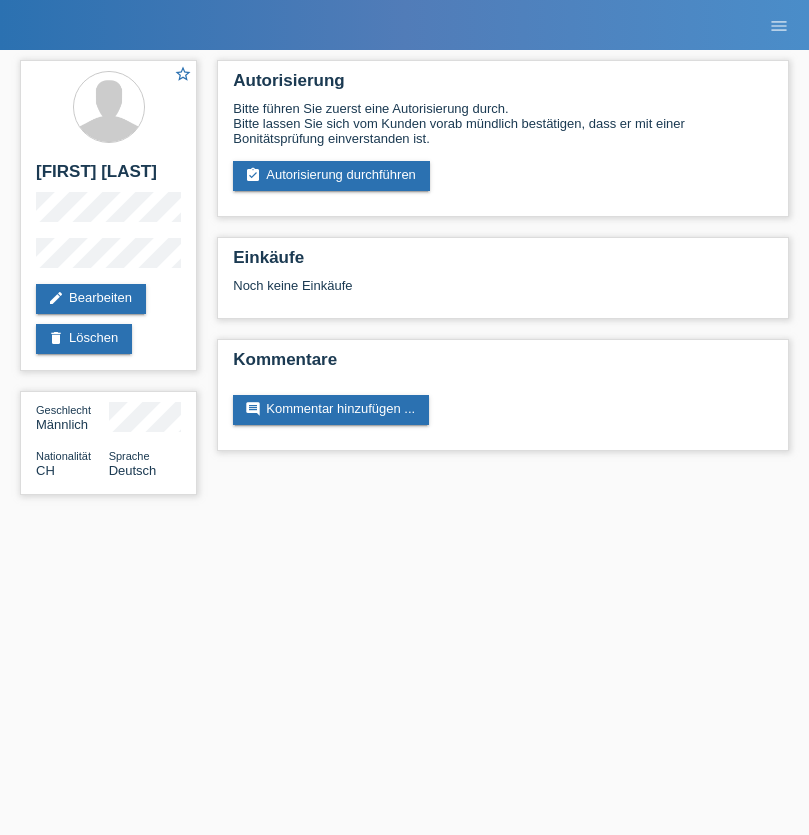 scroll, scrollTop: 0, scrollLeft: 0, axis: both 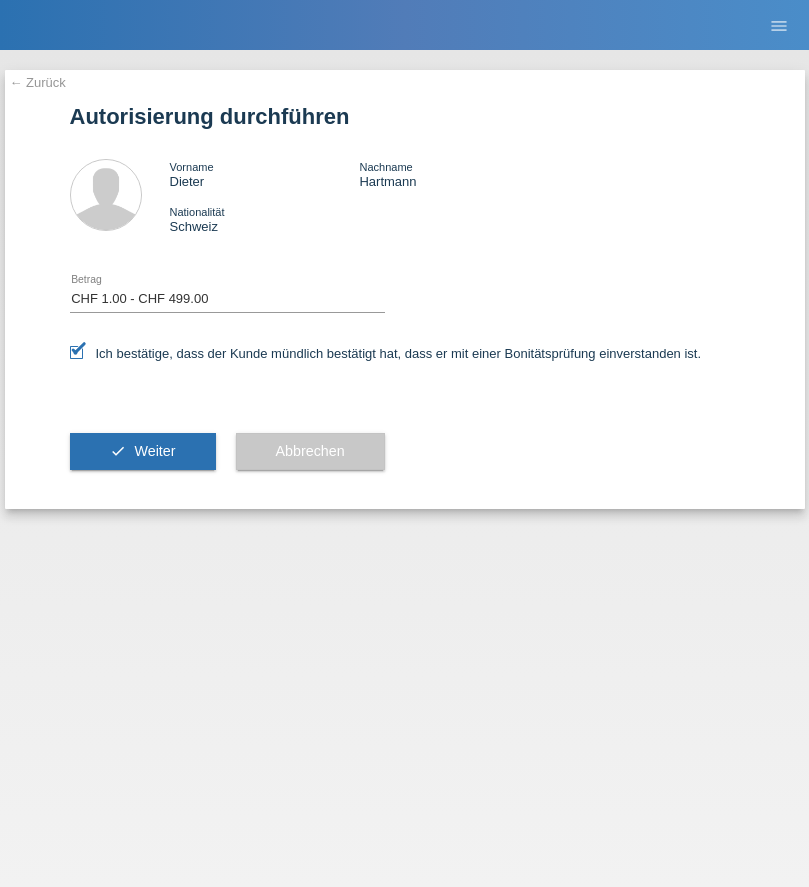 select on "1" 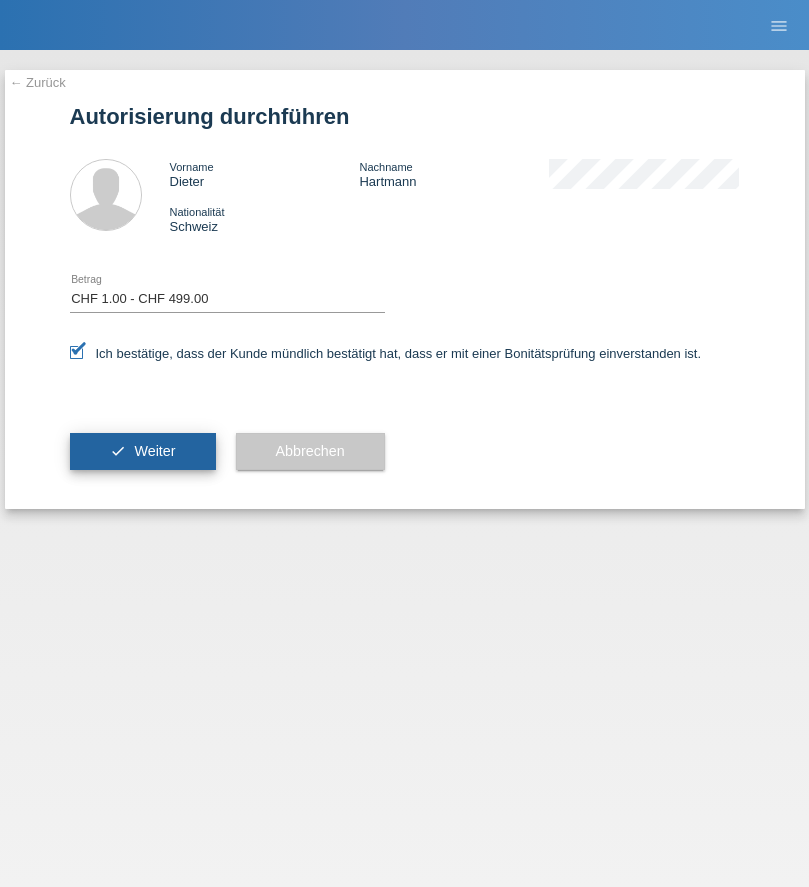 click on "Weiter" at bounding box center (154, 451) 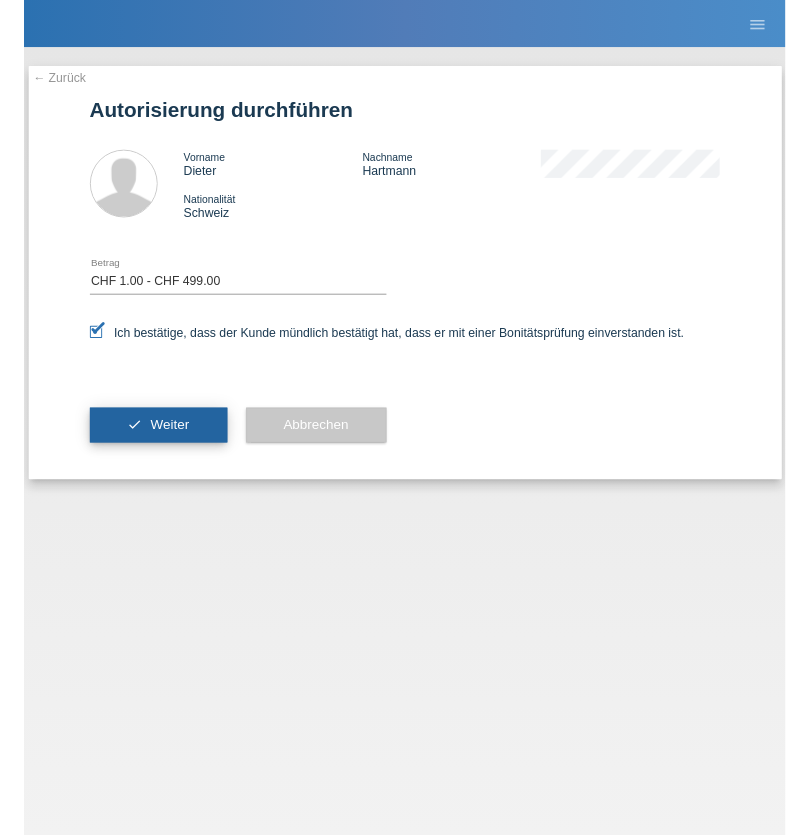 scroll, scrollTop: 0, scrollLeft: 0, axis: both 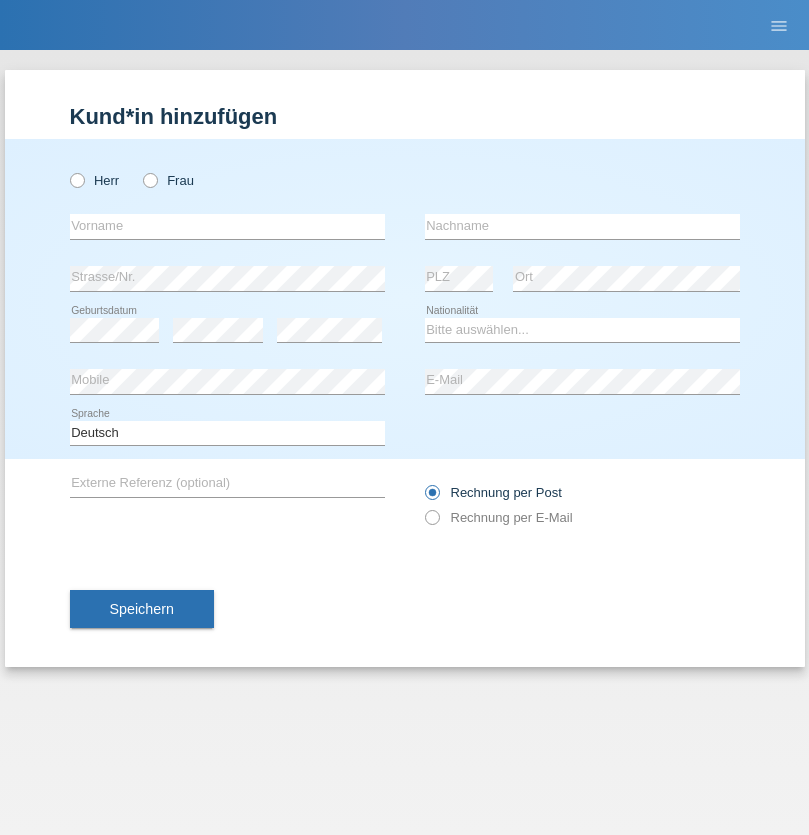 radio on "true" 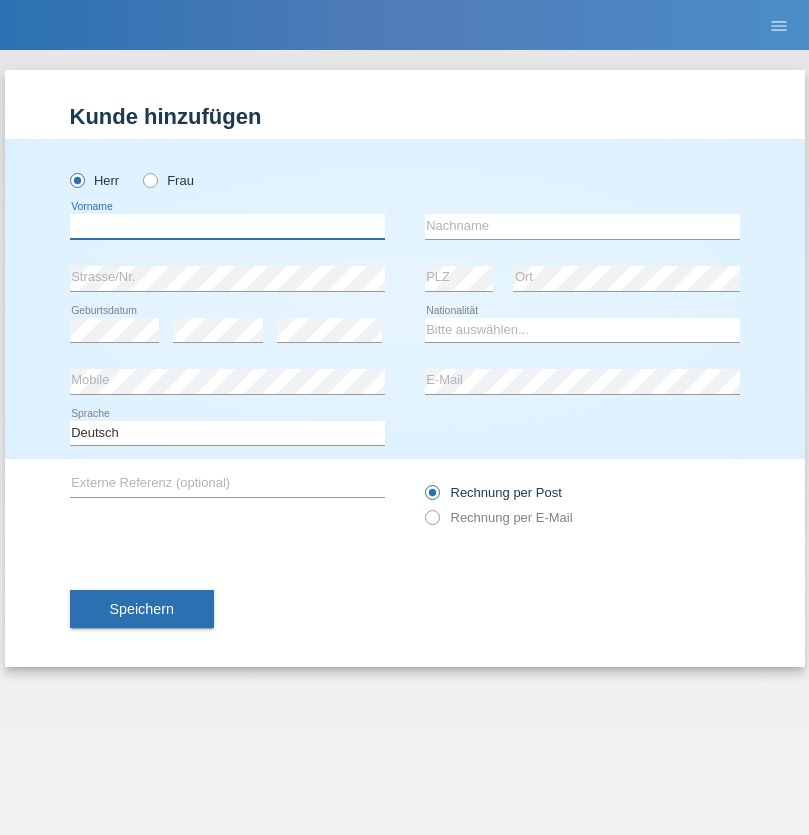 click at bounding box center (227, 226) 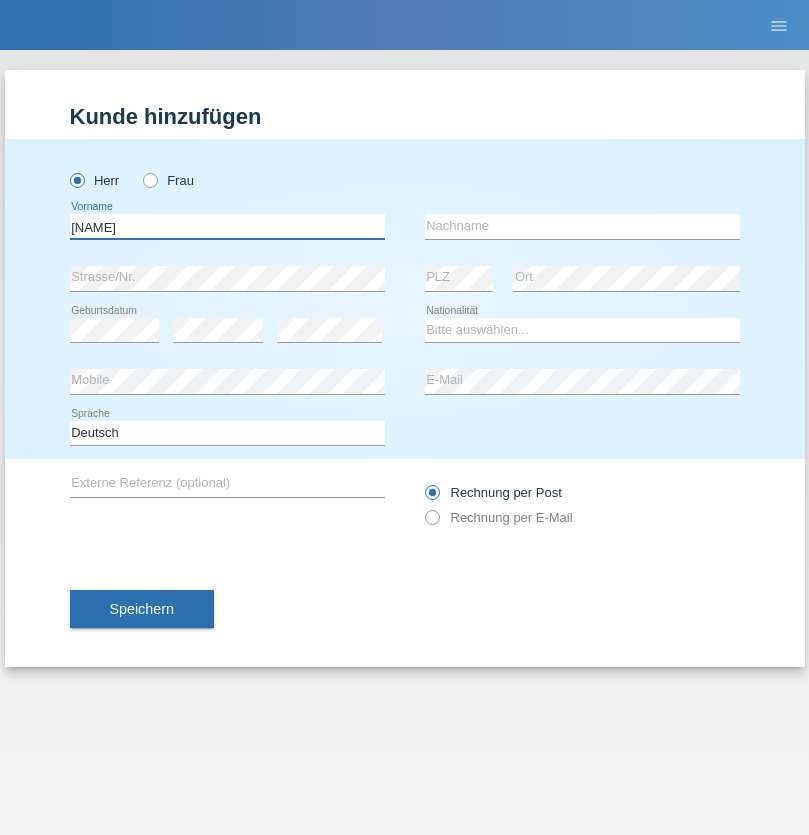 type on "[NAME]" 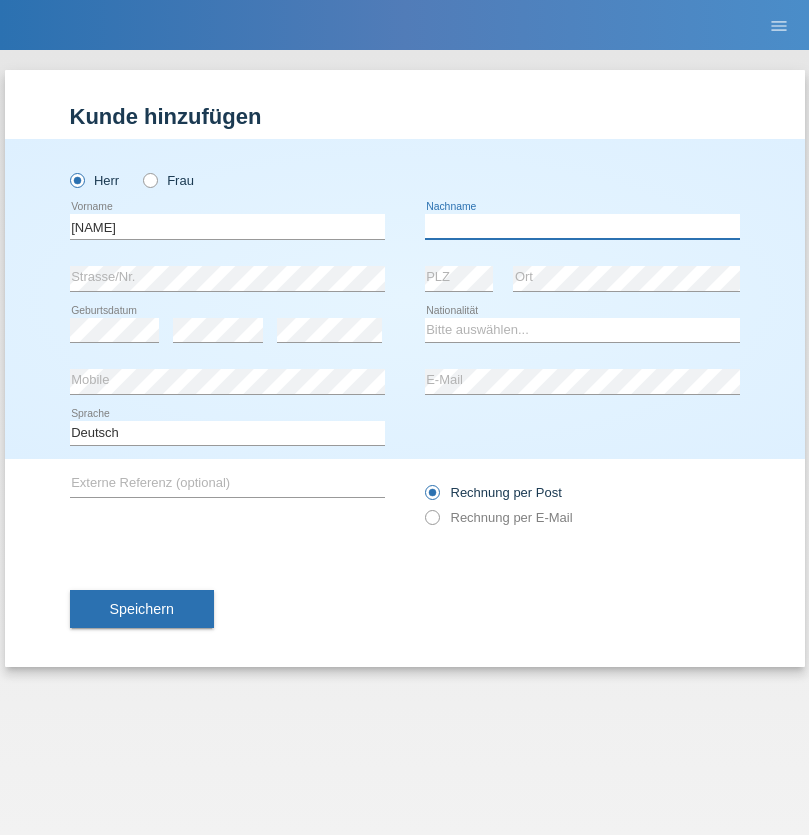 click at bounding box center [582, 226] 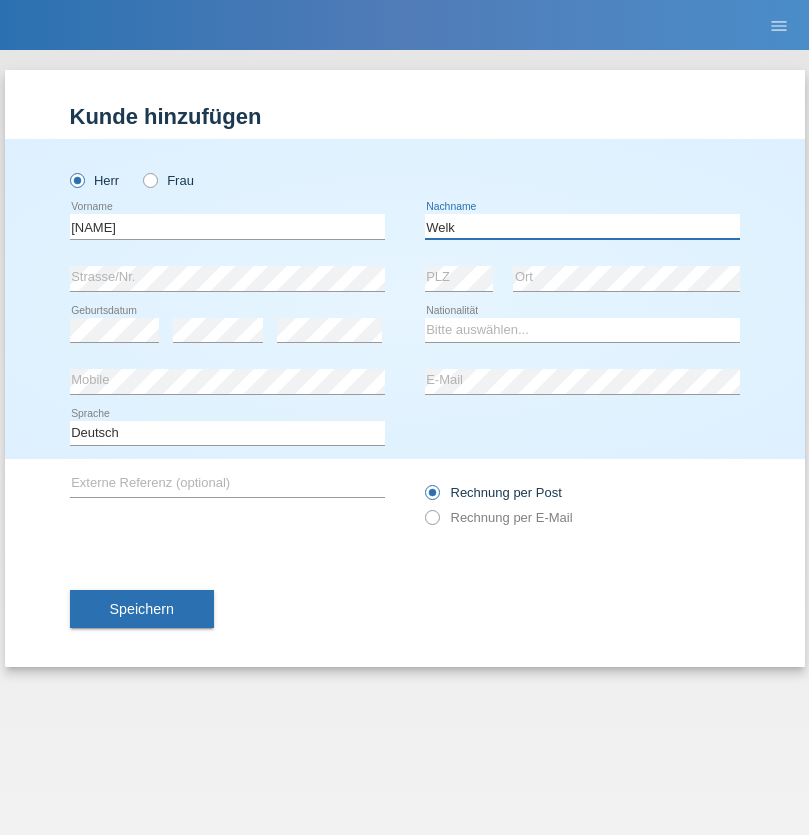 type on "Welk" 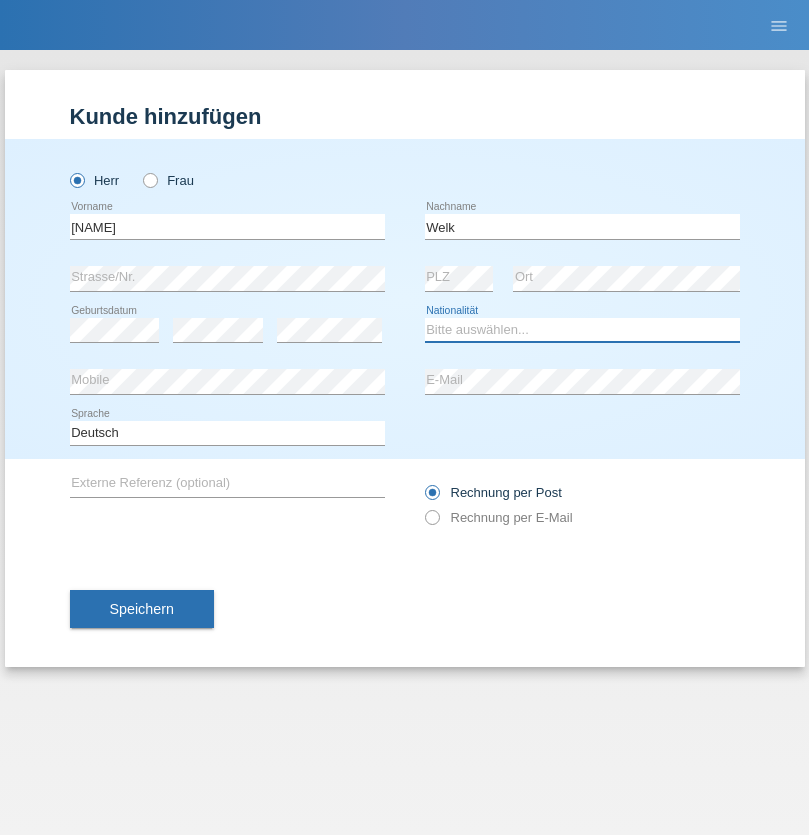 select on "DE" 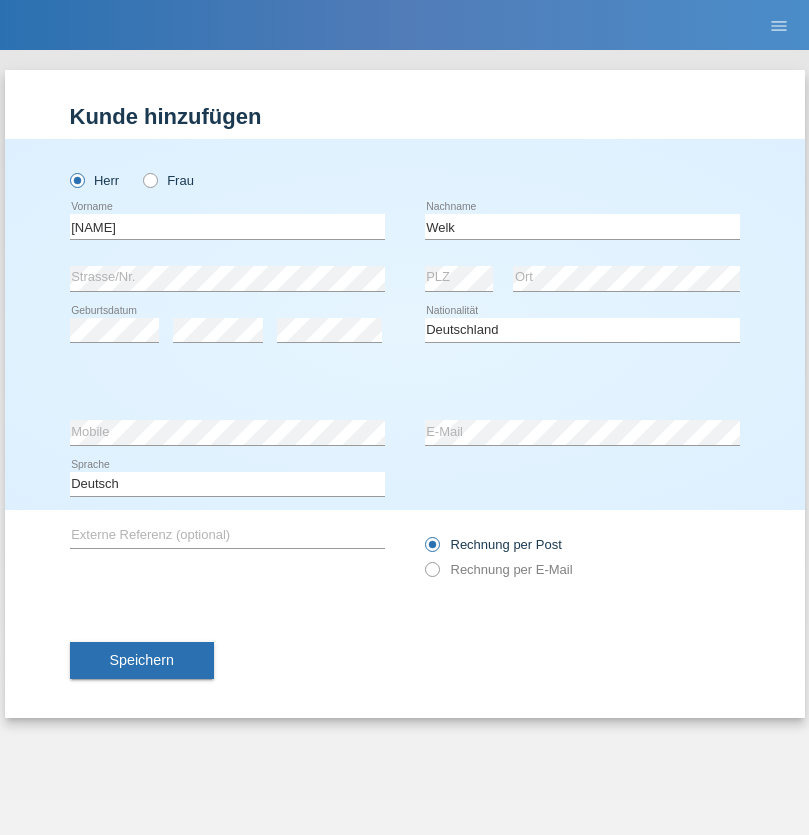 select on "C" 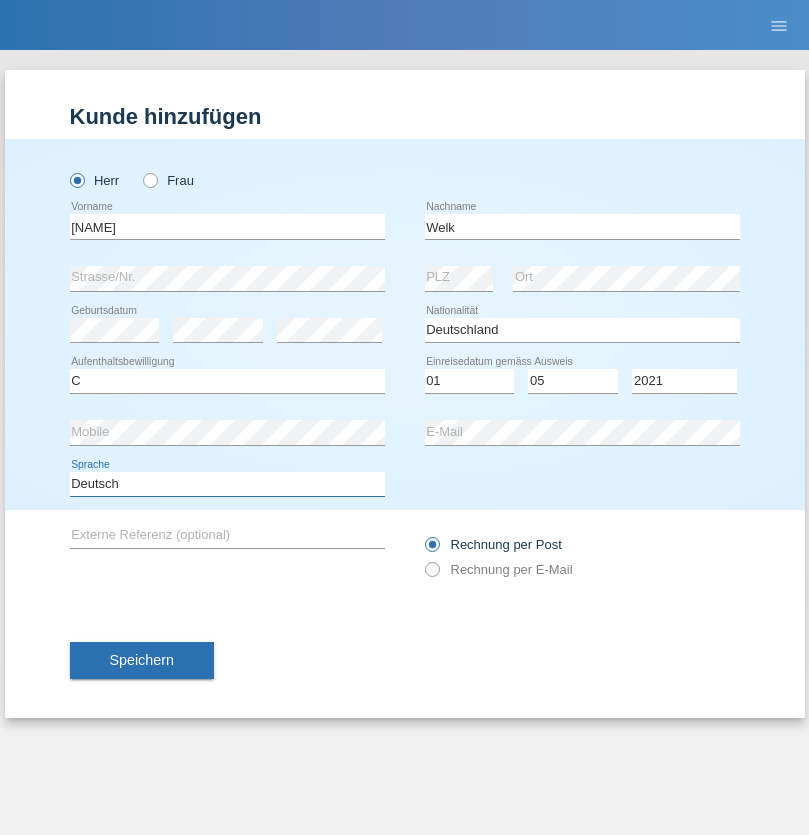 select on "en" 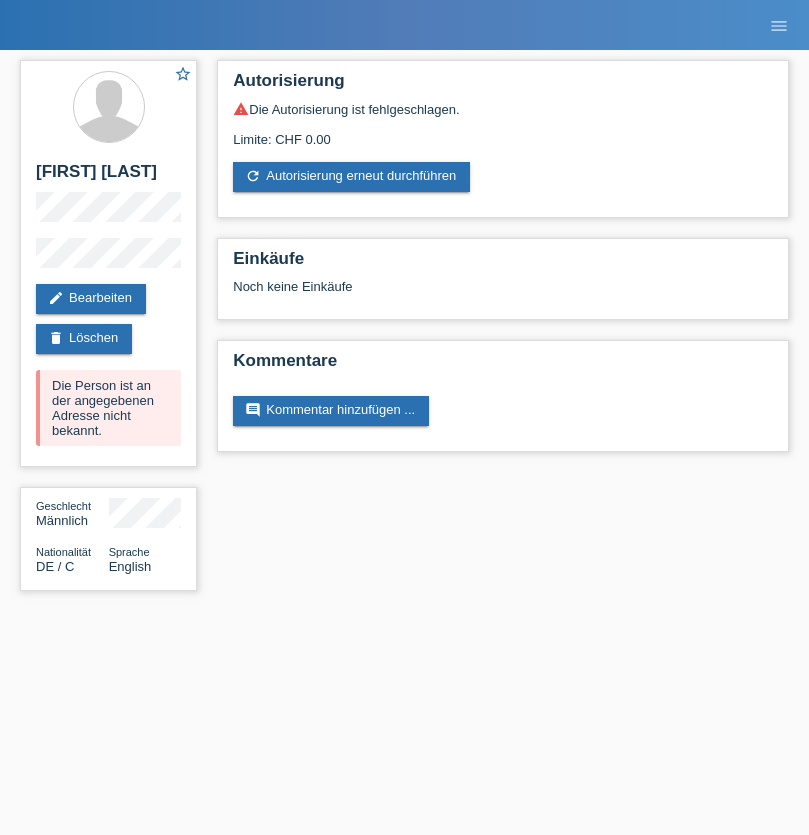 scroll, scrollTop: 0, scrollLeft: 0, axis: both 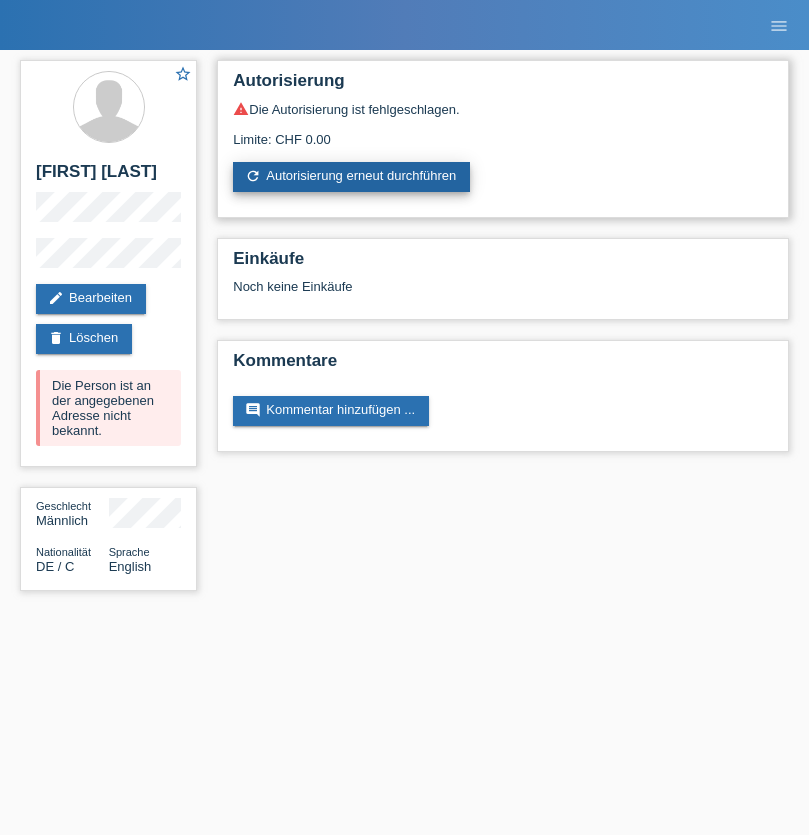 click on "refresh  Autorisierung erneut durchführen" at bounding box center [351, 177] 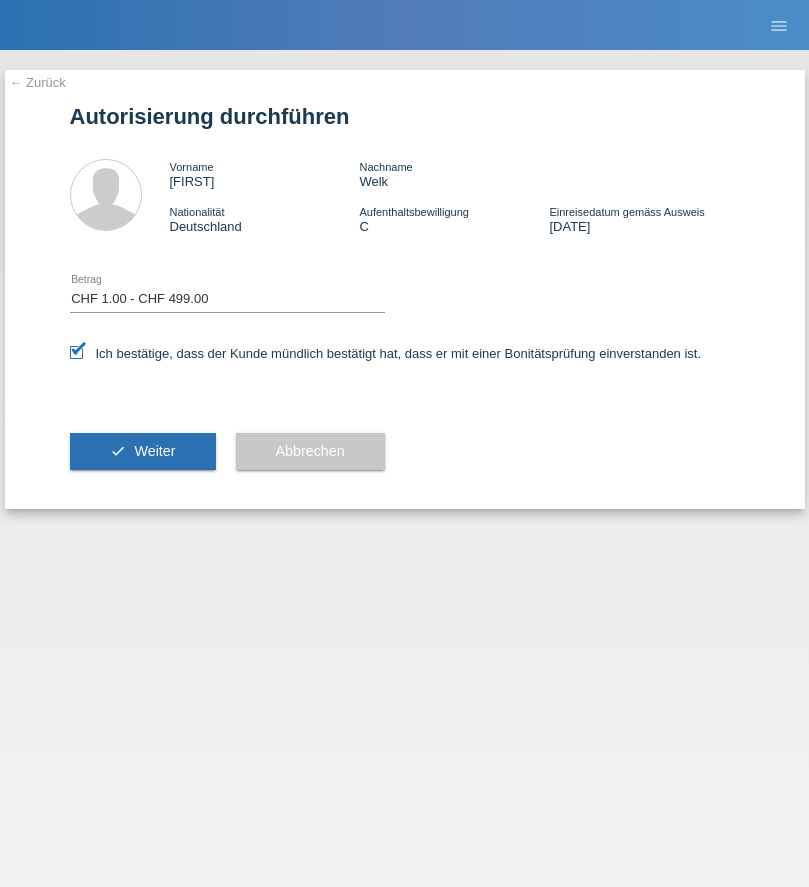select on "1" 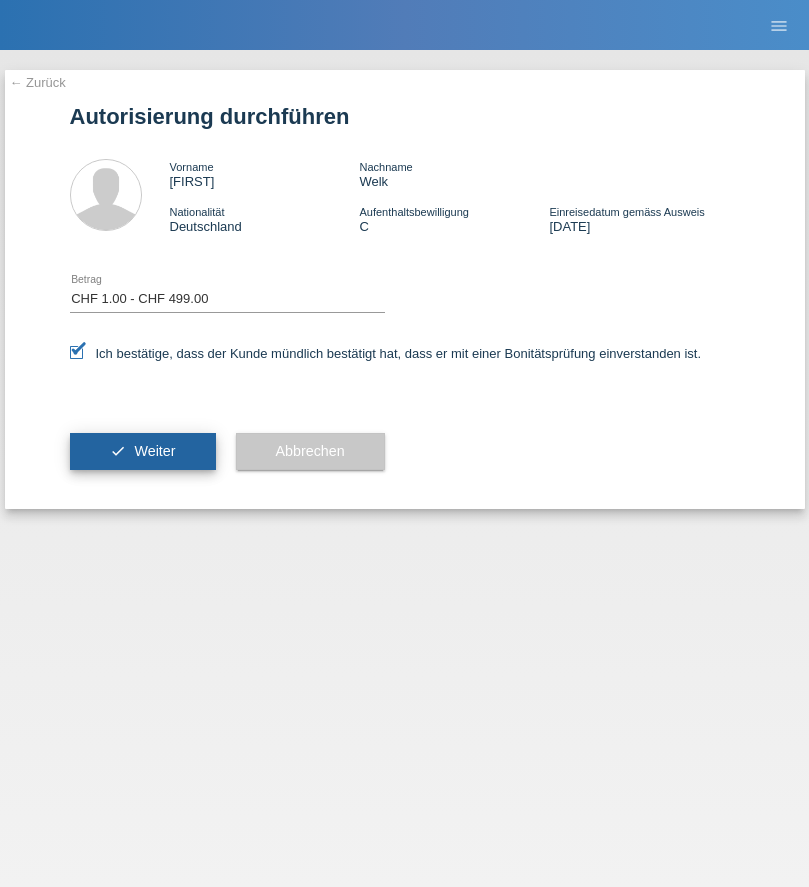 click on "Weiter" at bounding box center [154, 451] 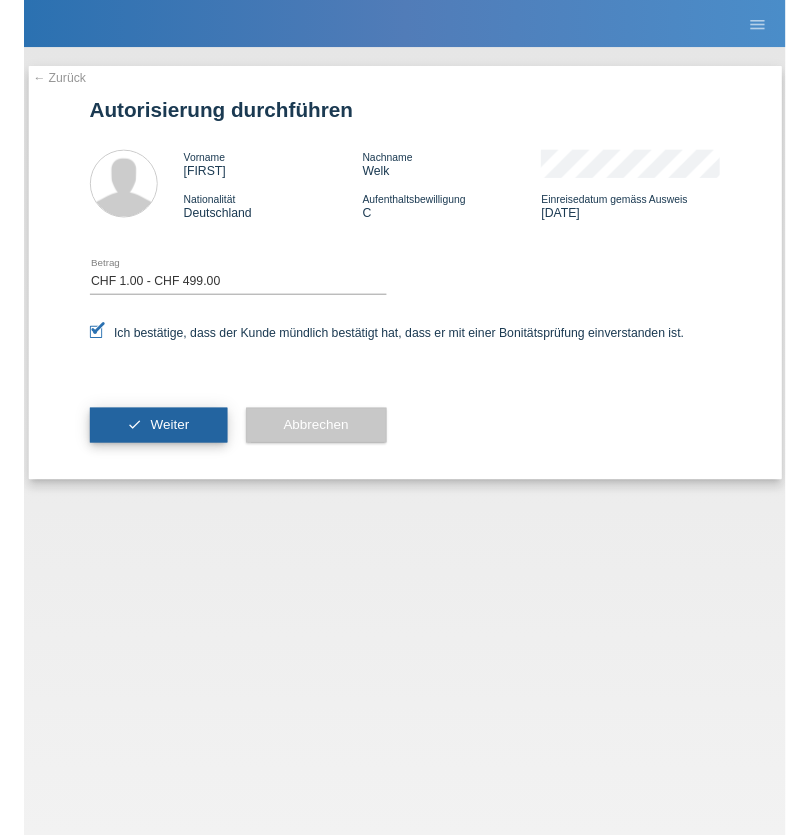 scroll, scrollTop: 0, scrollLeft: 0, axis: both 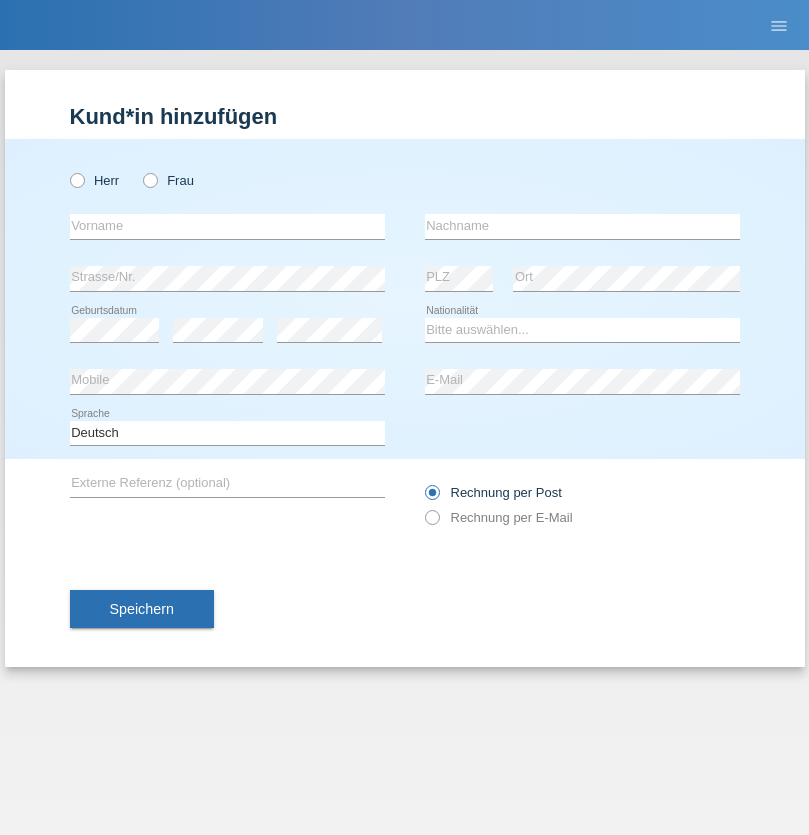 radio on "true" 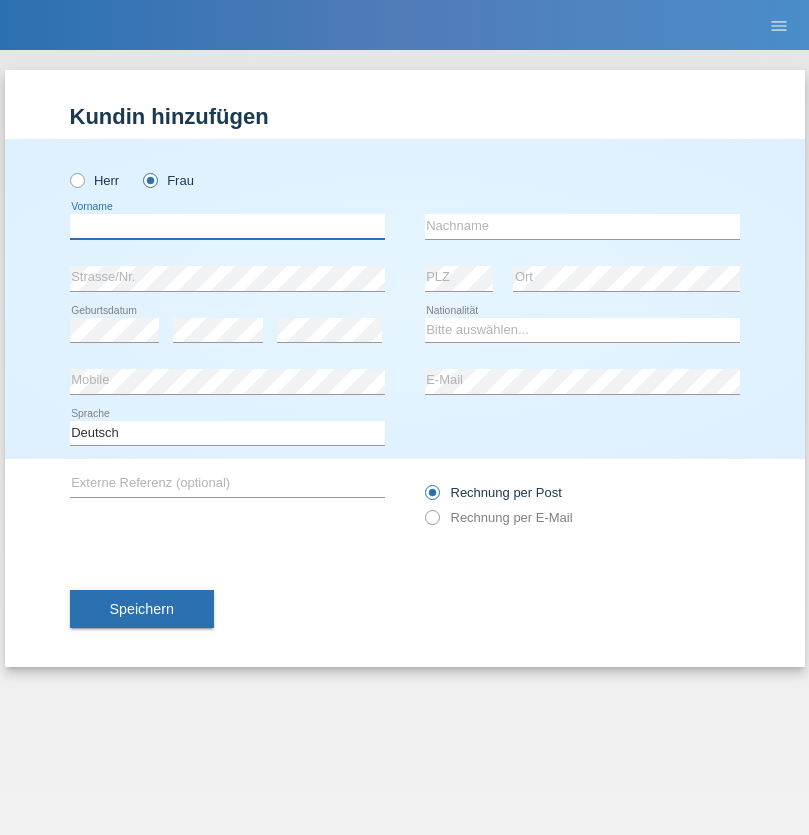click at bounding box center (227, 226) 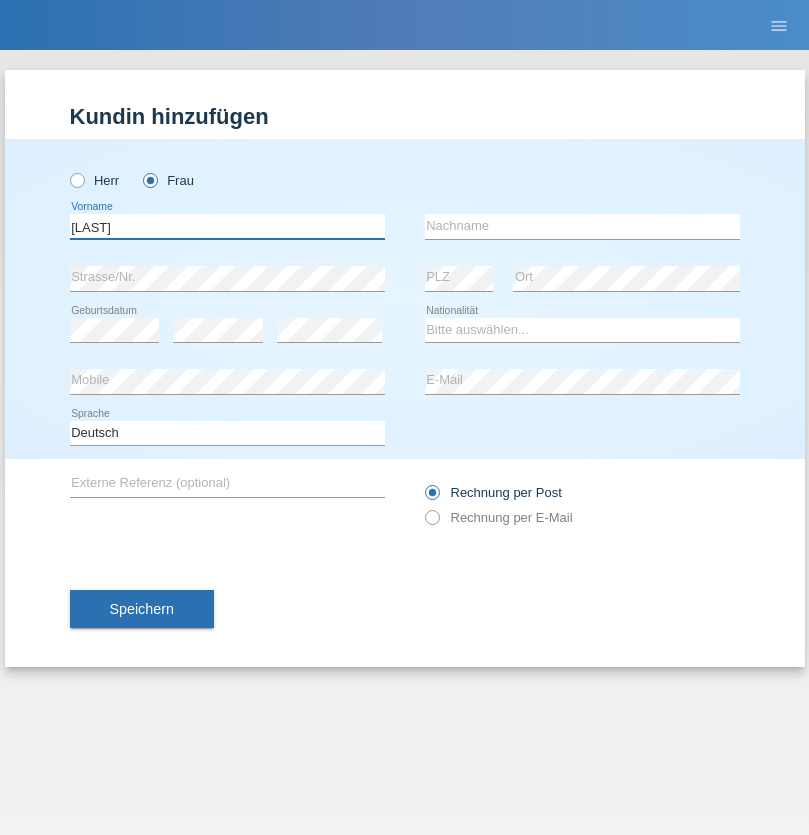 type on "[LAST]" 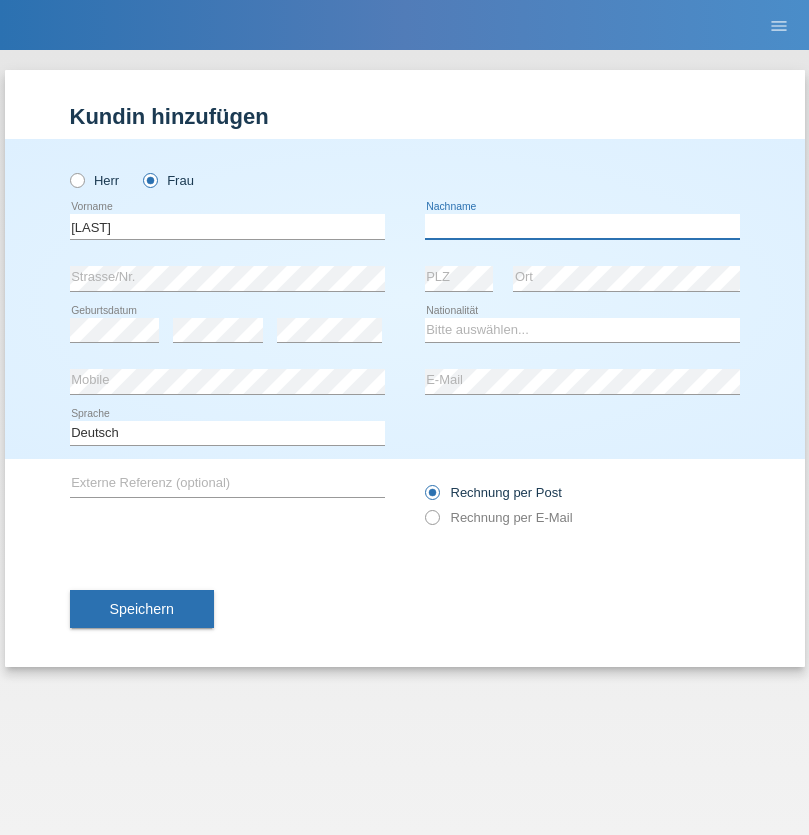 click at bounding box center (582, 226) 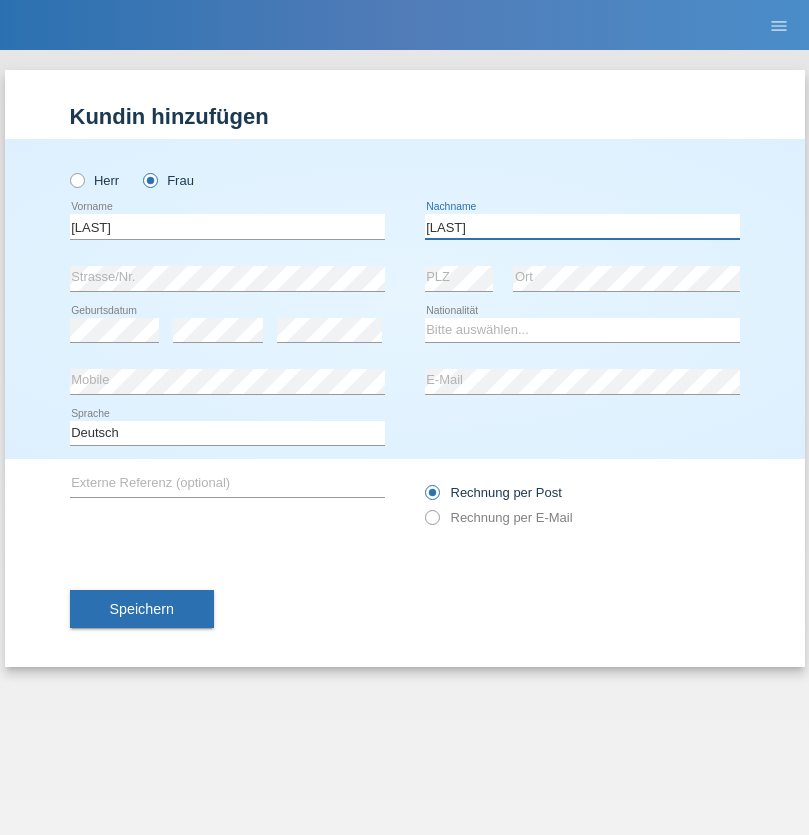 type on "[LAST]" 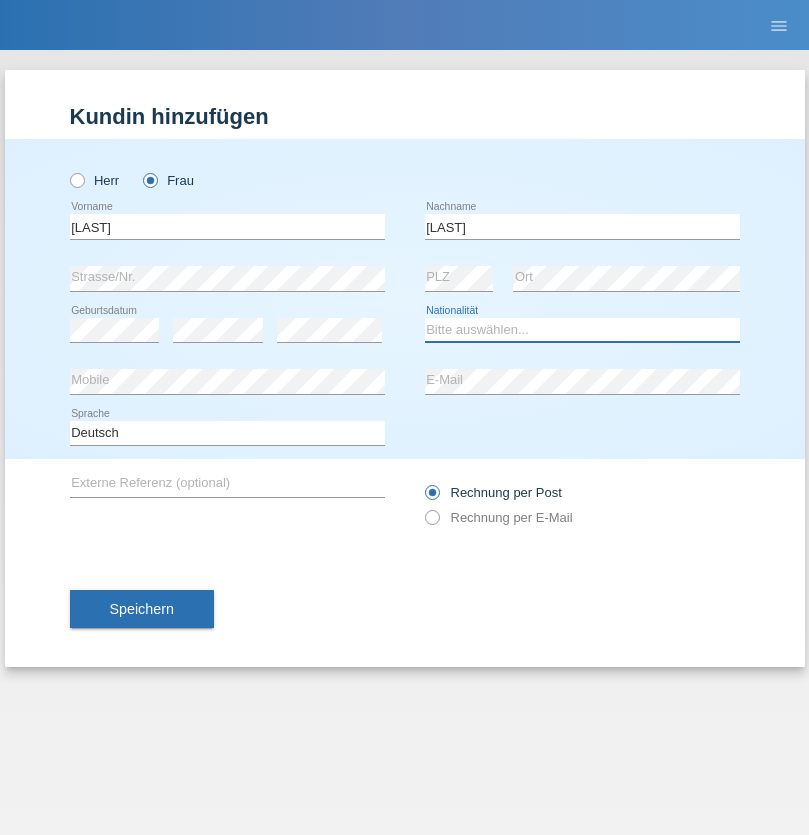 select on "CH" 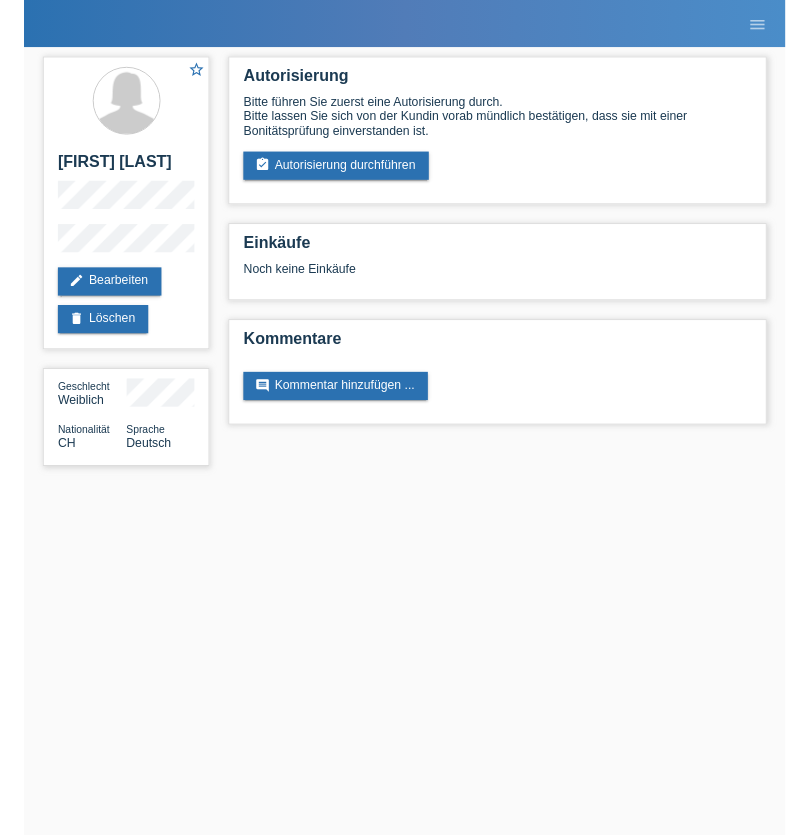 scroll, scrollTop: 0, scrollLeft: 0, axis: both 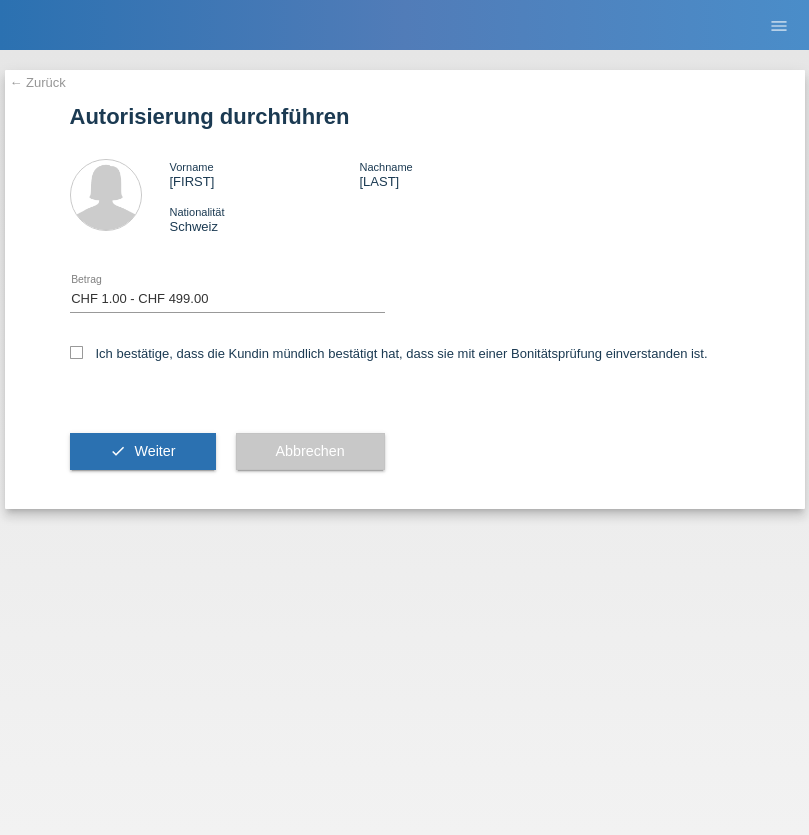 select on "1" 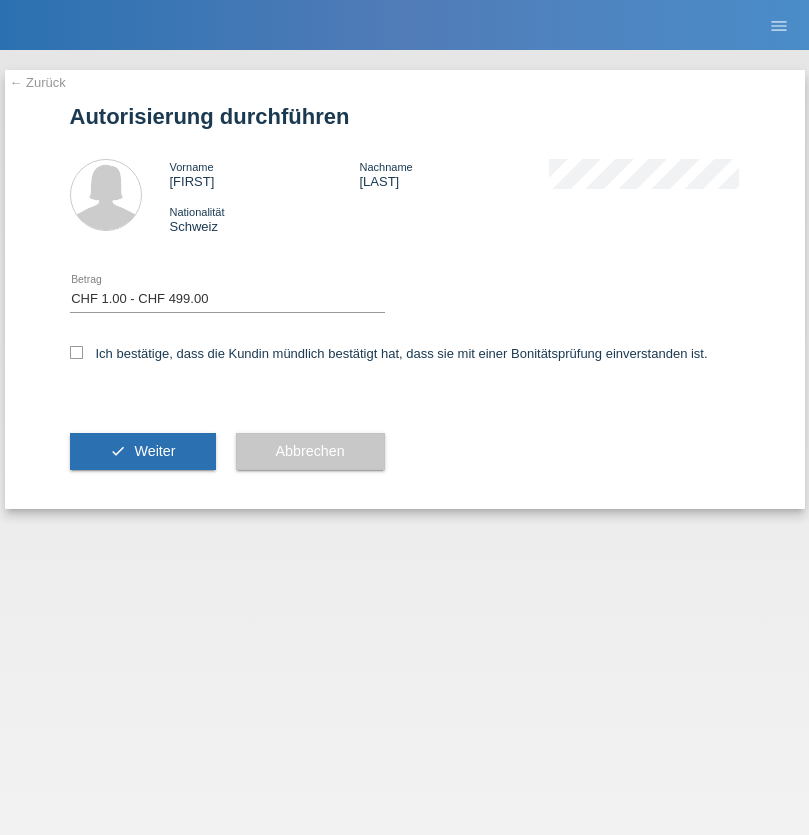 checkbox on "true" 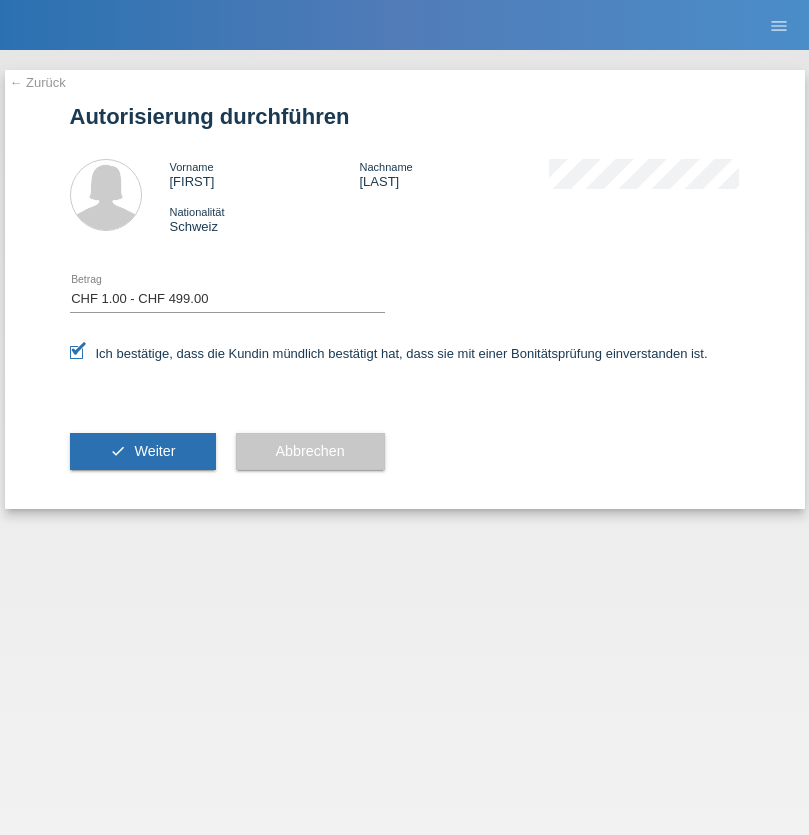 scroll, scrollTop: 0, scrollLeft: 0, axis: both 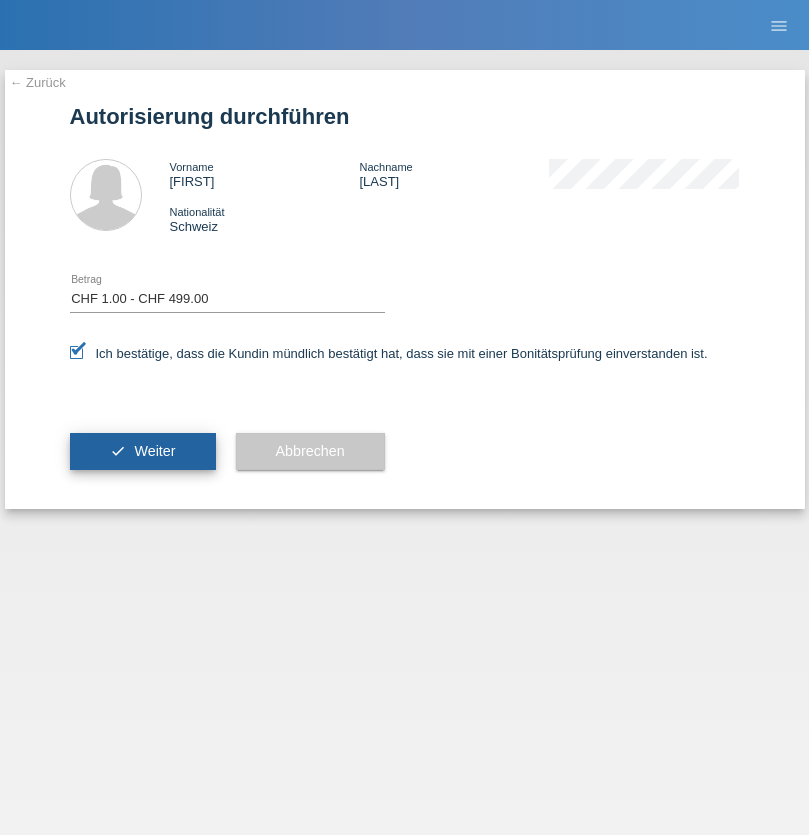 click on "Weiter" at bounding box center (154, 451) 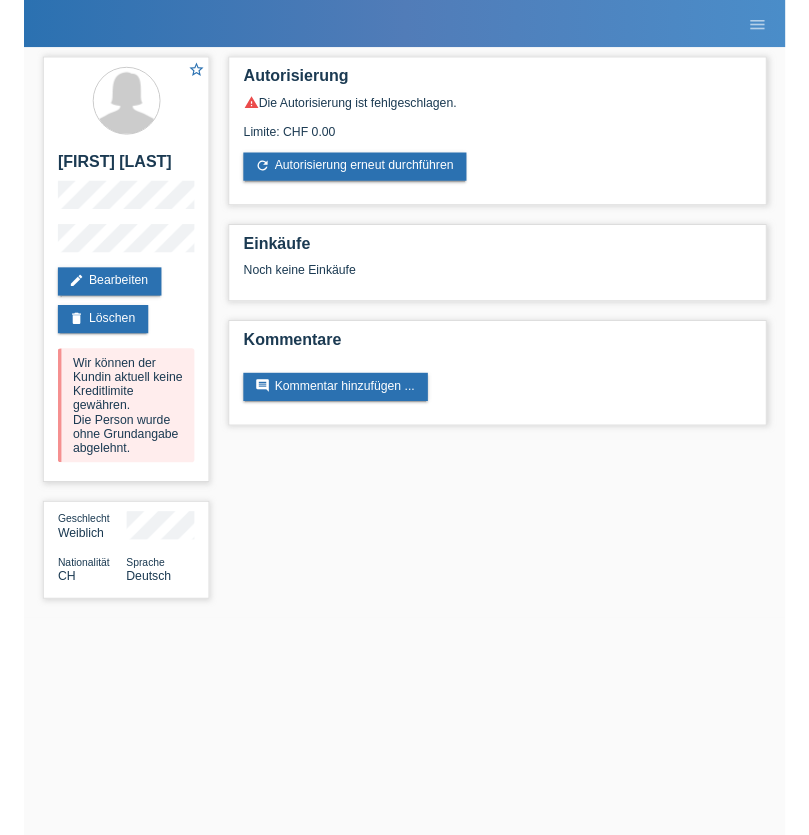 scroll, scrollTop: 0, scrollLeft: 0, axis: both 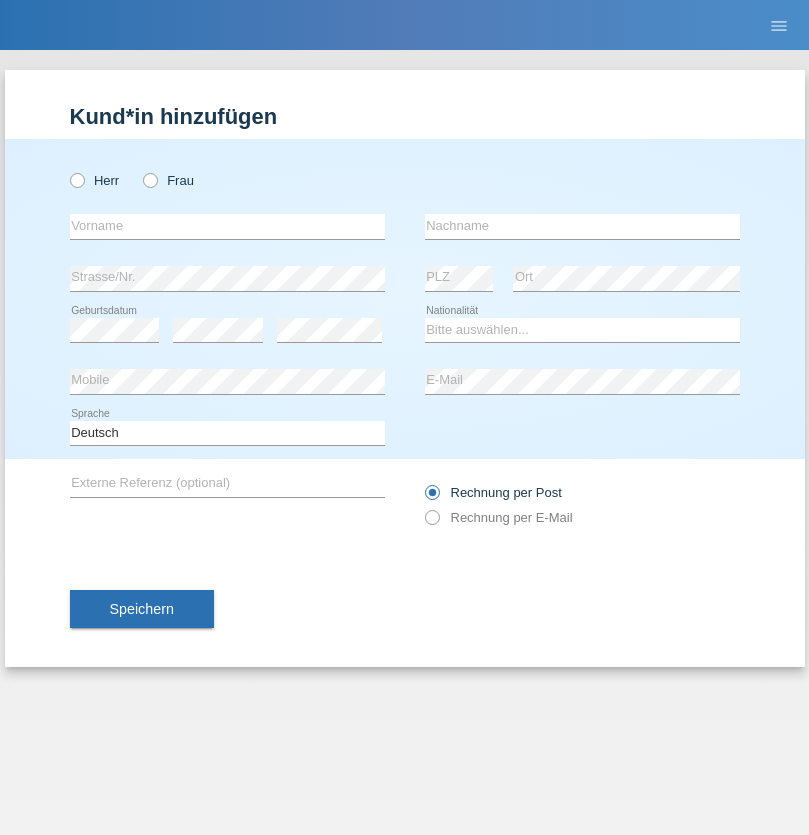 radio on "true" 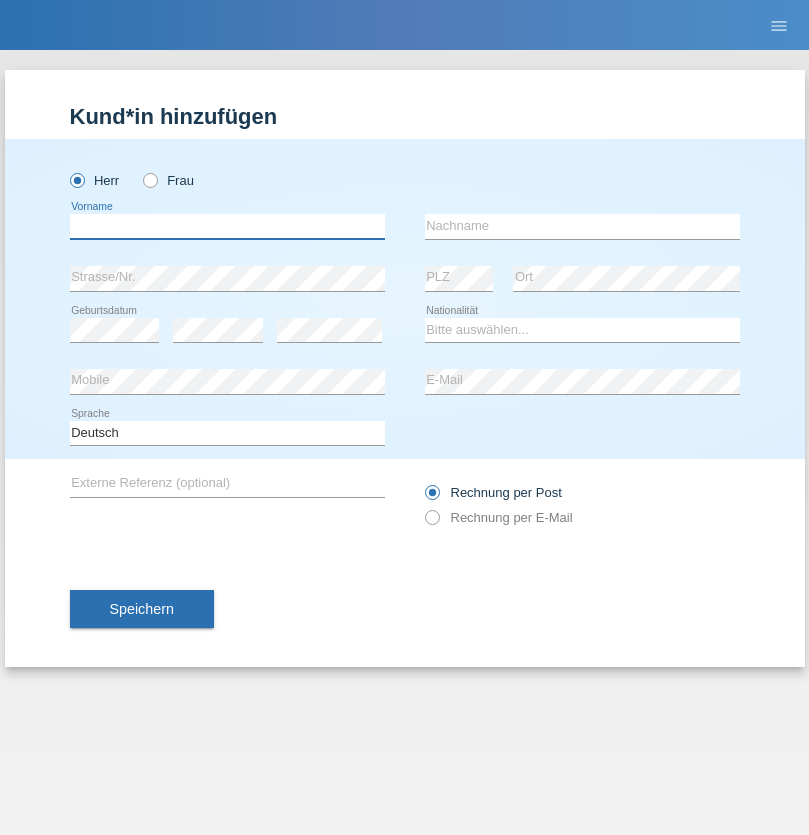 click at bounding box center (227, 226) 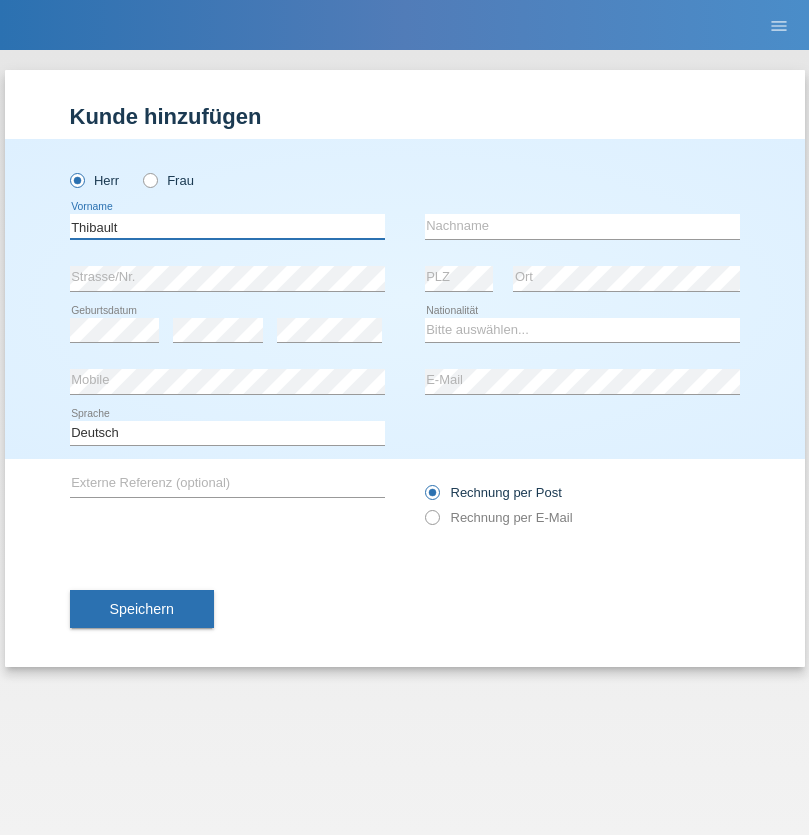 type on "Thibault" 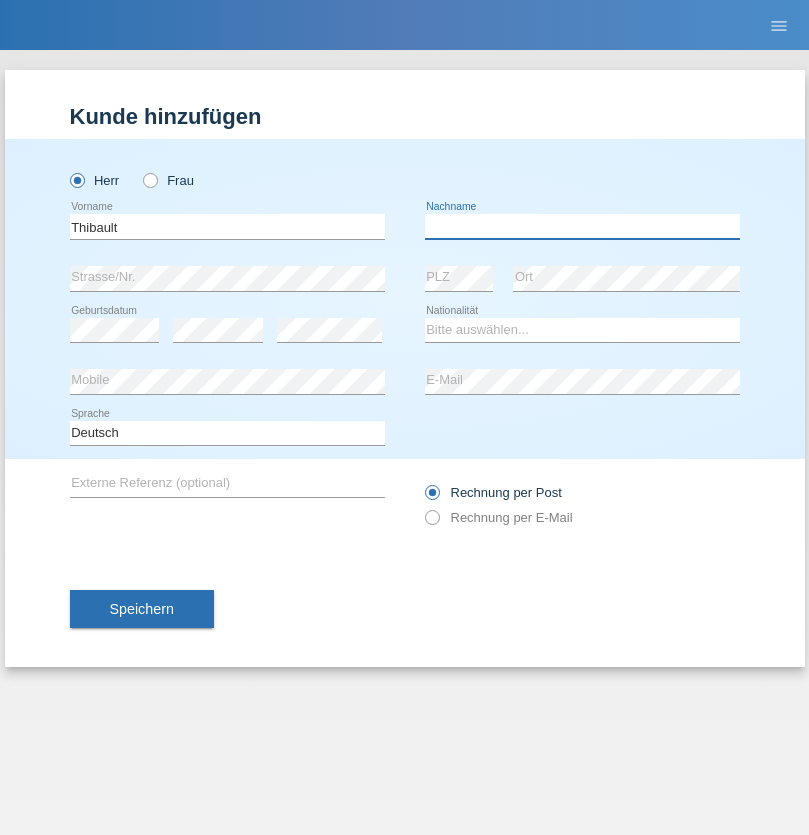 click at bounding box center [582, 226] 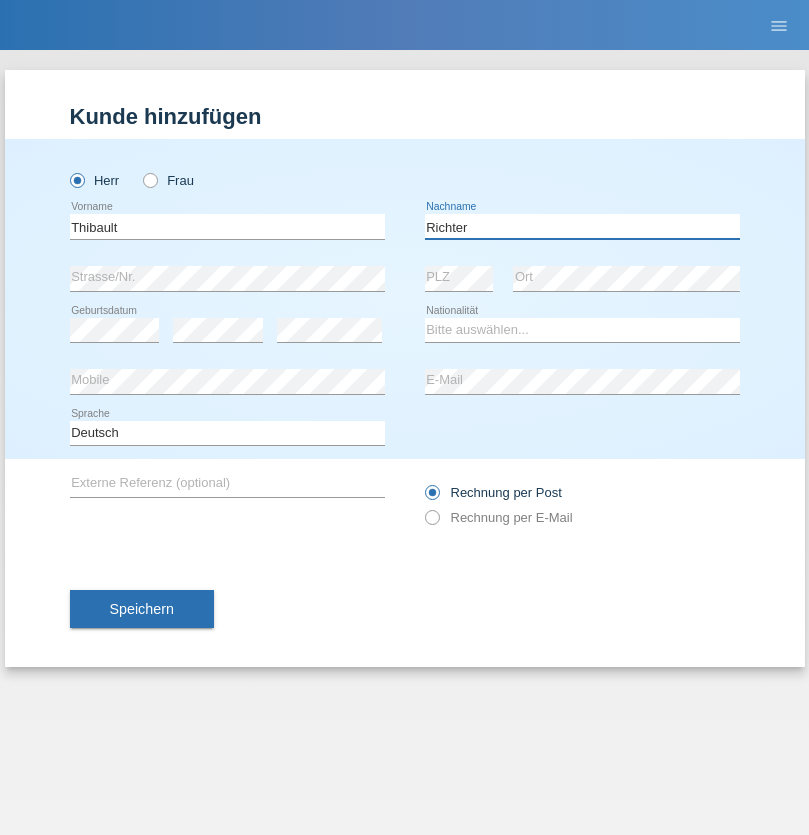 type on "Richter" 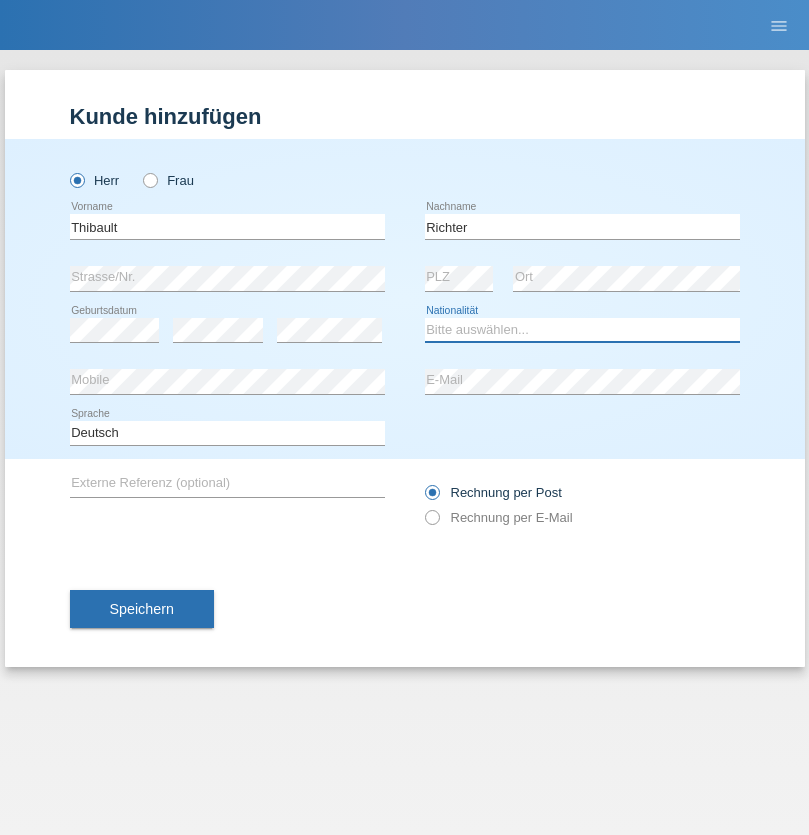 select on "CH" 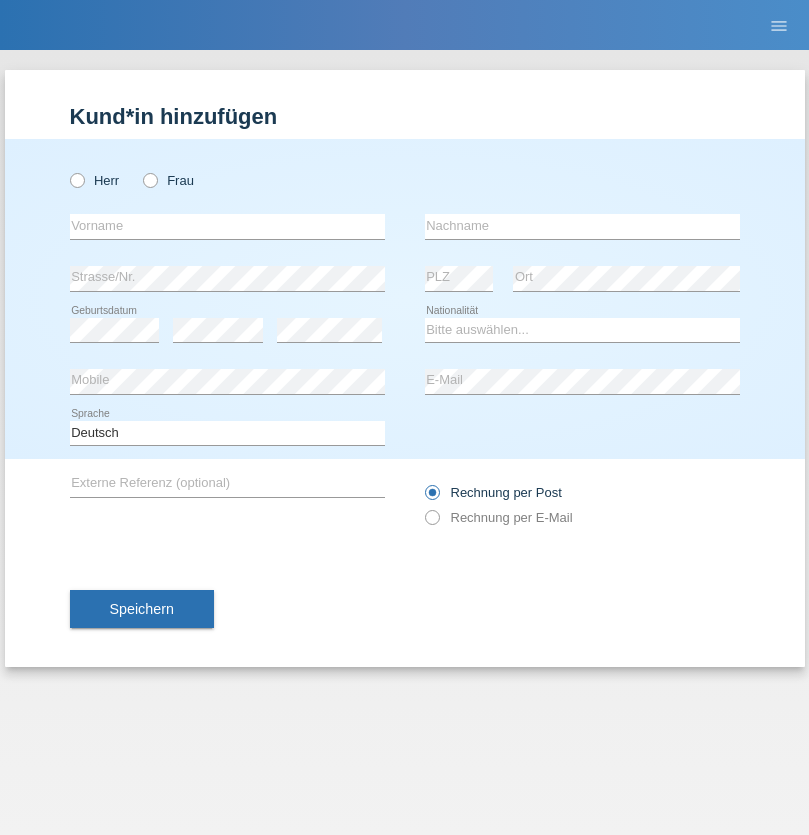 scroll, scrollTop: 0, scrollLeft: 0, axis: both 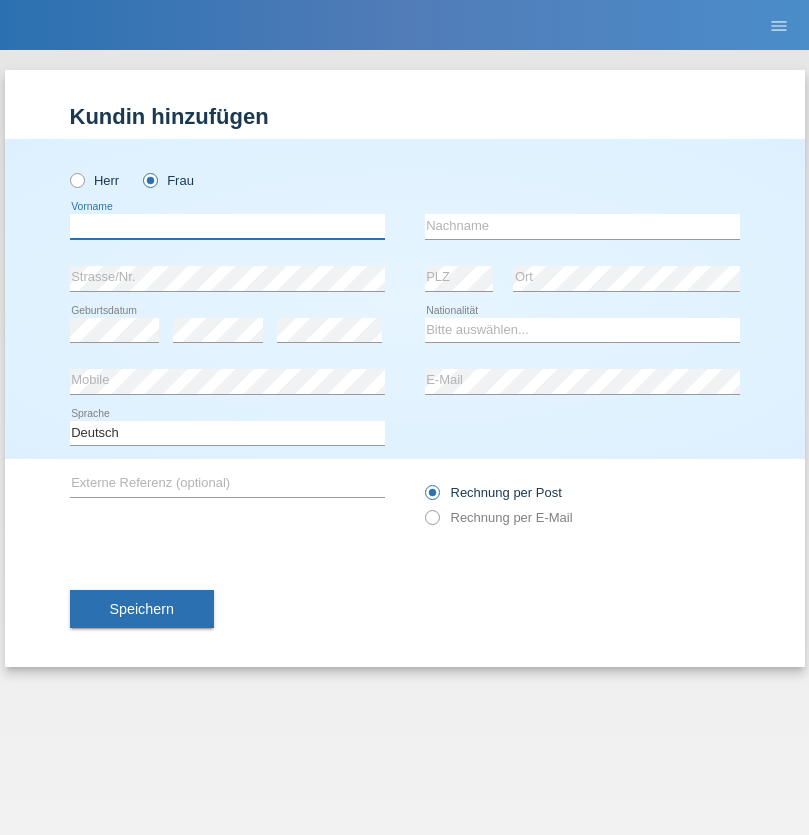 click at bounding box center (227, 226) 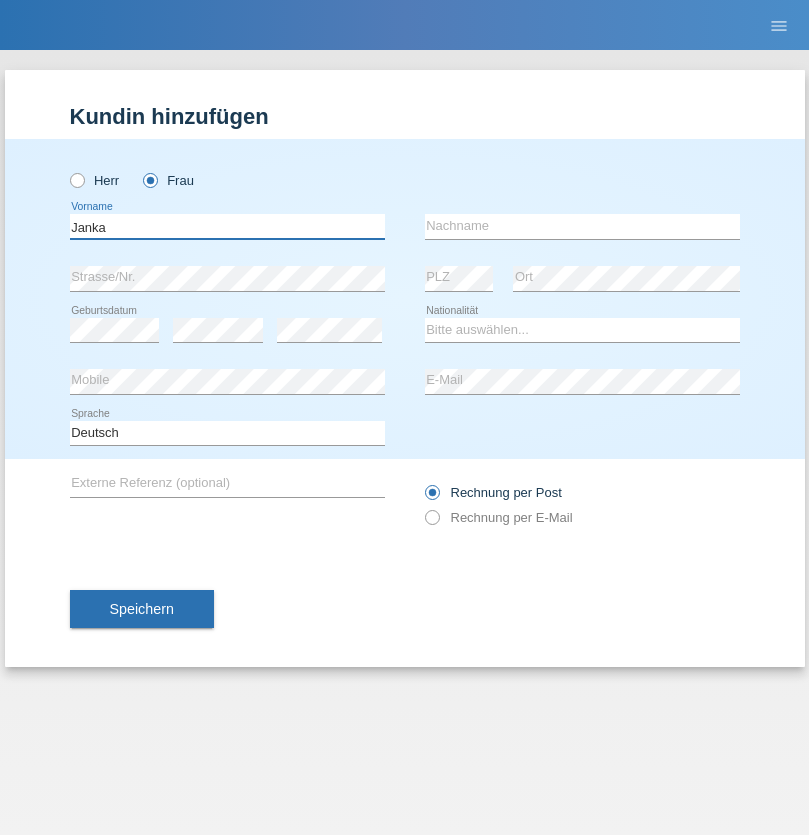 type on "Janka" 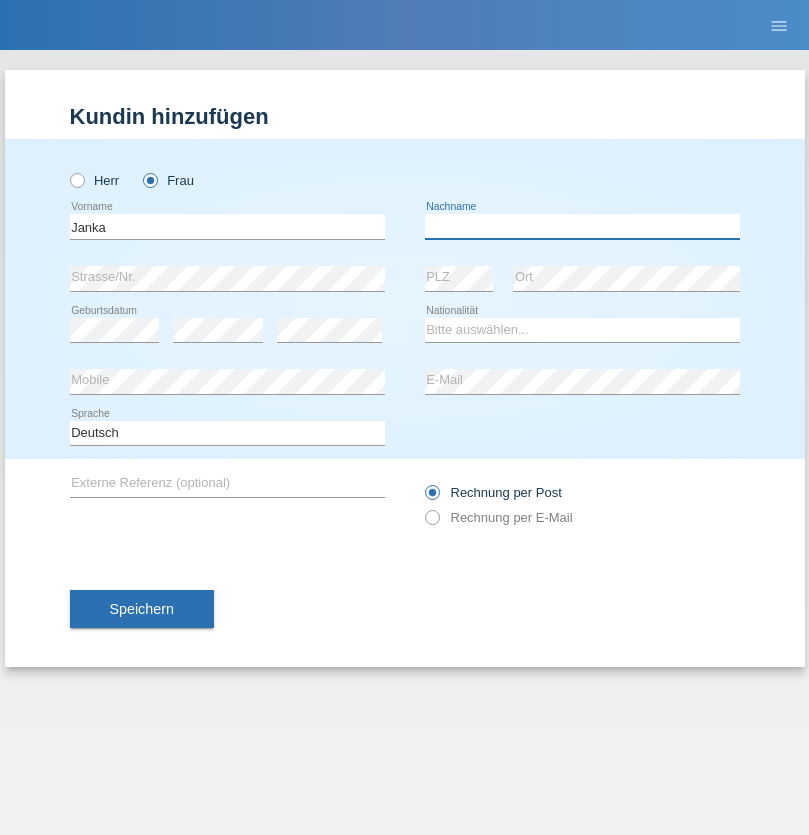 click at bounding box center [582, 226] 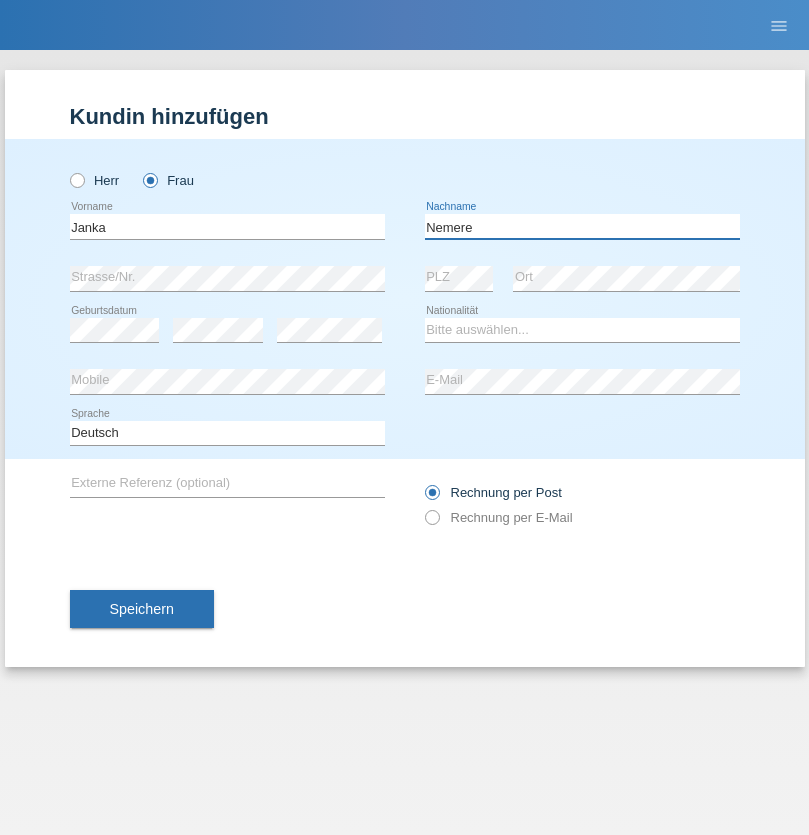 type on "Nemere" 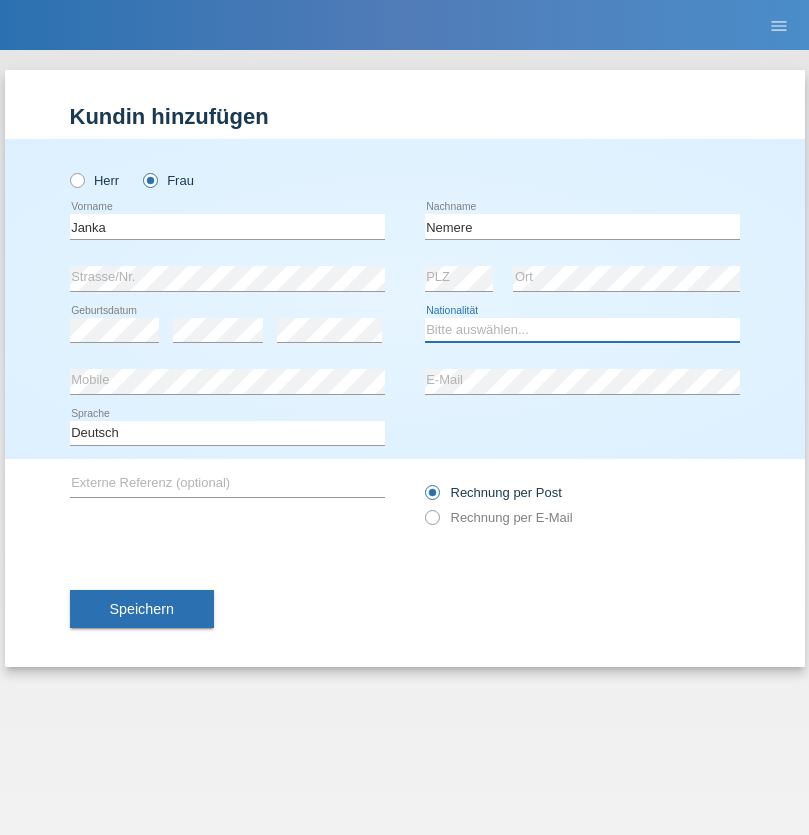 select on "HU" 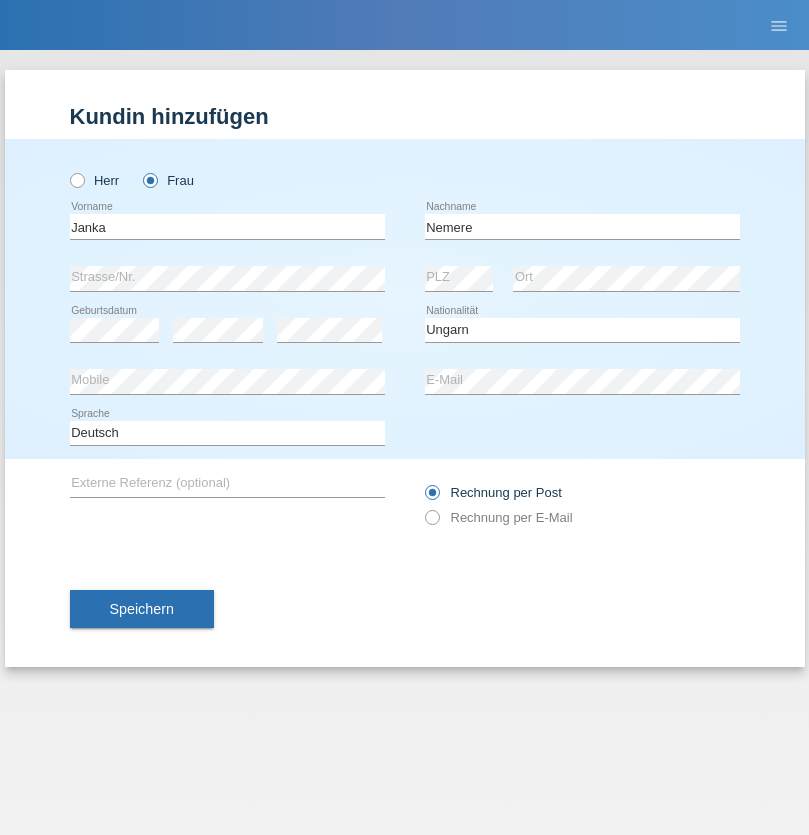 select on "C" 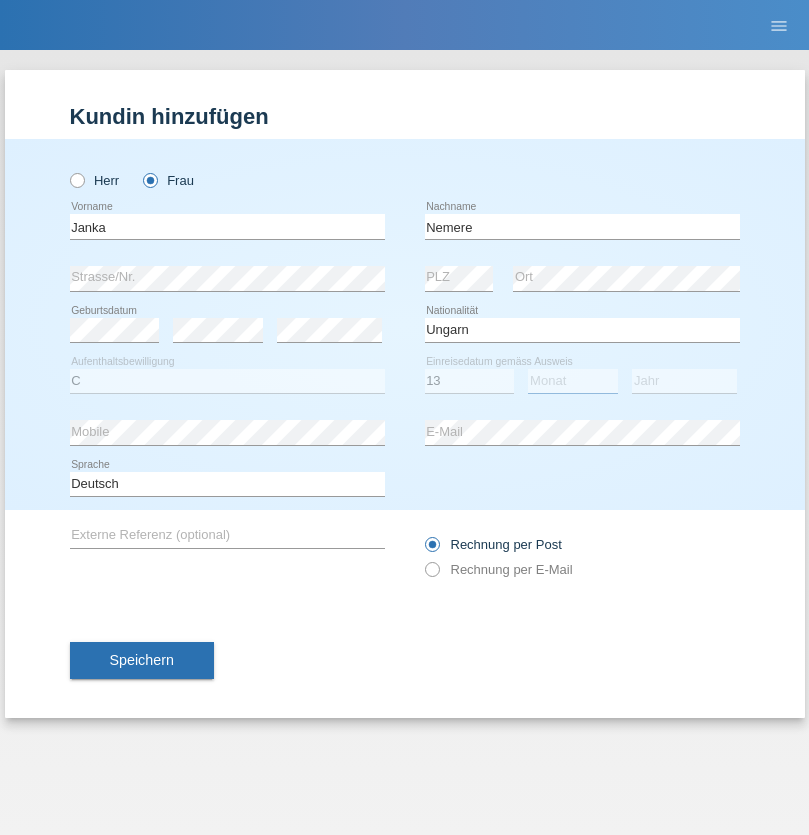 select on "12" 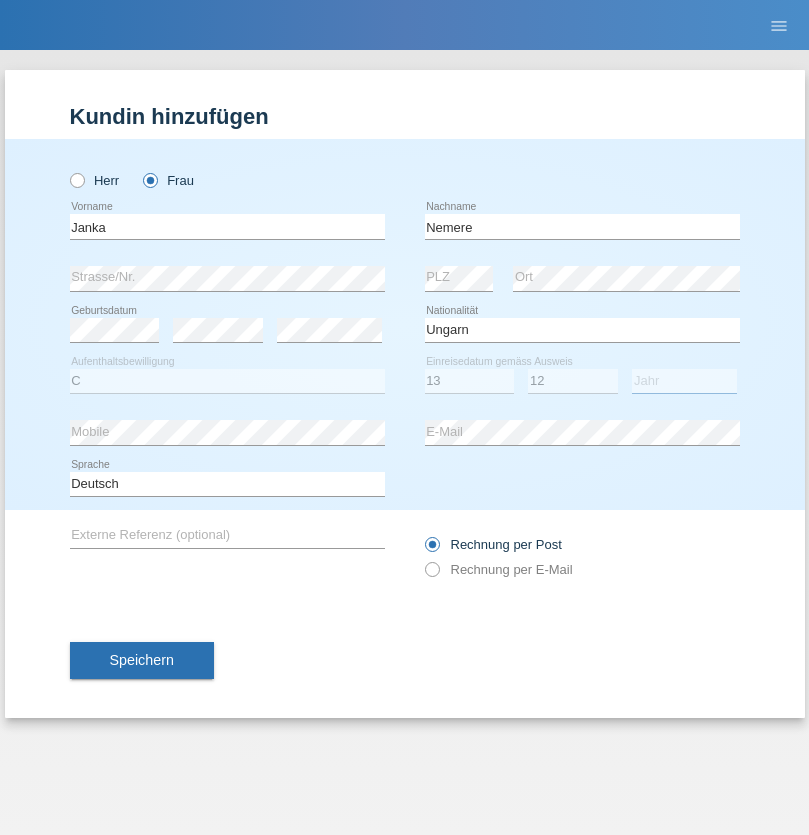 select on "2021" 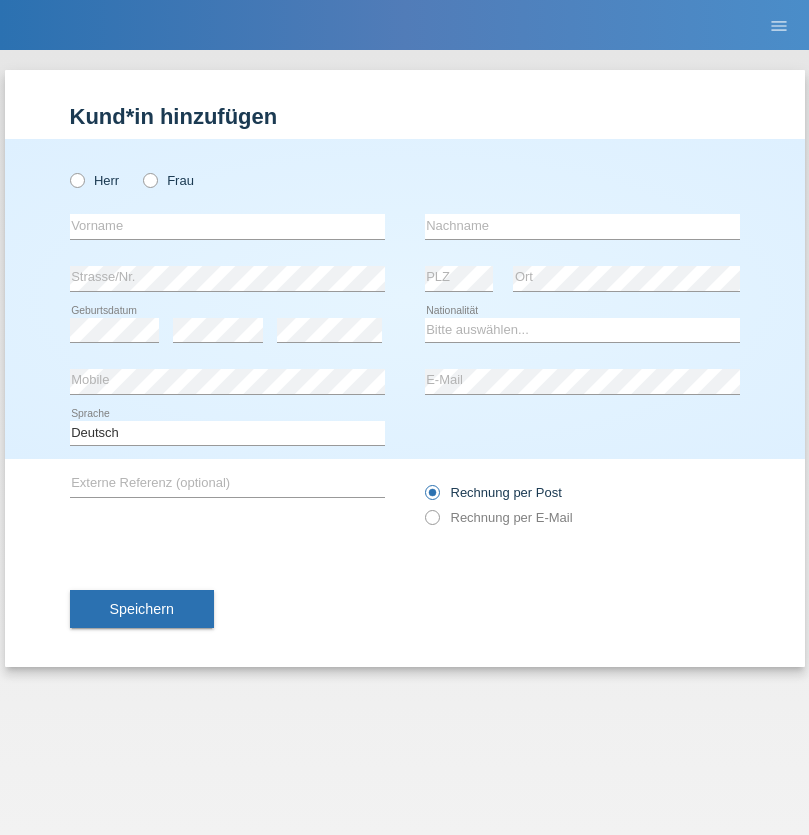 scroll, scrollTop: 0, scrollLeft: 0, axis: both 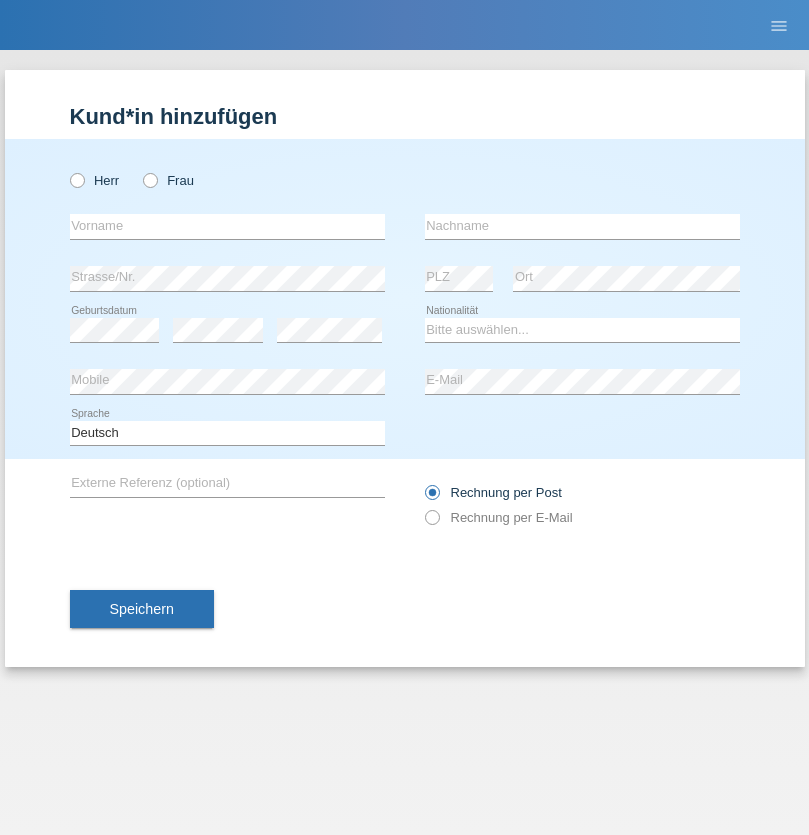 radio on "true" 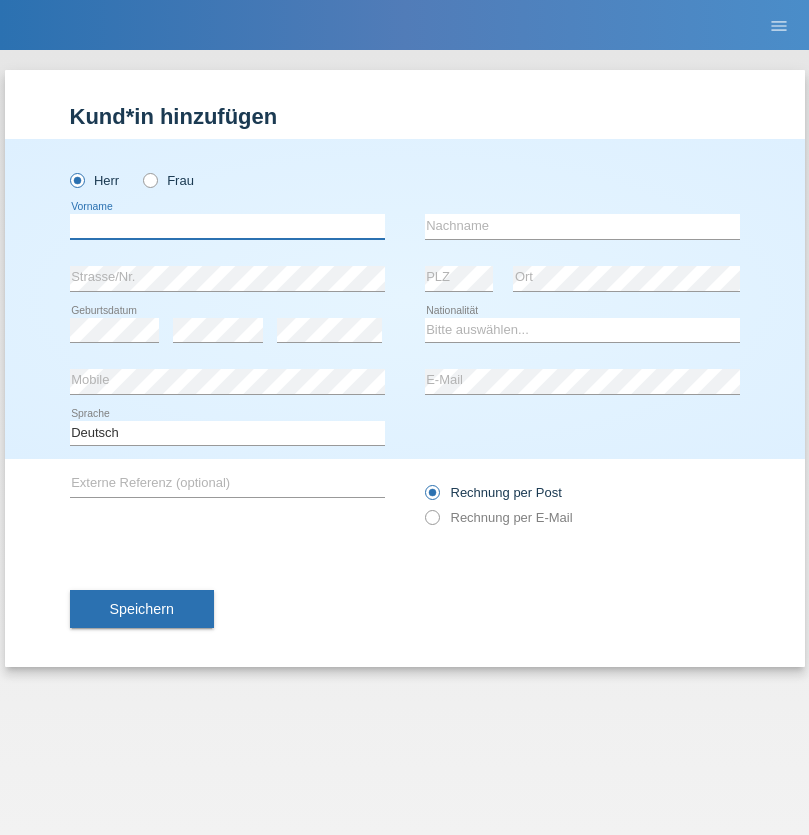 click at bounding box center (227, 226) 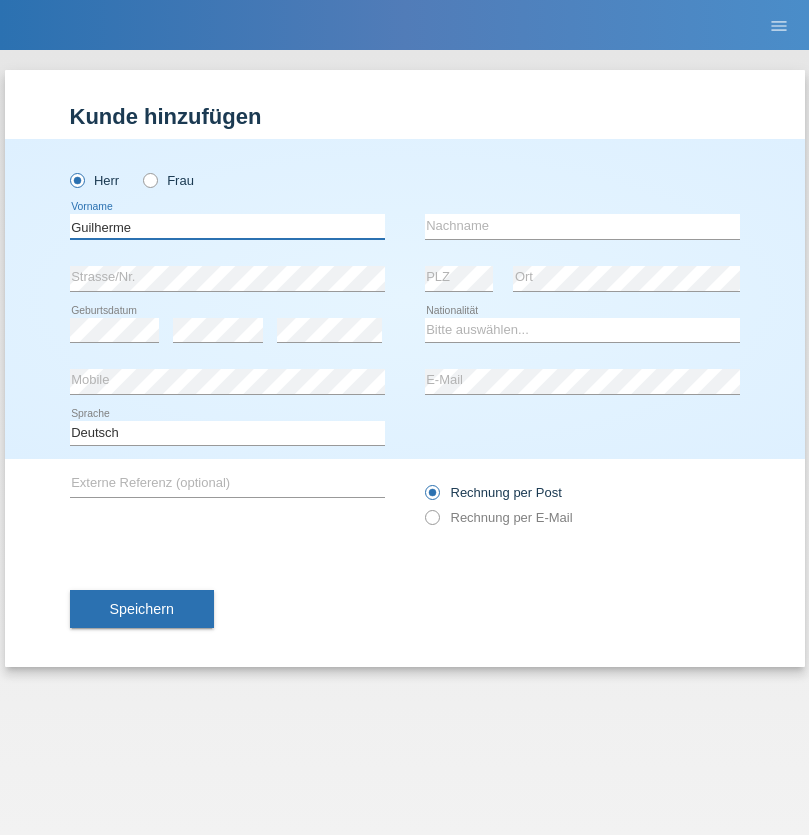 type on "Guilherme" 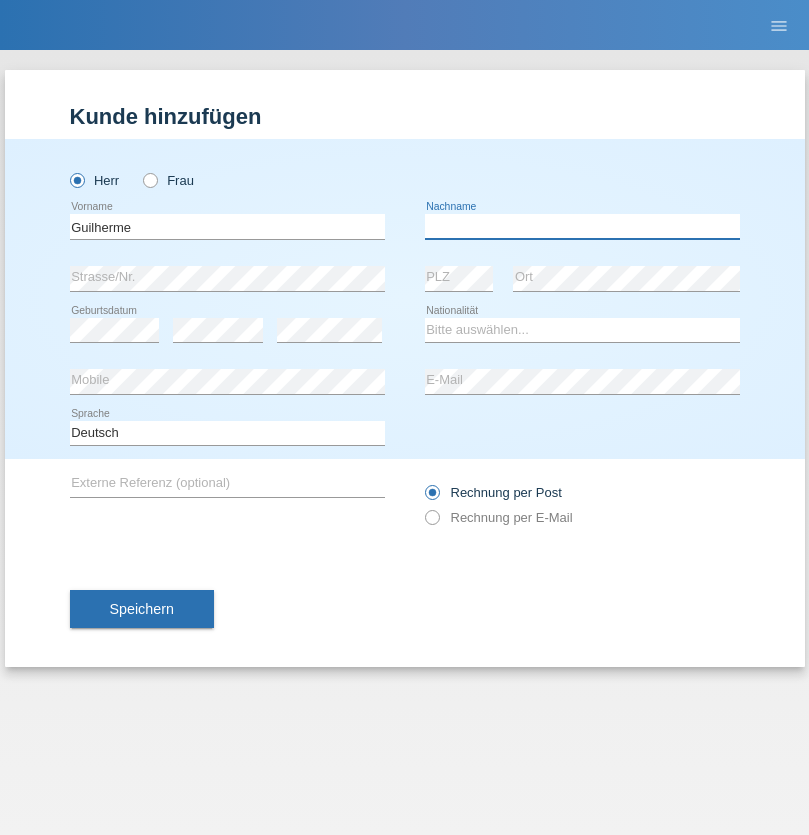 click at bounding box center (582, 226) 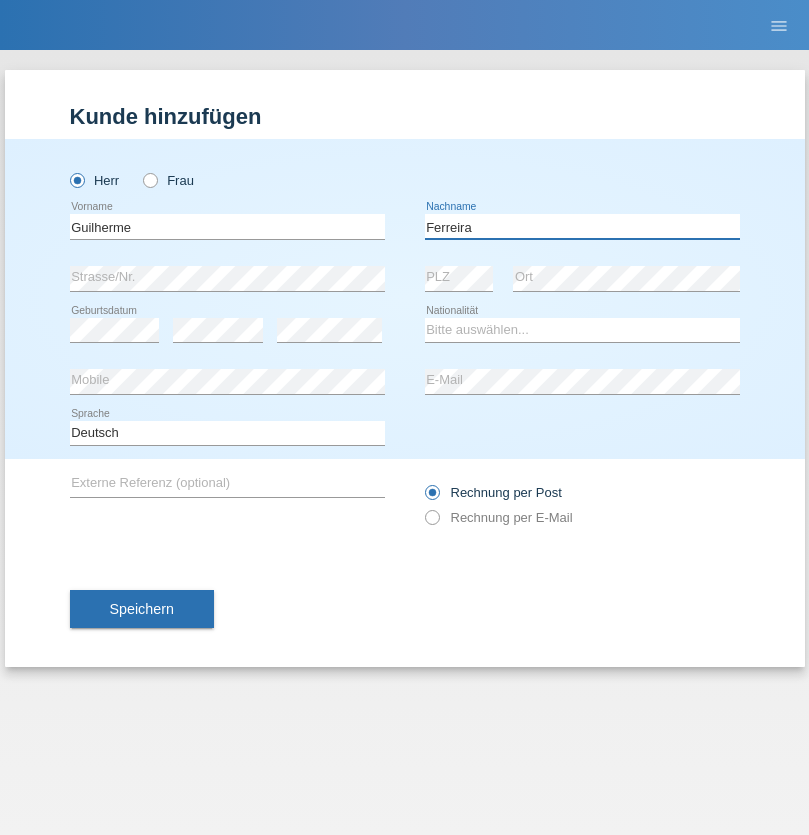 type on "Ferreira" 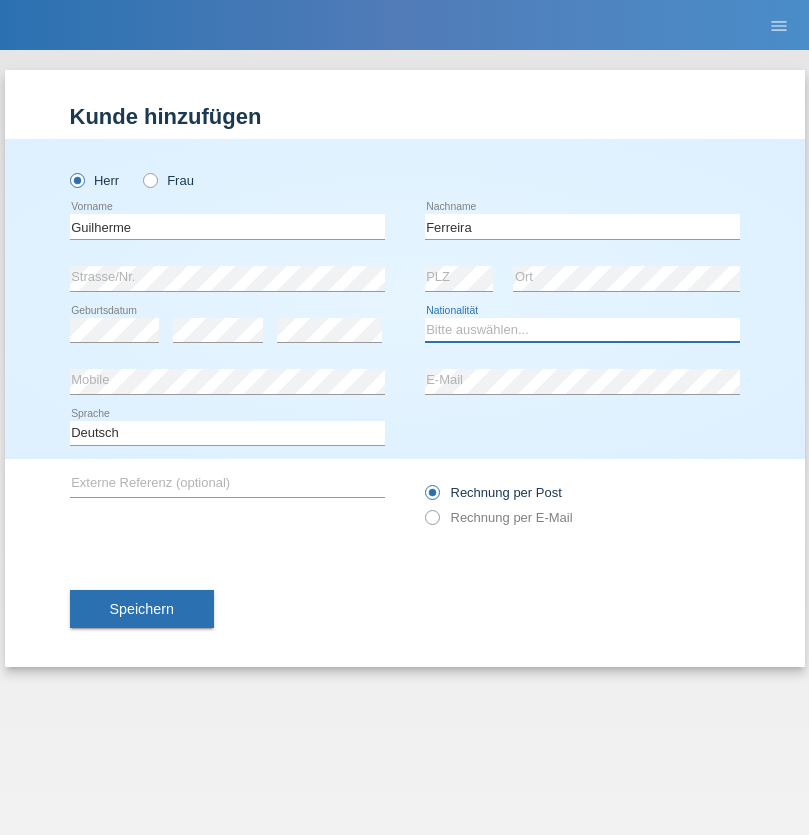 select on "PT" 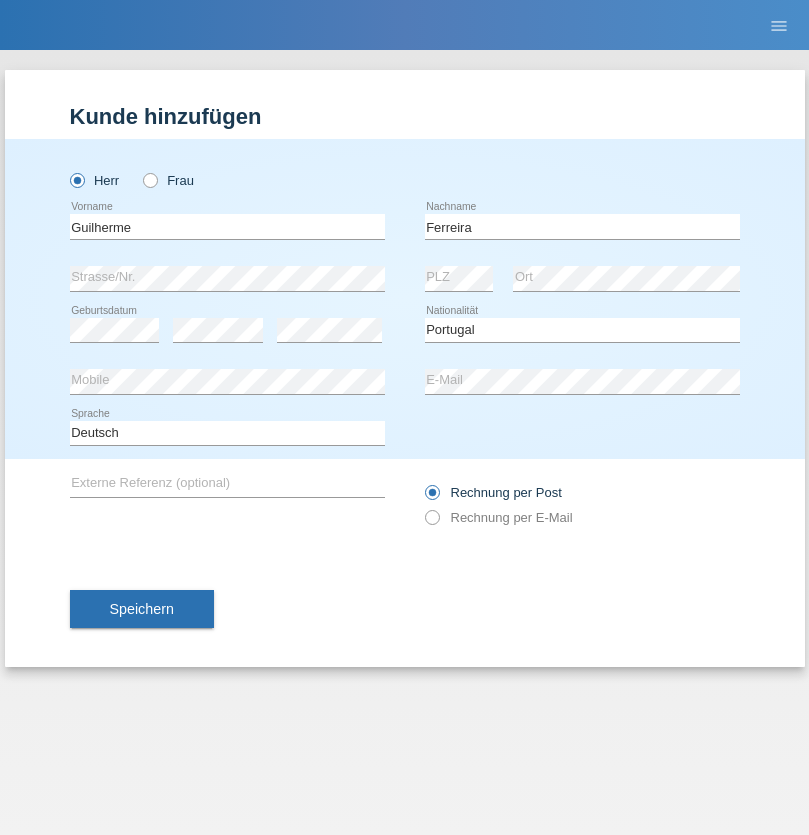 select on "C" 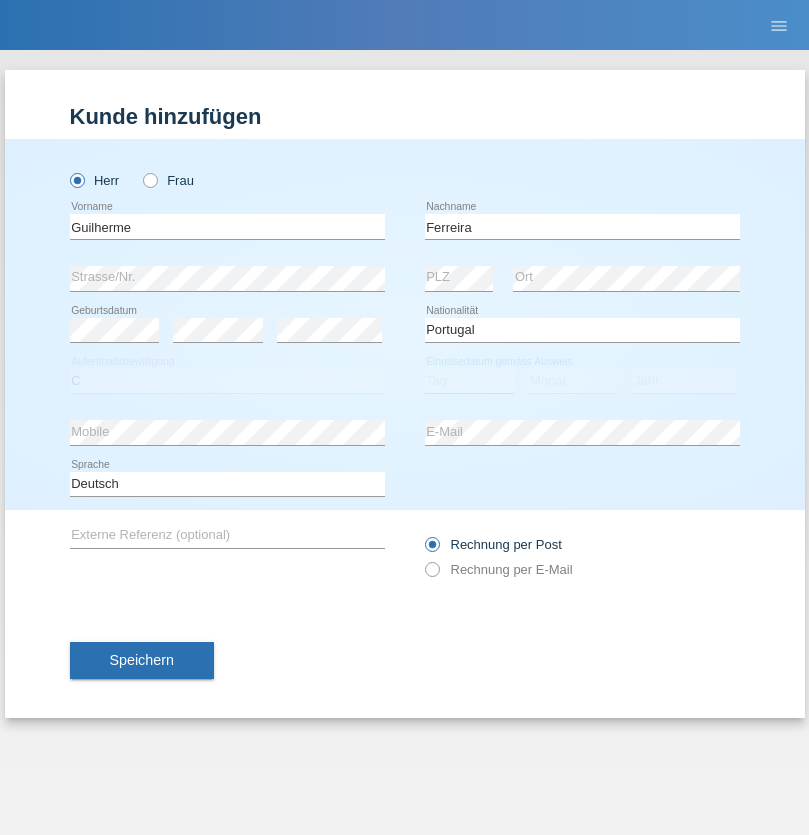 select on "04" 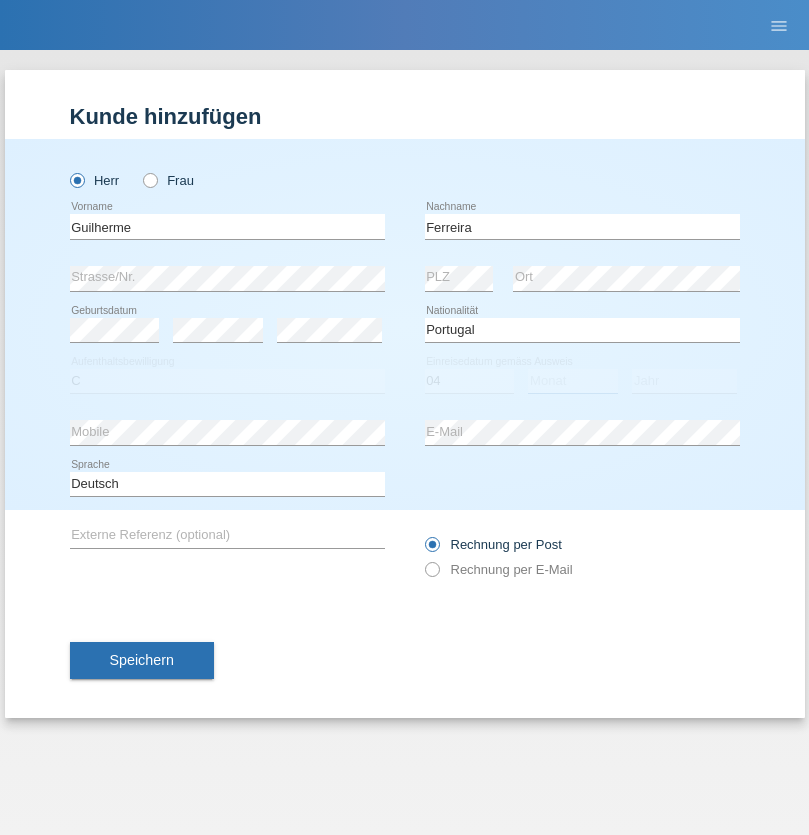 select on "09" 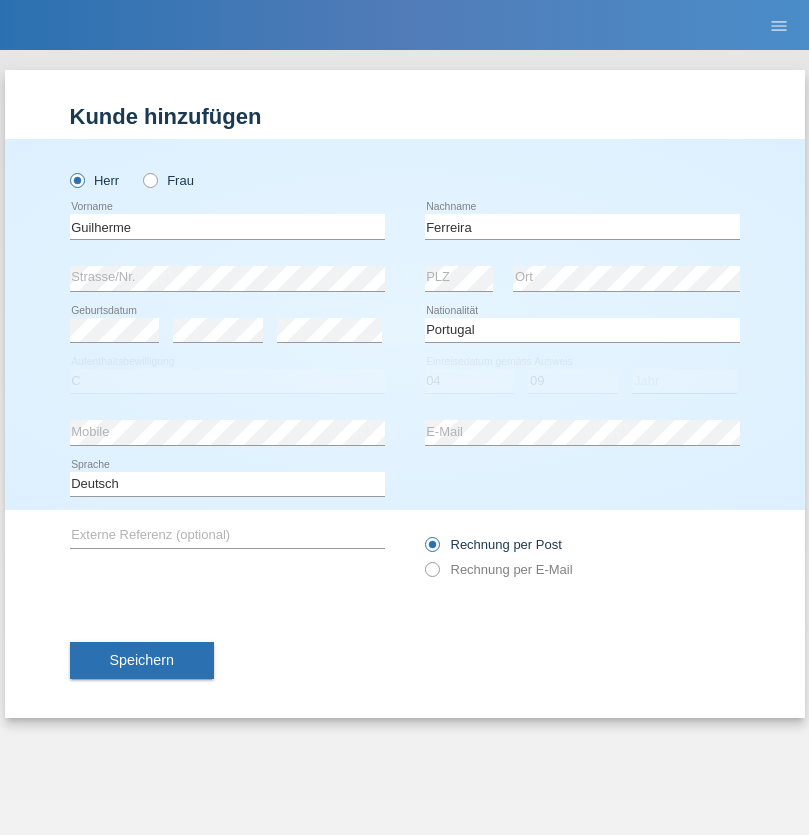 select on "2021" 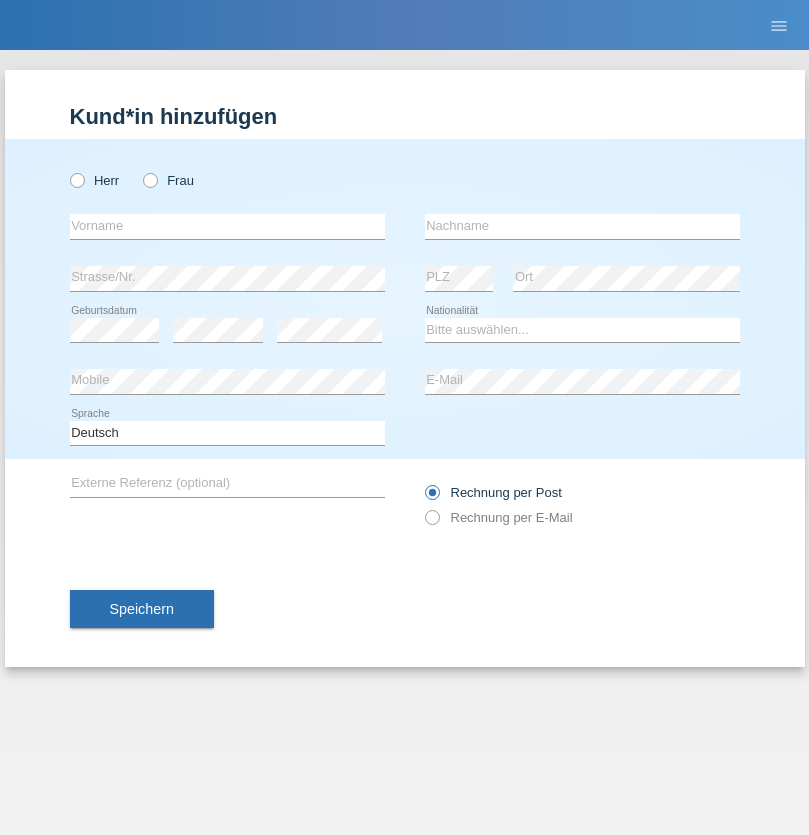 scroll, scrollTop: 0, scrollLeft: 0, axis: both 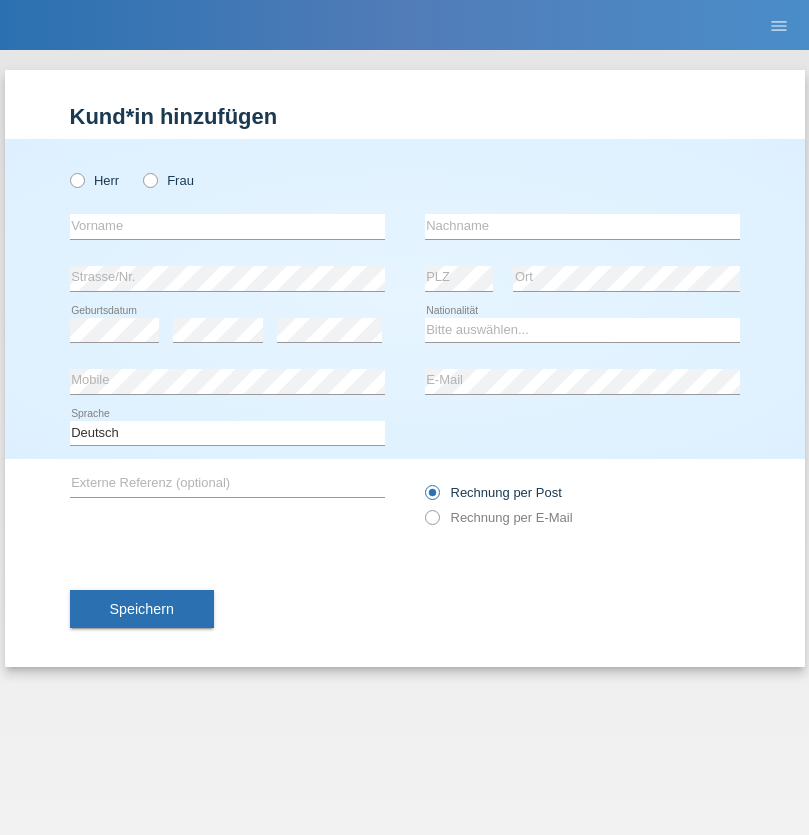radio on "true" 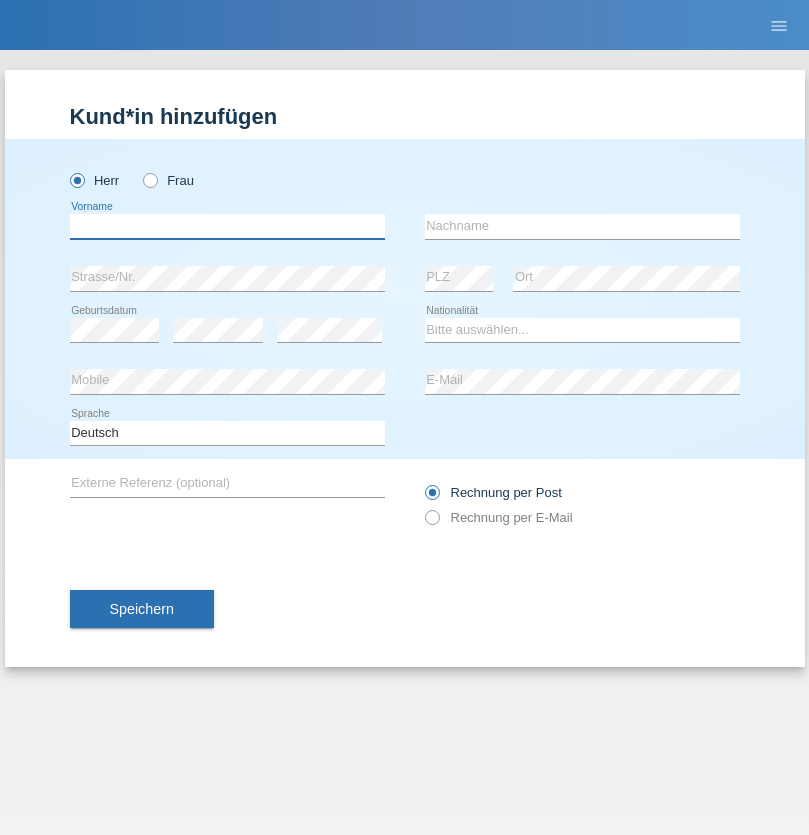 click at bounding box center [227, 226] 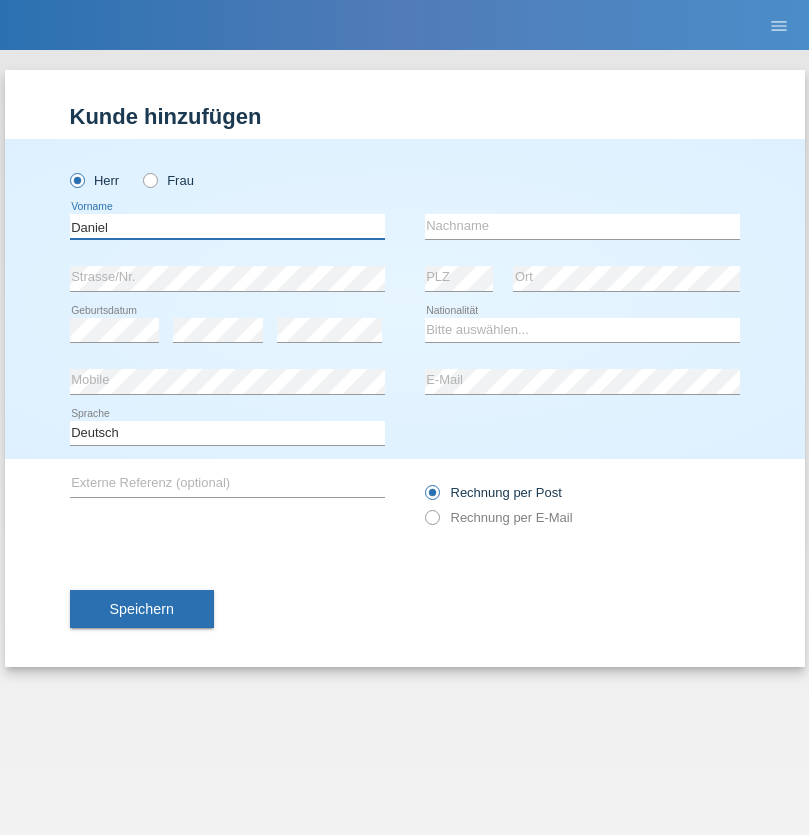 type on "Daniel" 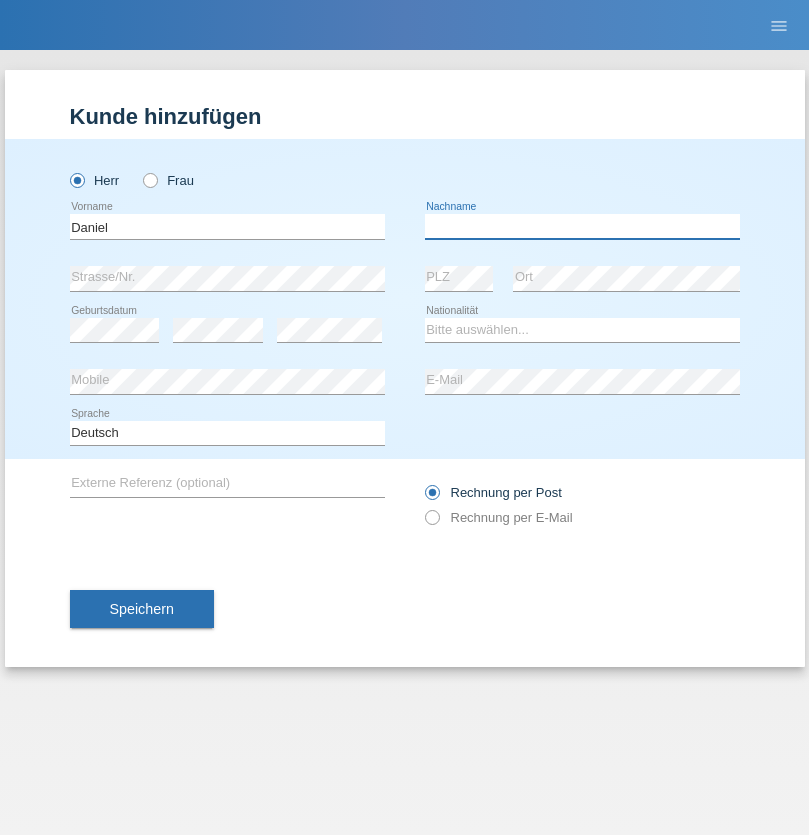click at bounding box center (582, 226) 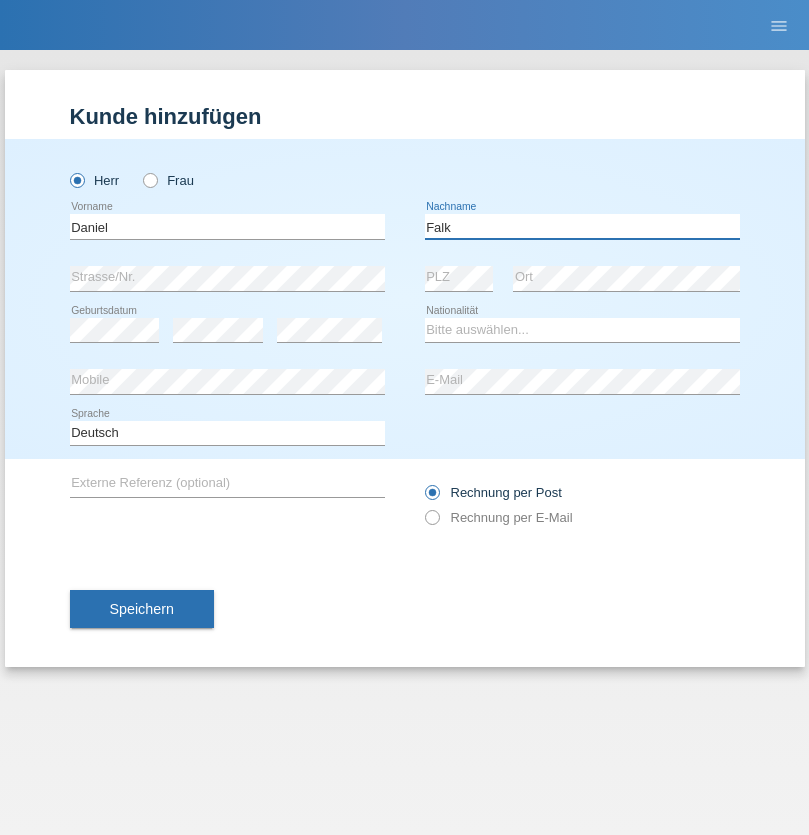 type on "Falk" 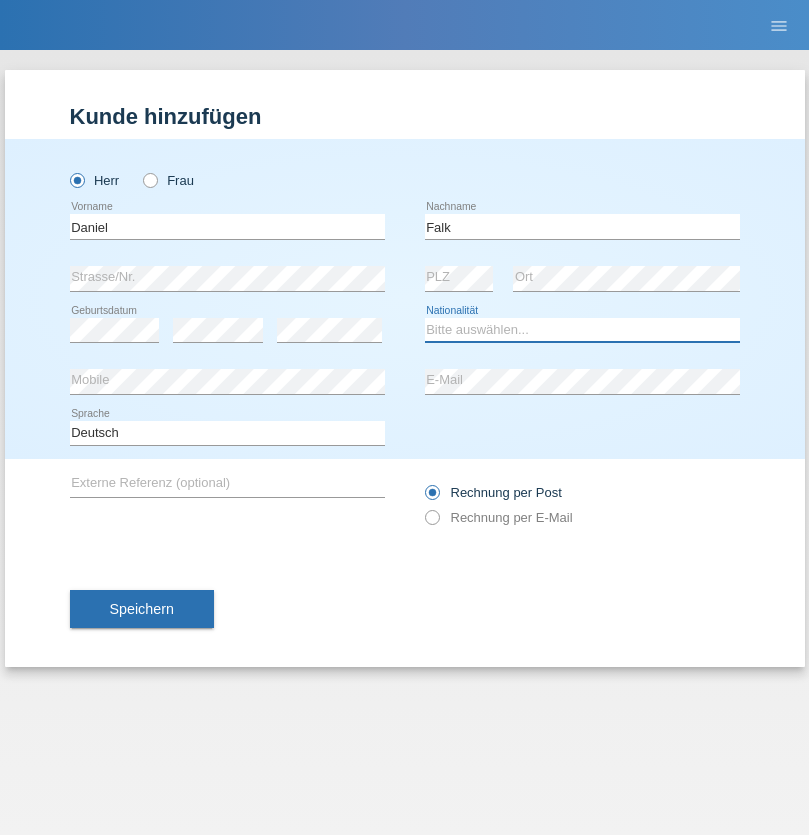 select on "CH" 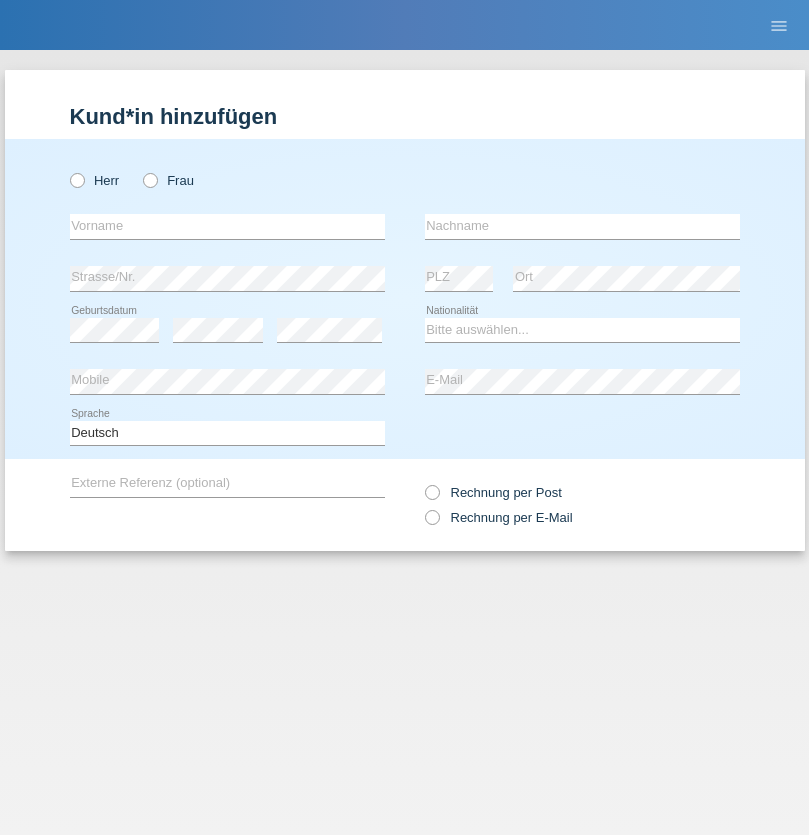 radio on "true" 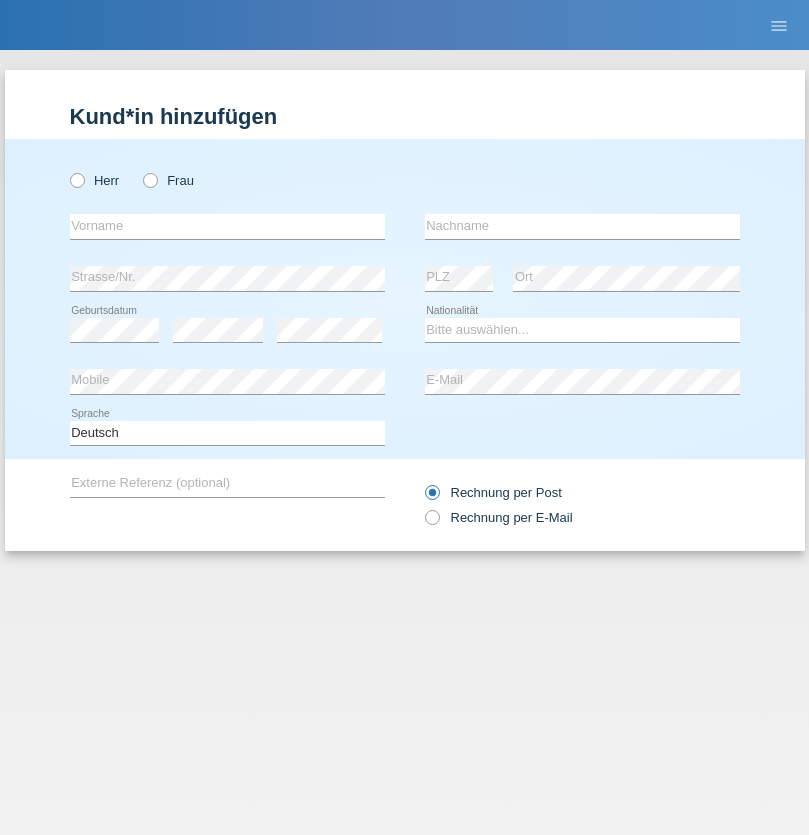 scroll, scrollTop: 0, scrollLeft: 0, axis: both 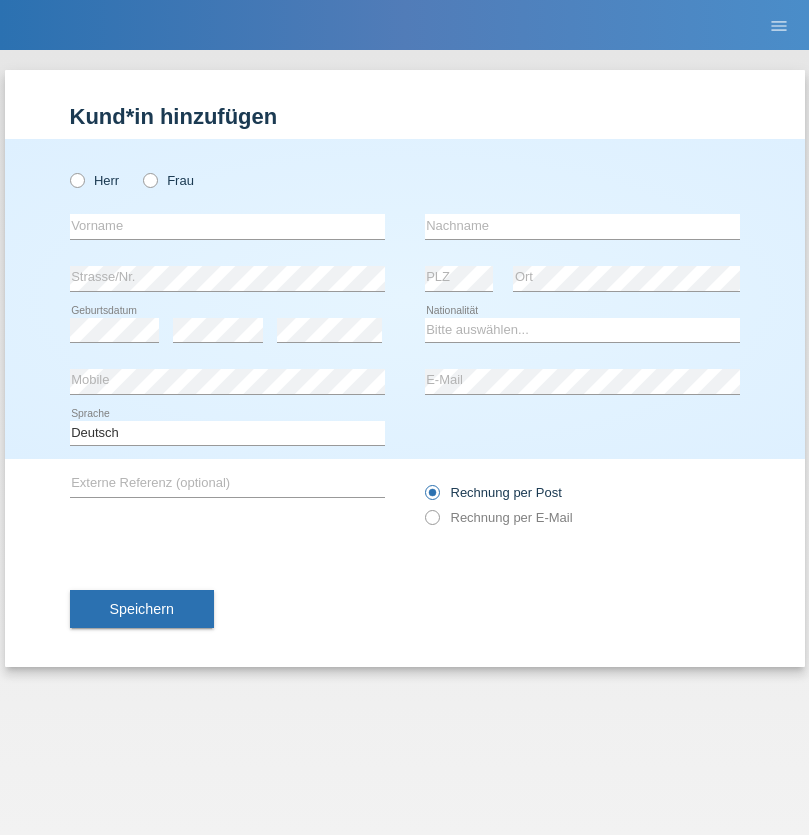 radio on "true" 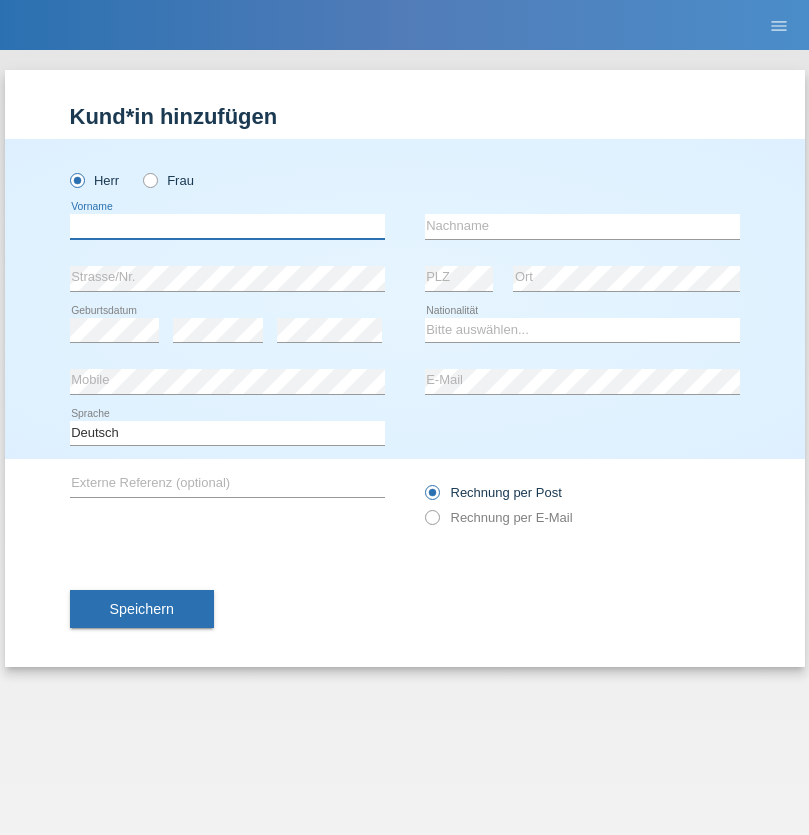click at bounding box center [227, 226] 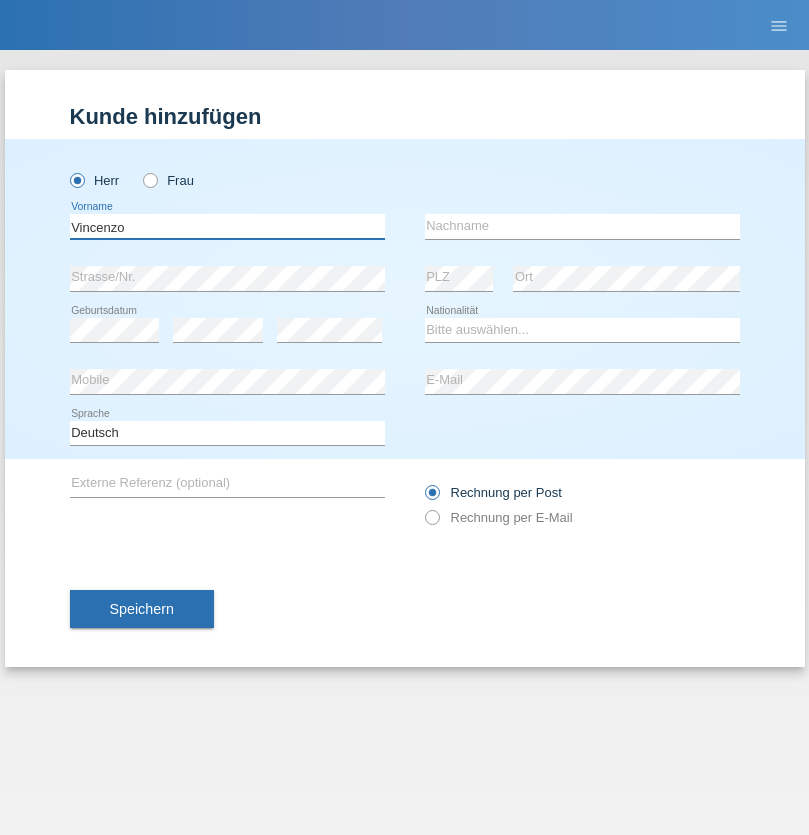 type on "Vincenzo" 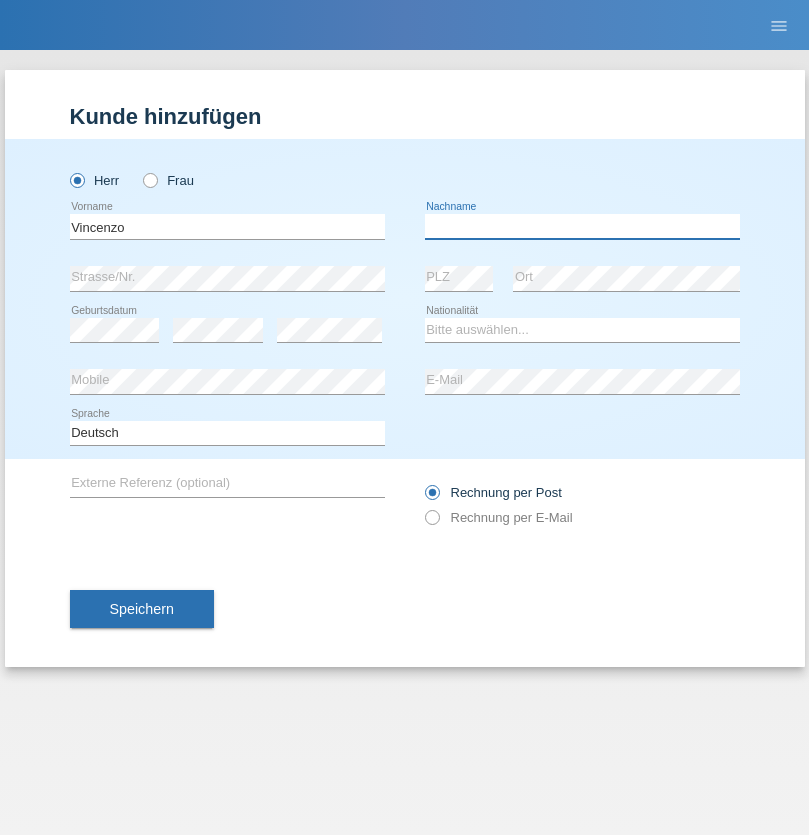 click at bounding box center (582, 226) 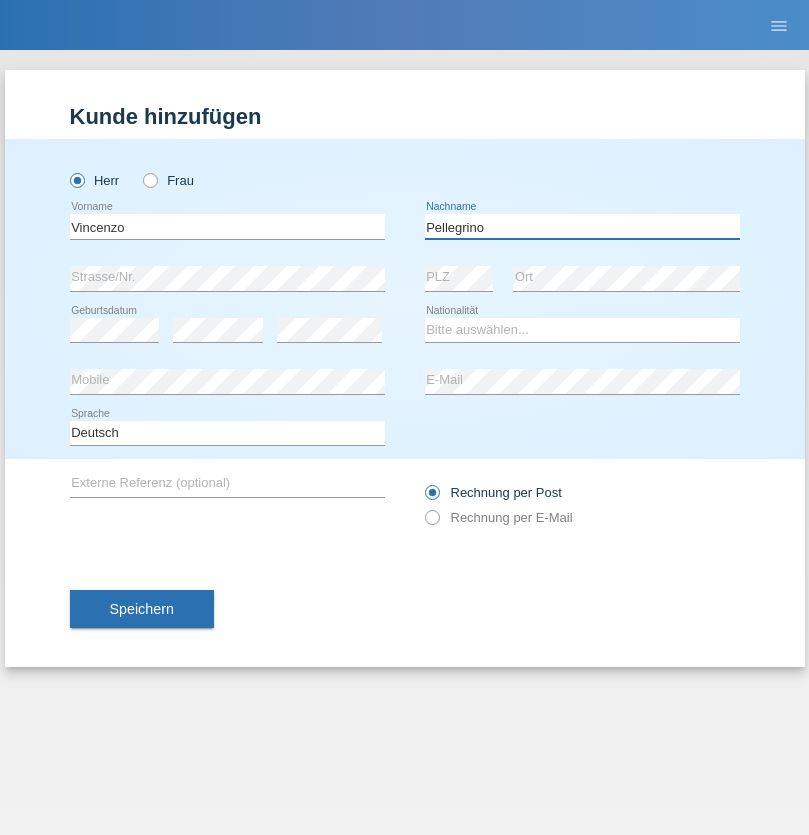 type on "Pellegrino" 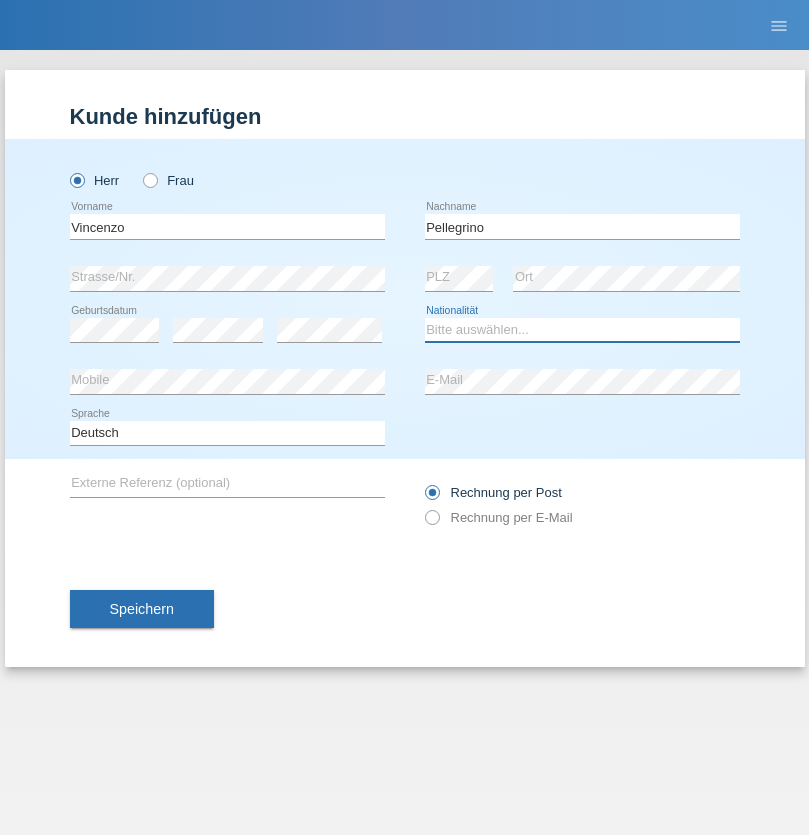 select on "IT" 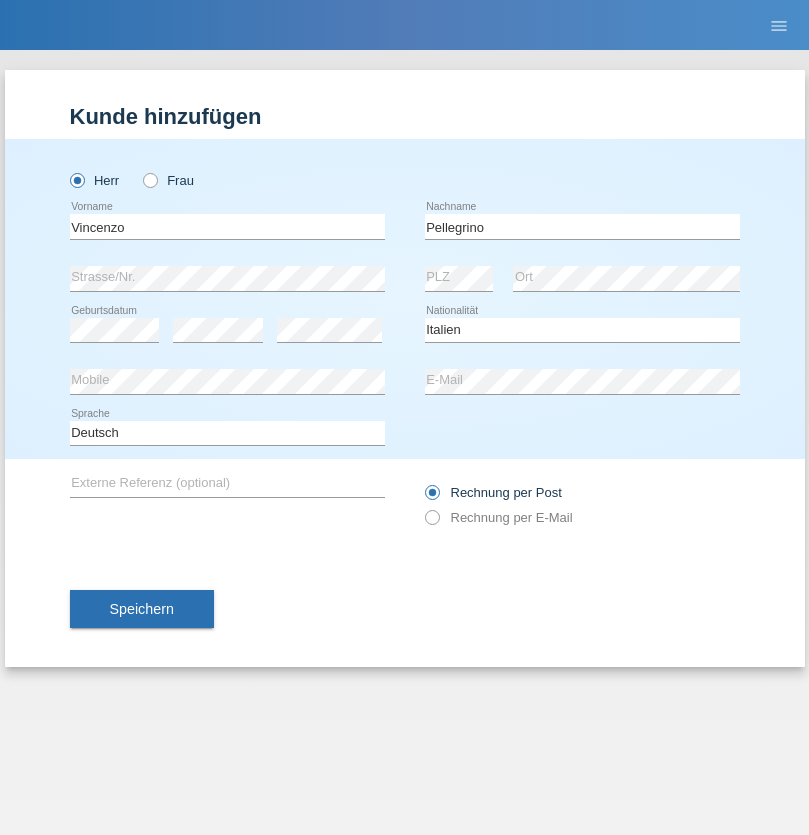 select on "C" 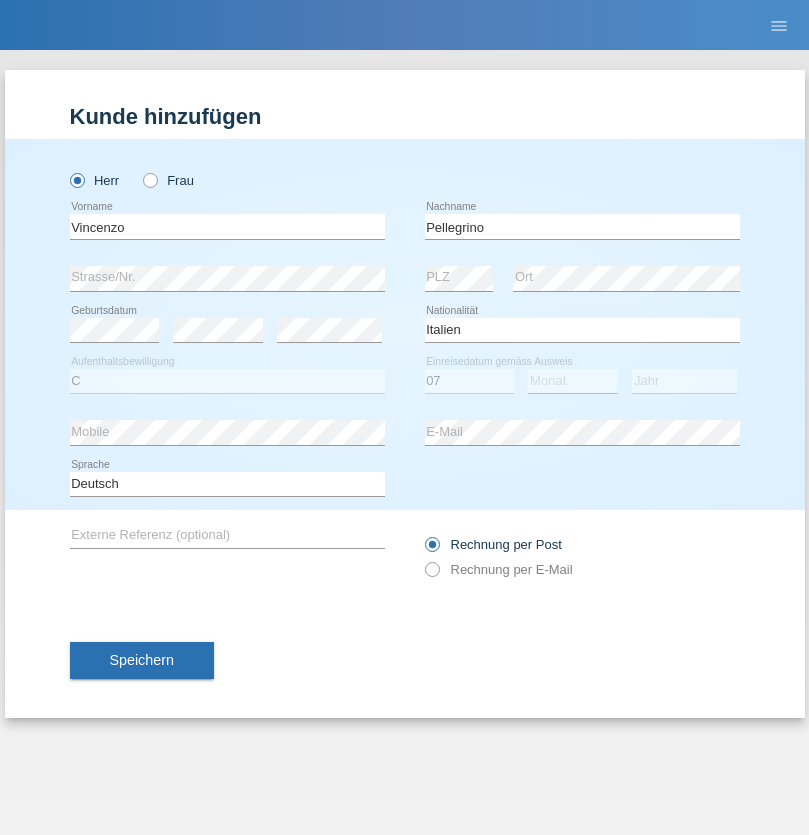 select on "07" 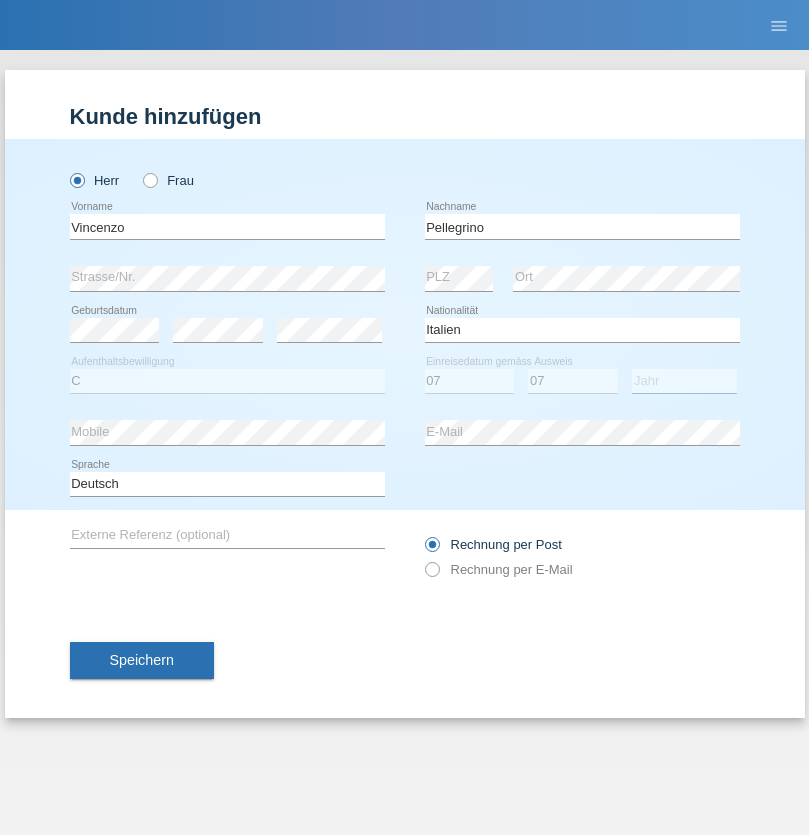 select on "2021" 